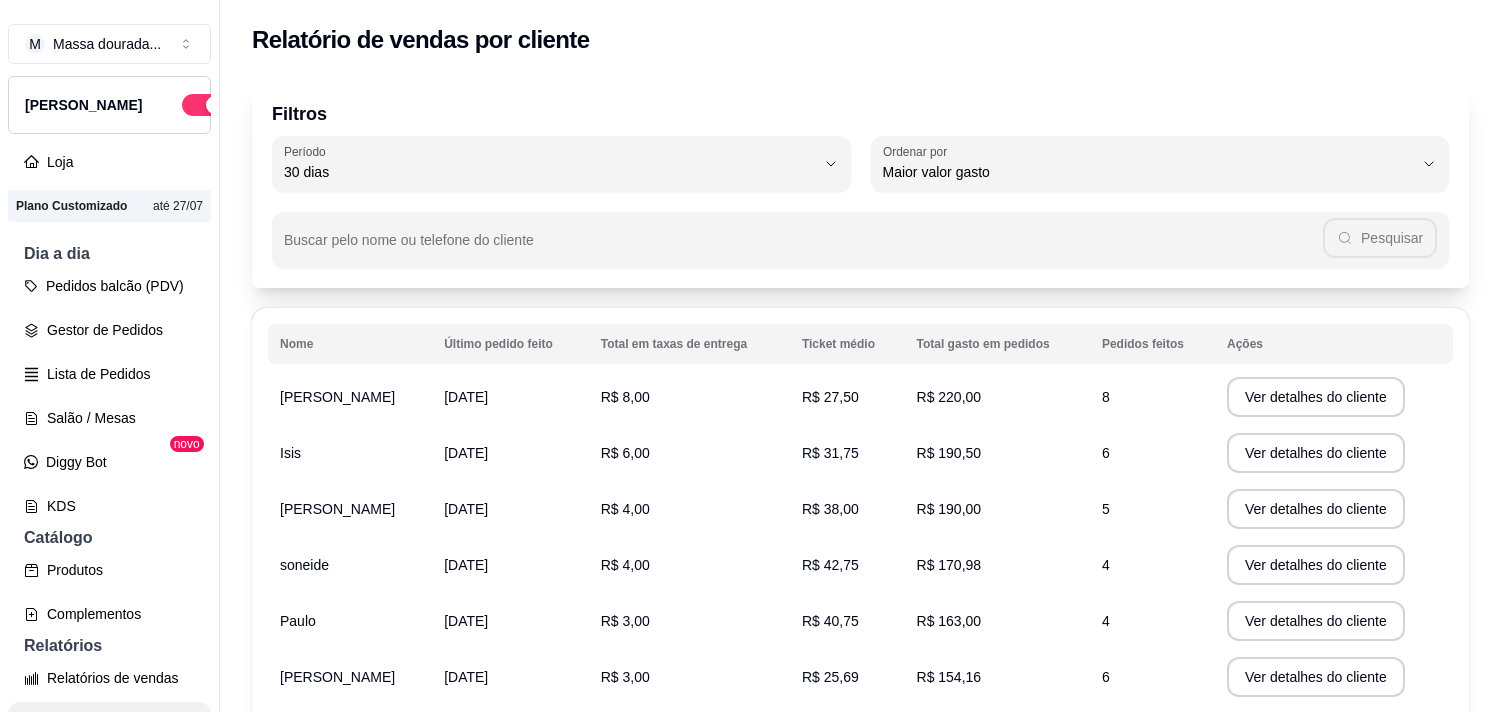 select on "30" 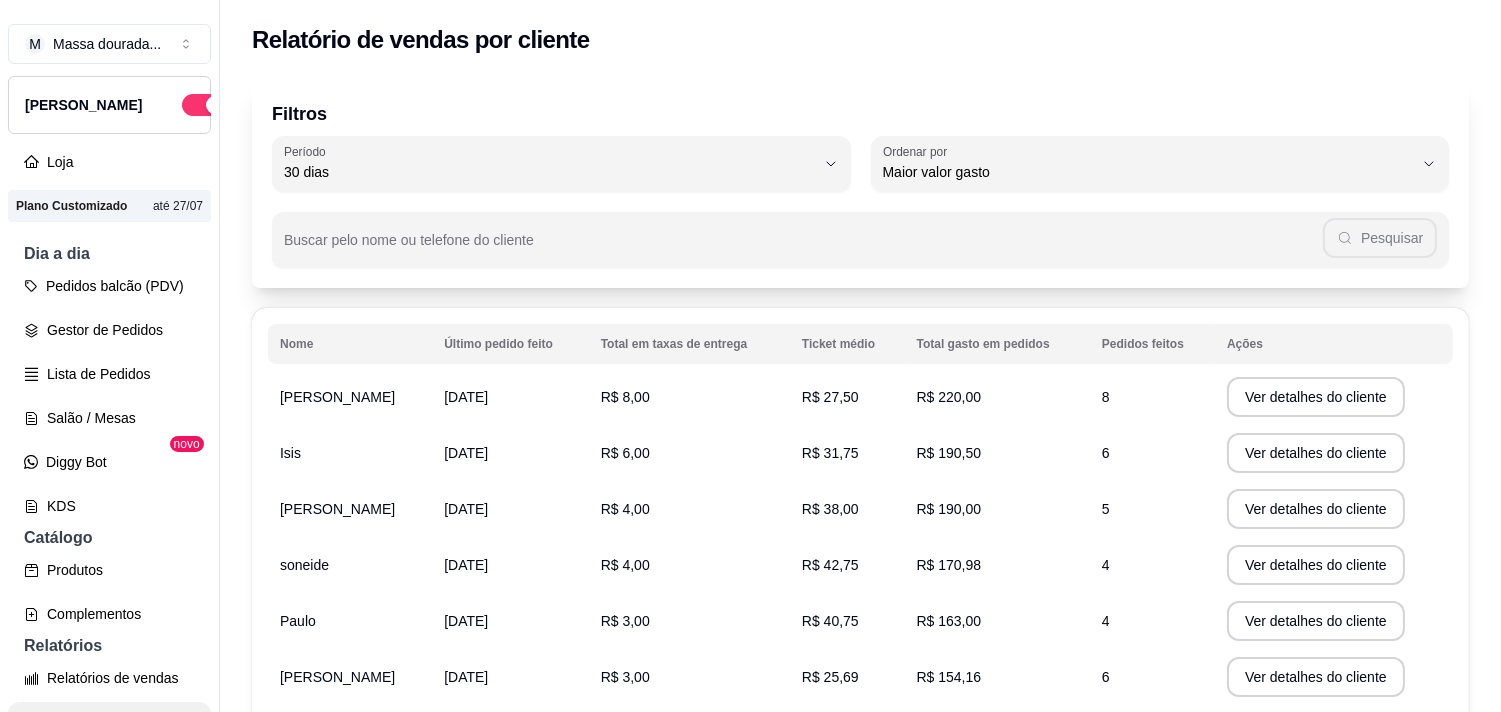 scroll, scrollTop: 444, scrollLeft: 0, axis: vertical 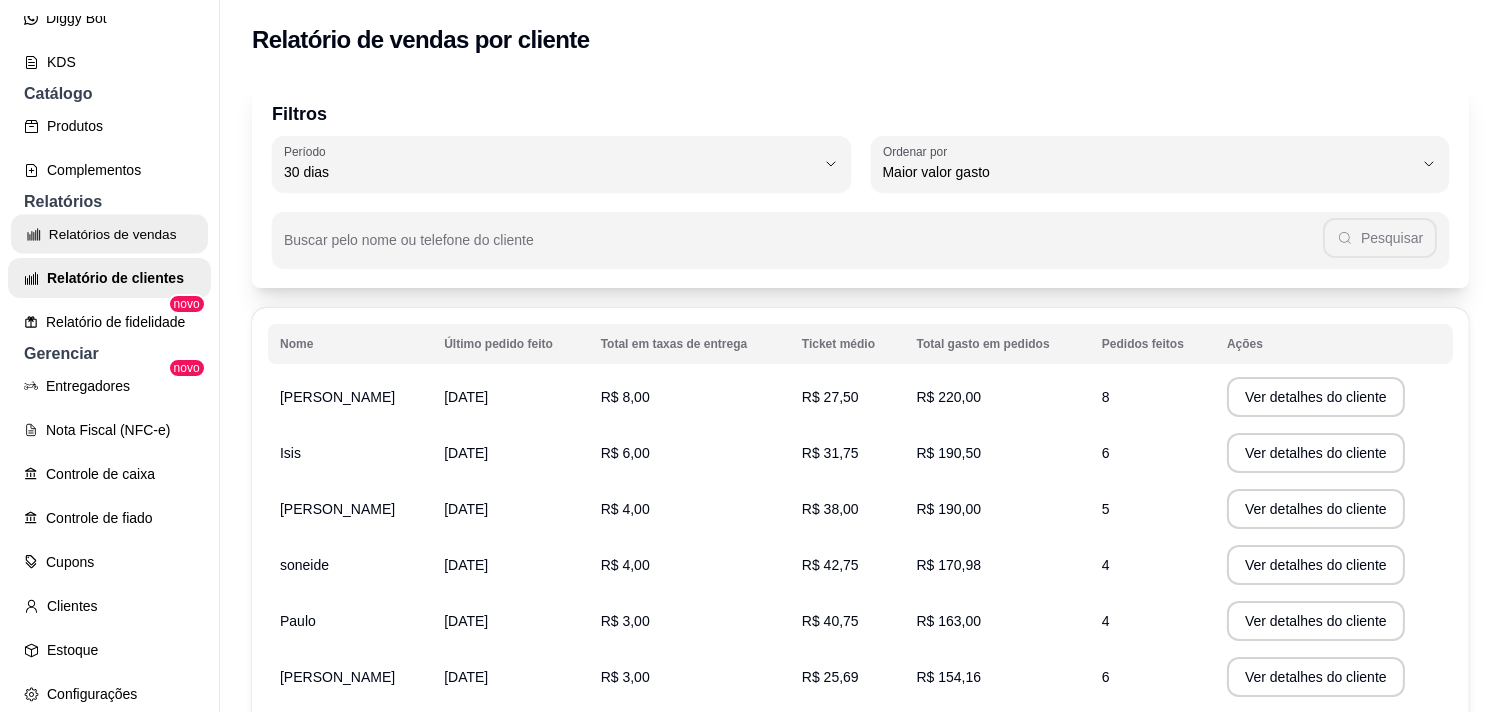click on "Relatórios de vendas" at bounding box center [109, 234] 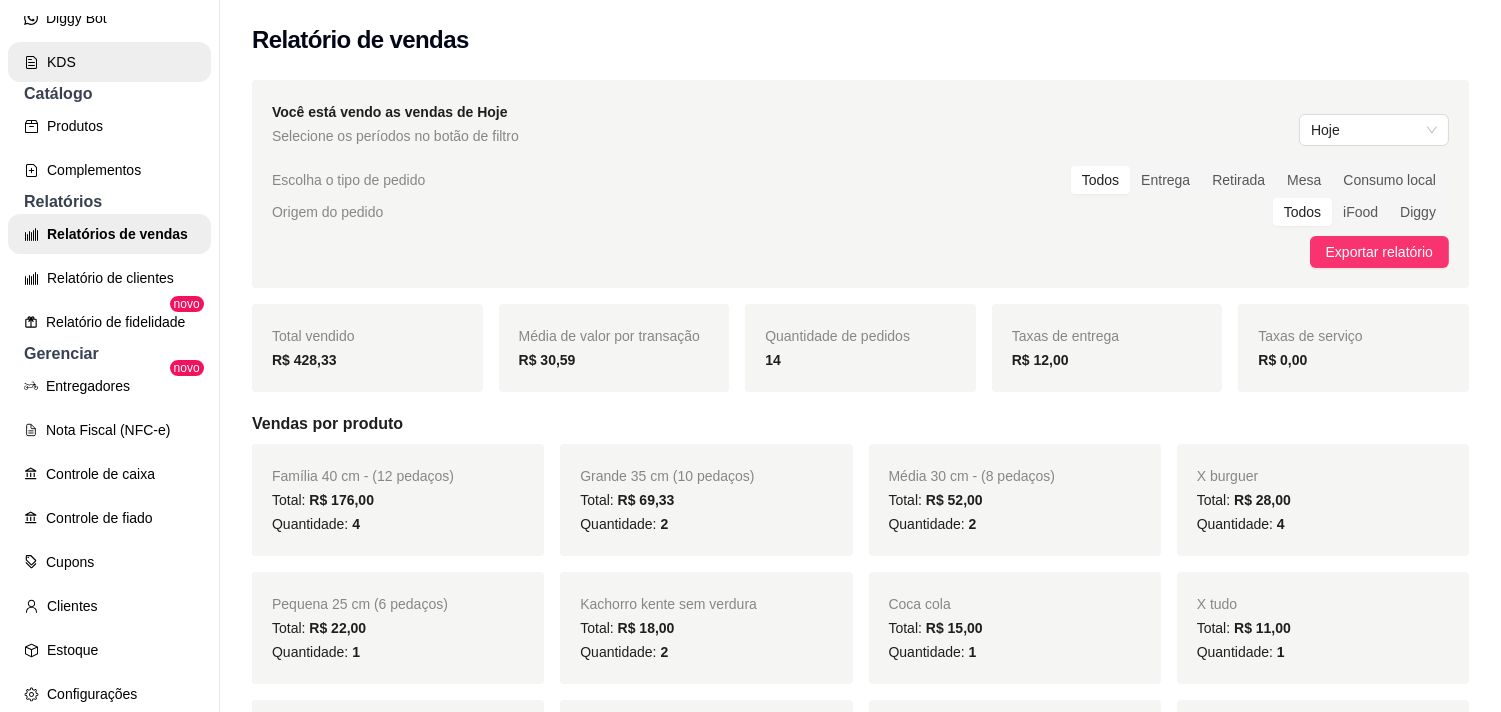 scroll, scrollTop: 222, scrollLeft: 0, axis: vertical 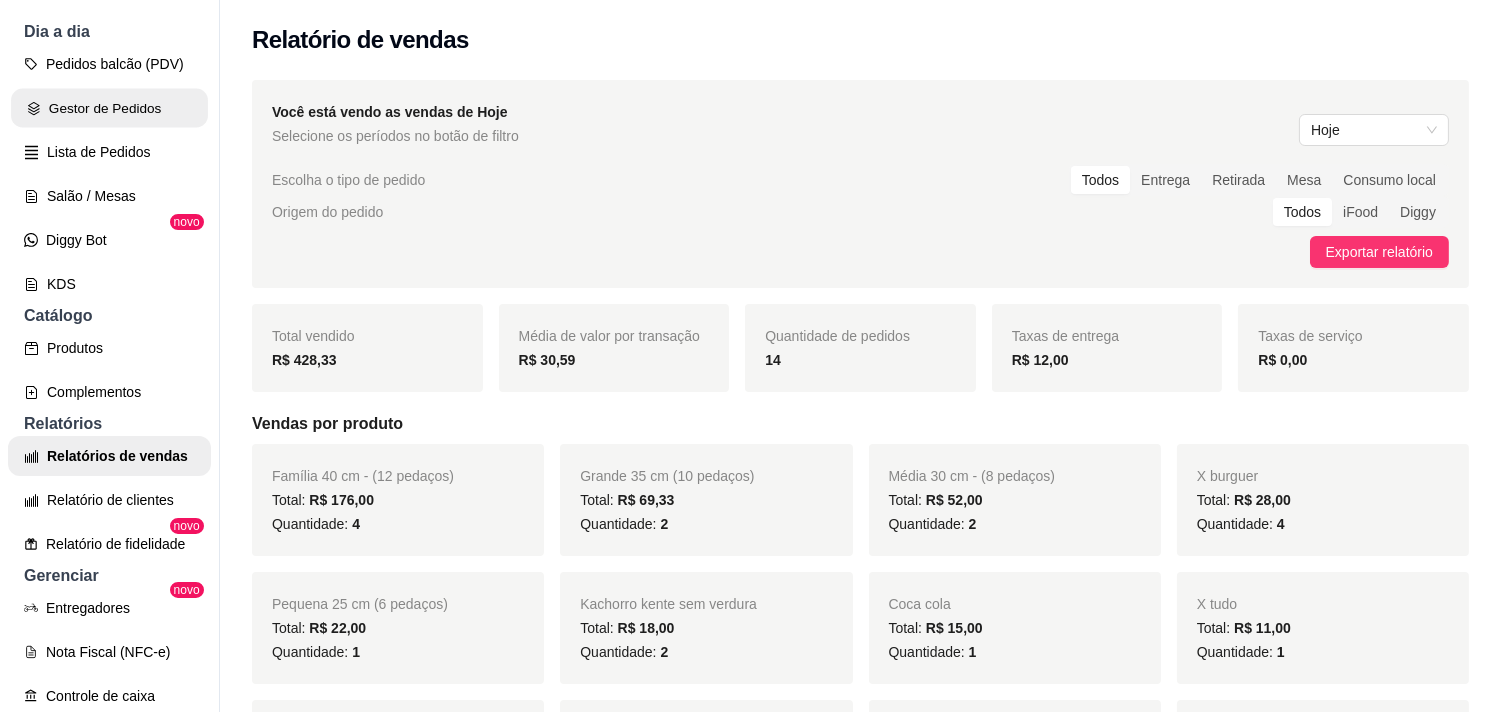 click on "Gestor de Pedidos" at bounding box center (109, 108) 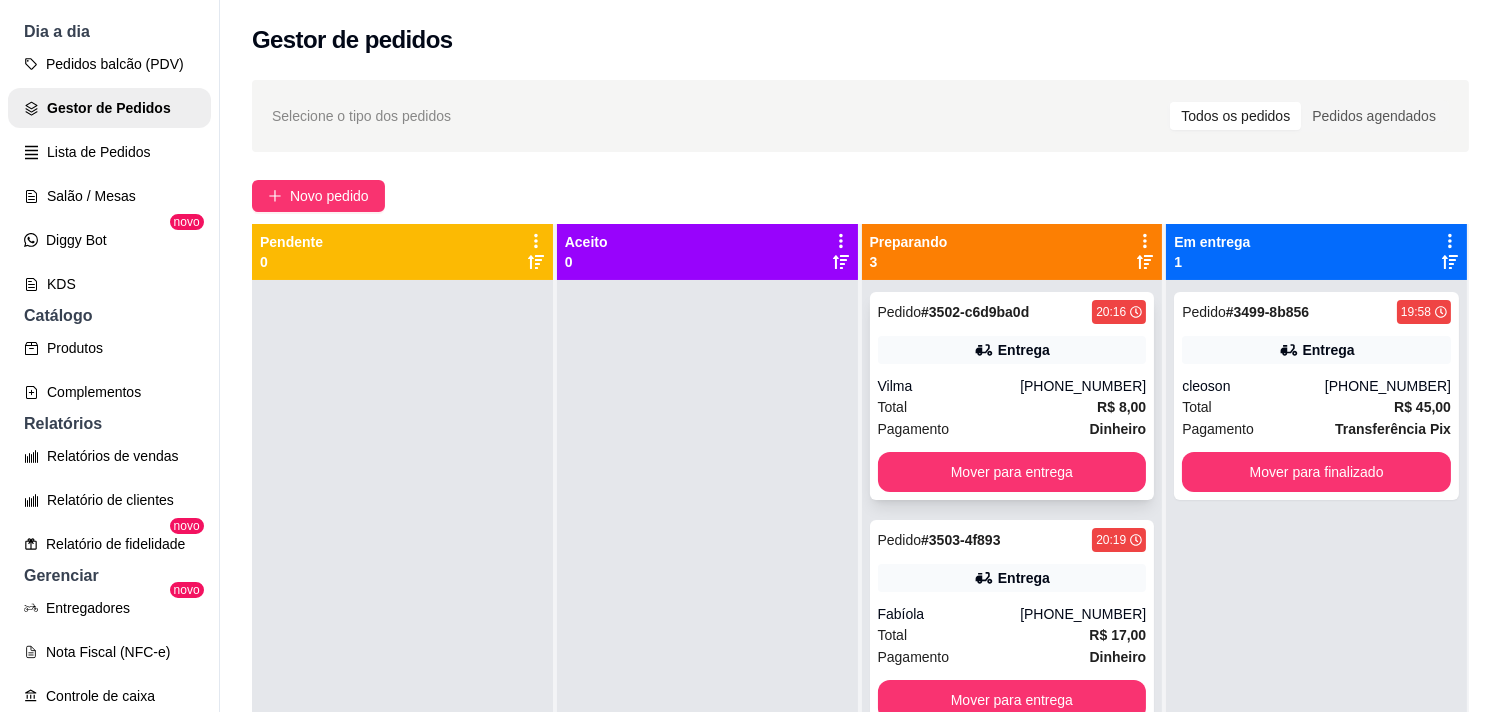 scroll, scrollTop: 134, scrollLeft: 0, axis: vertical 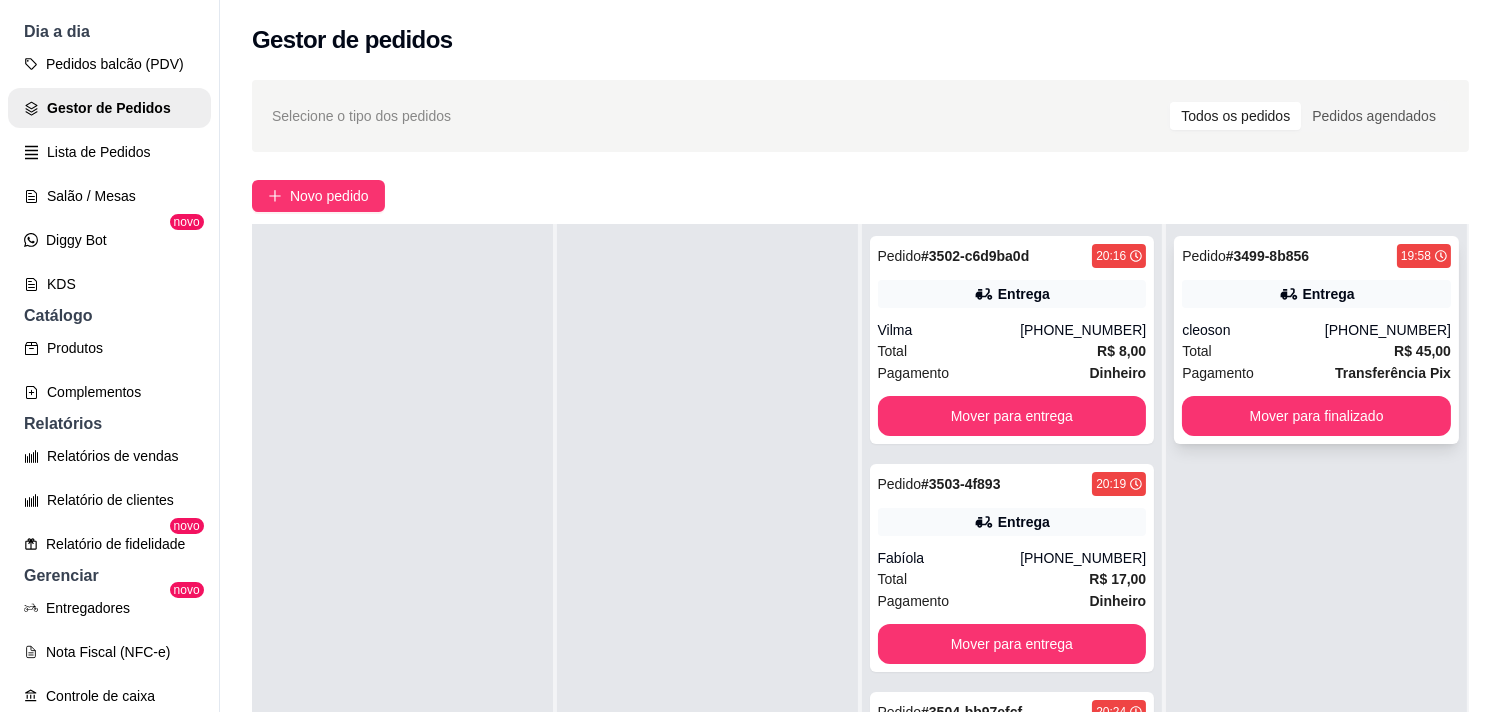 click on "Pagamento" at bounding box center (1218, 373) 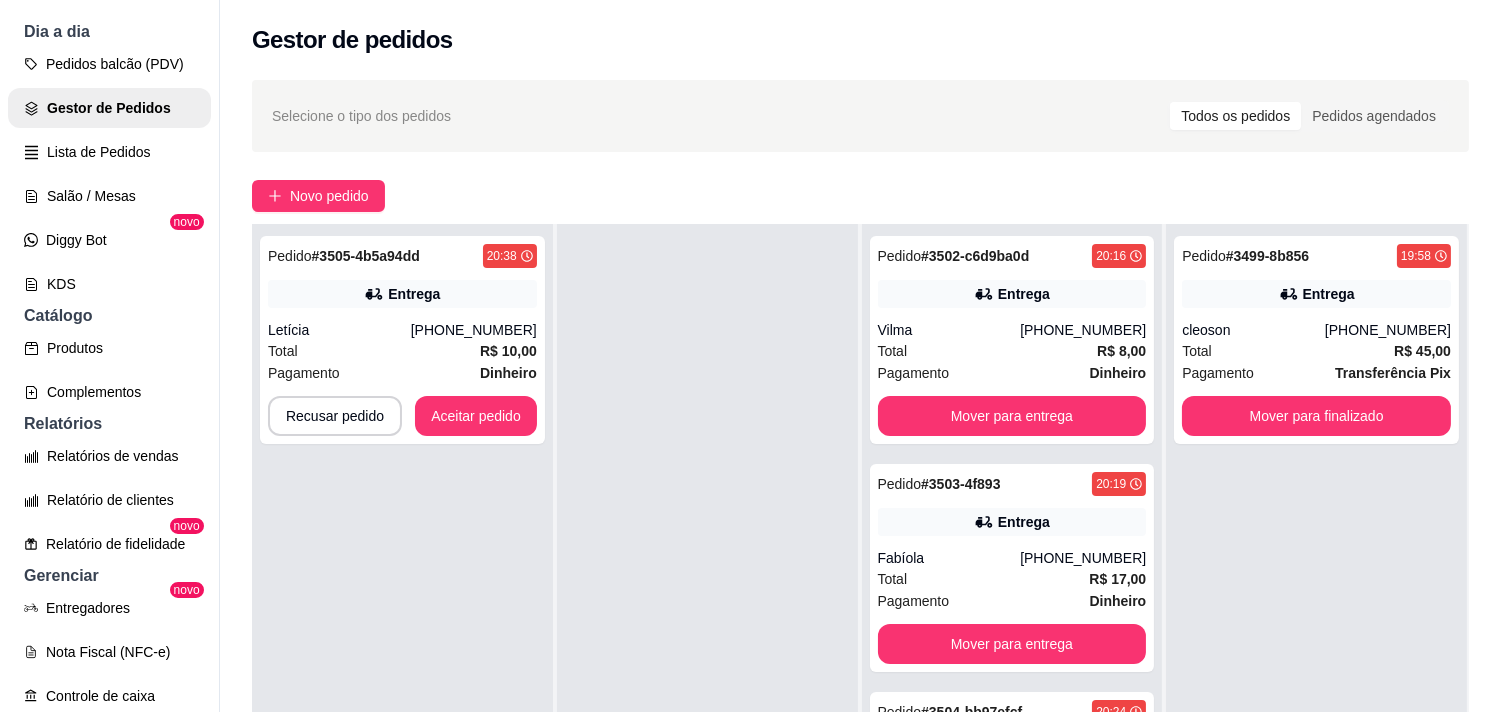 scroll, scrollTop: 164, scrollLeft: 0, axis: vertical 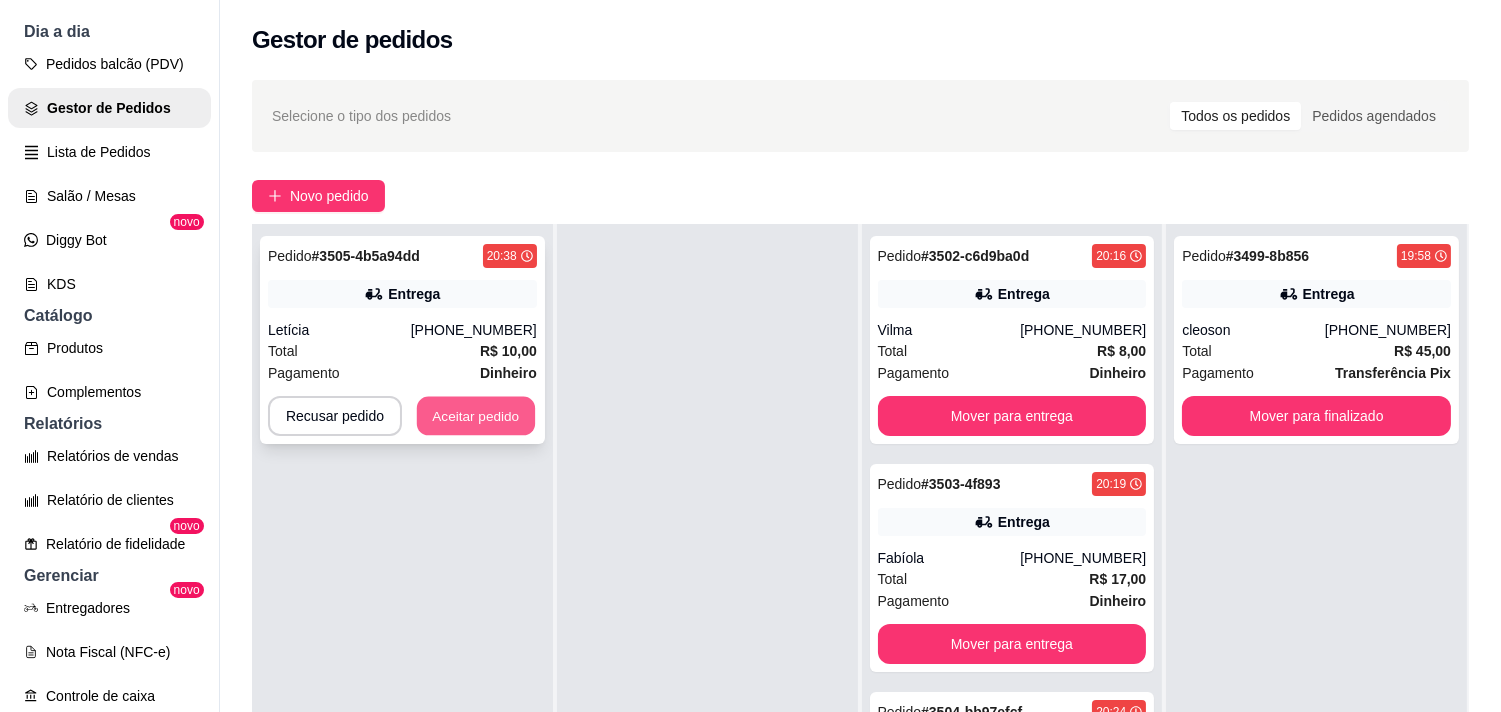 click on "Aceitar pedido" at bounding box center (476, 416) 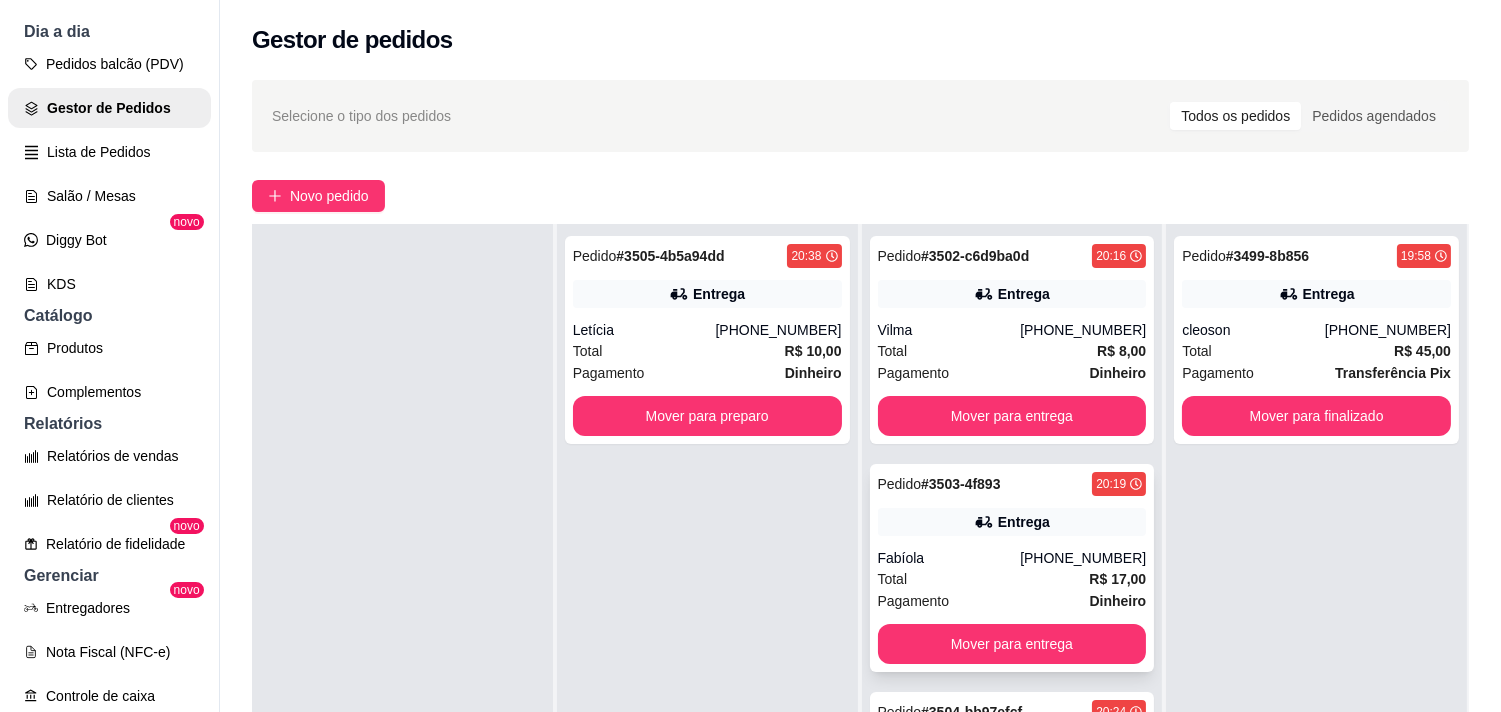 scroll, scrollTop: 134, scrollLeft: 0, axis: vertical 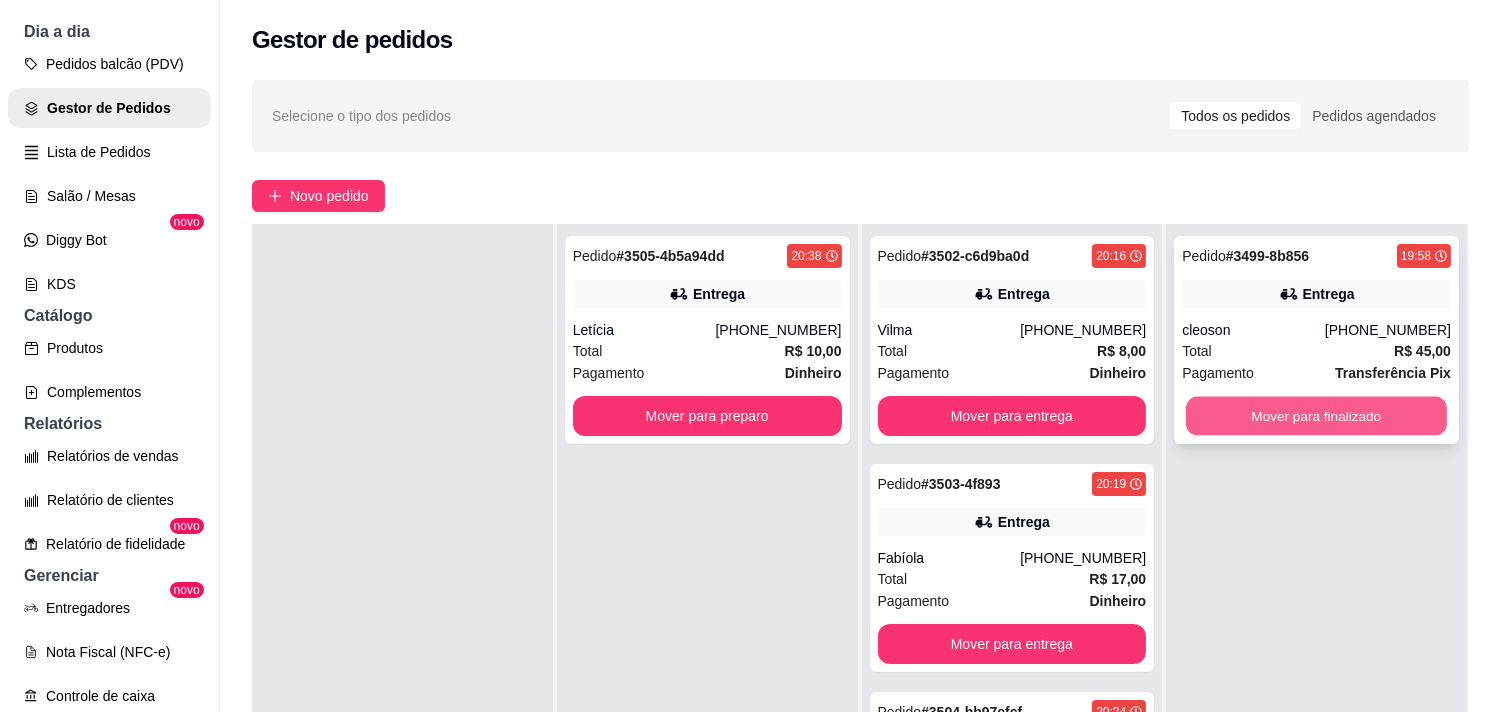 click on "Mover para finalizado" at bounding box center (1316, 416) 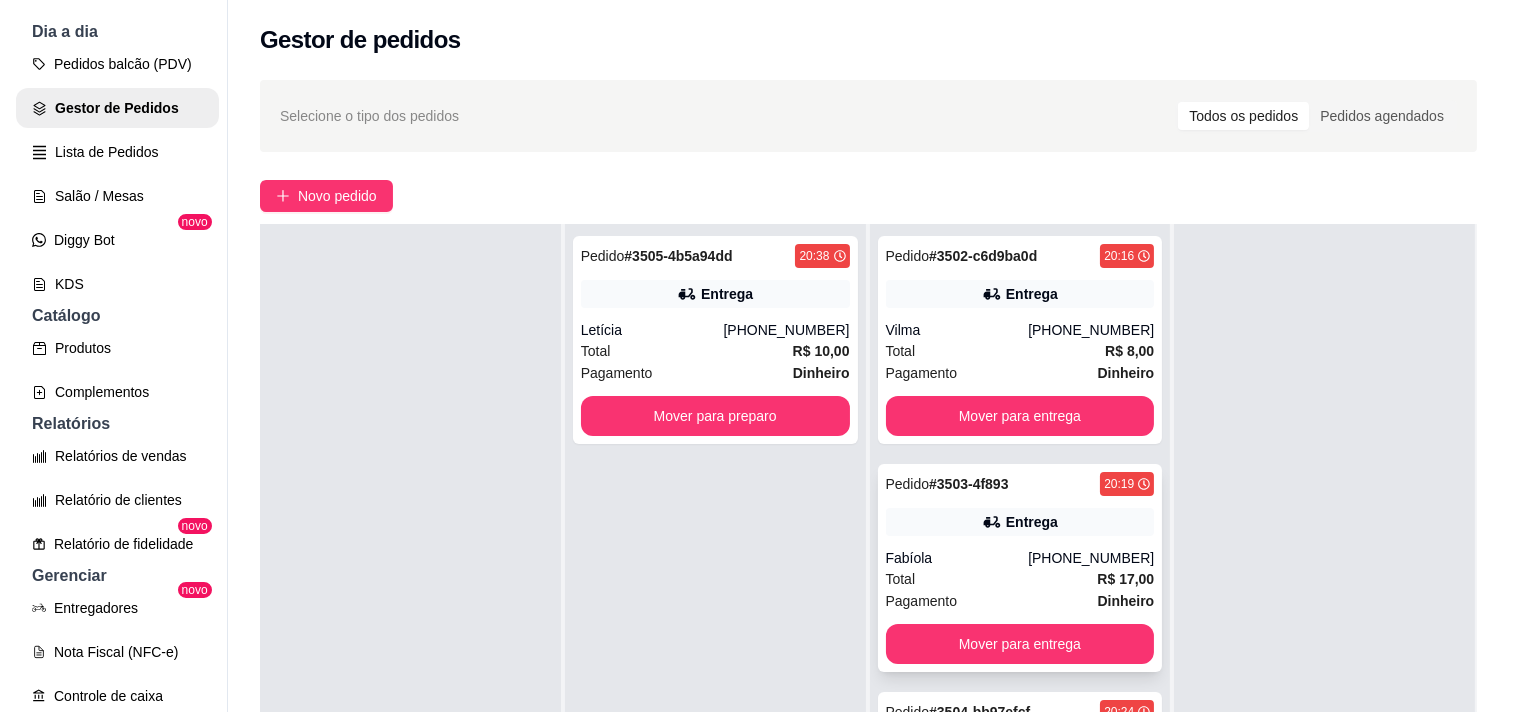 scroll, scrollTop: 333, scrollLeft: 0, axis: vertical 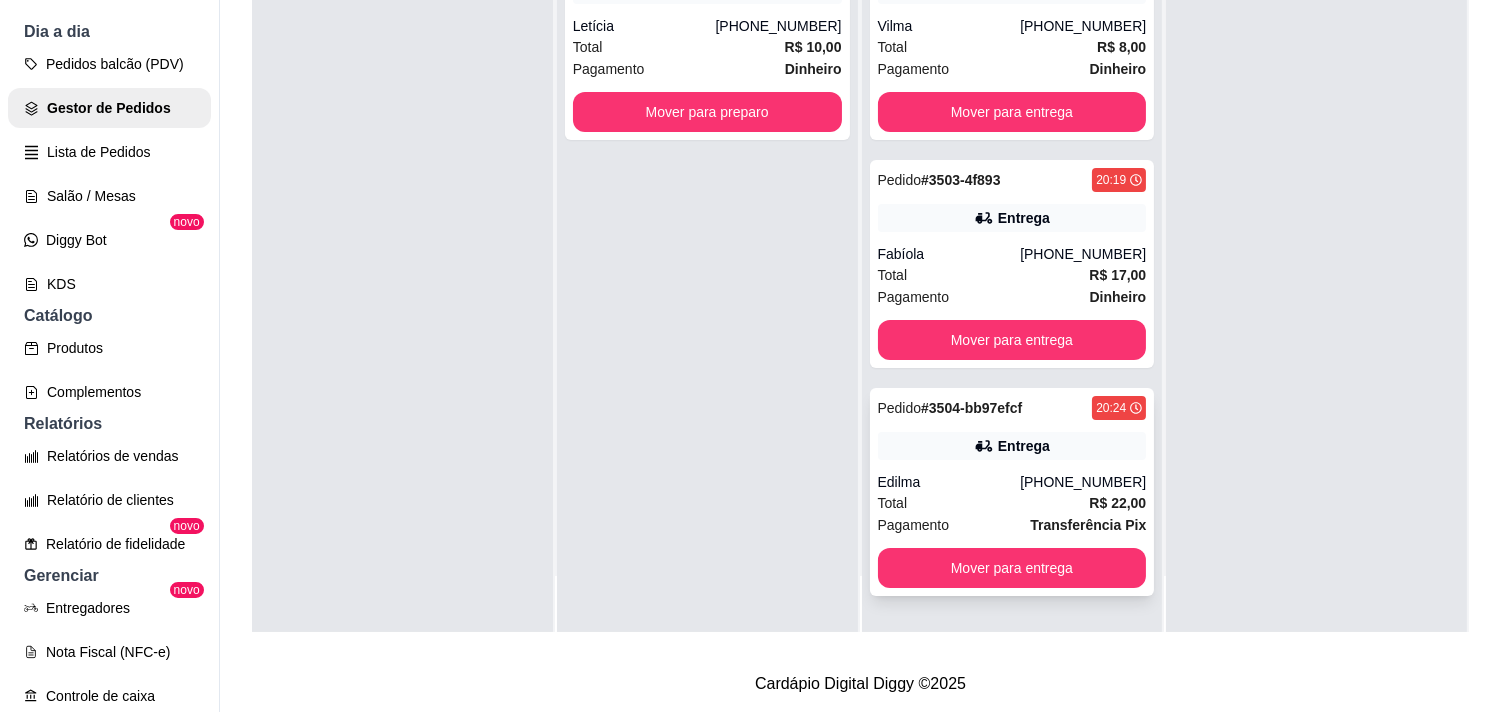 click on "Total R$ 22,00" at bounding box center [1012, 503] 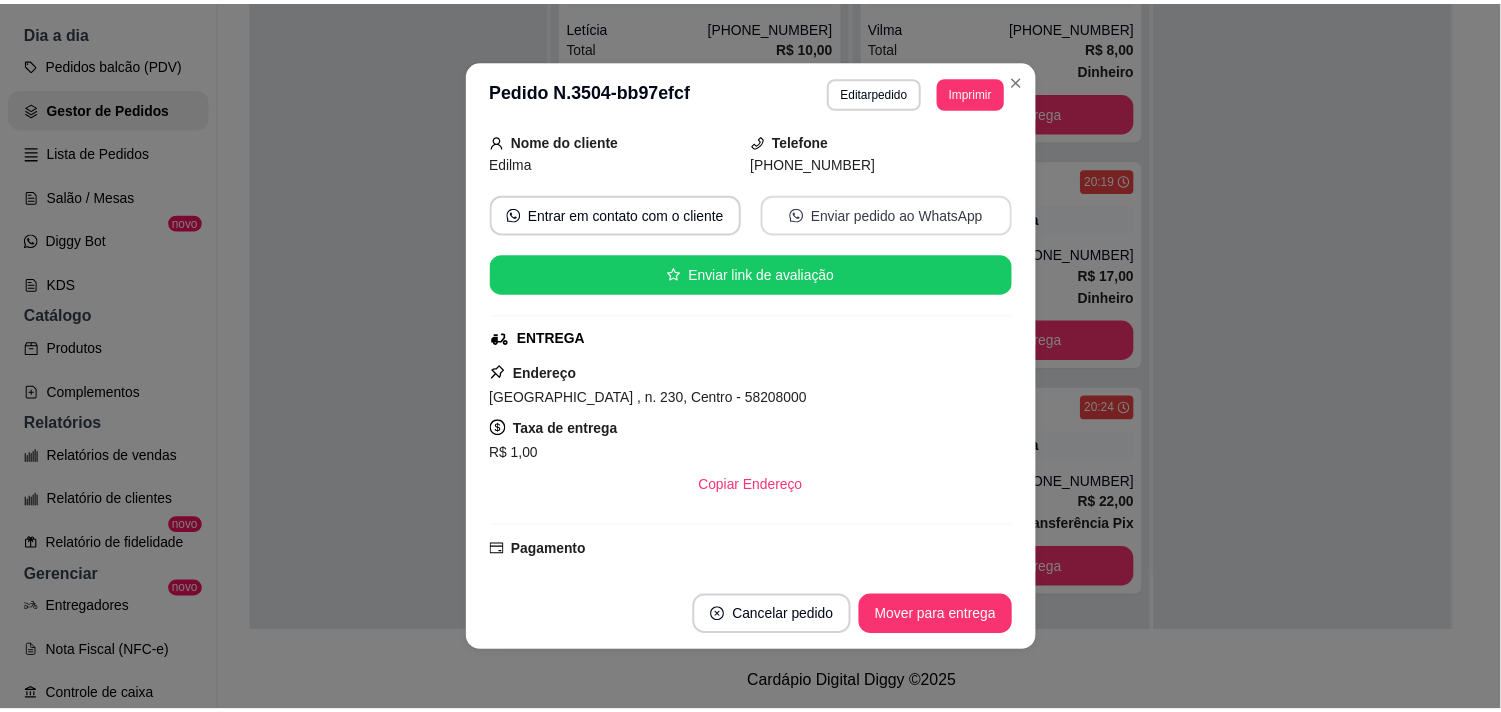scroll, scrollTop: 0, scrollLeft: 0, axis: both 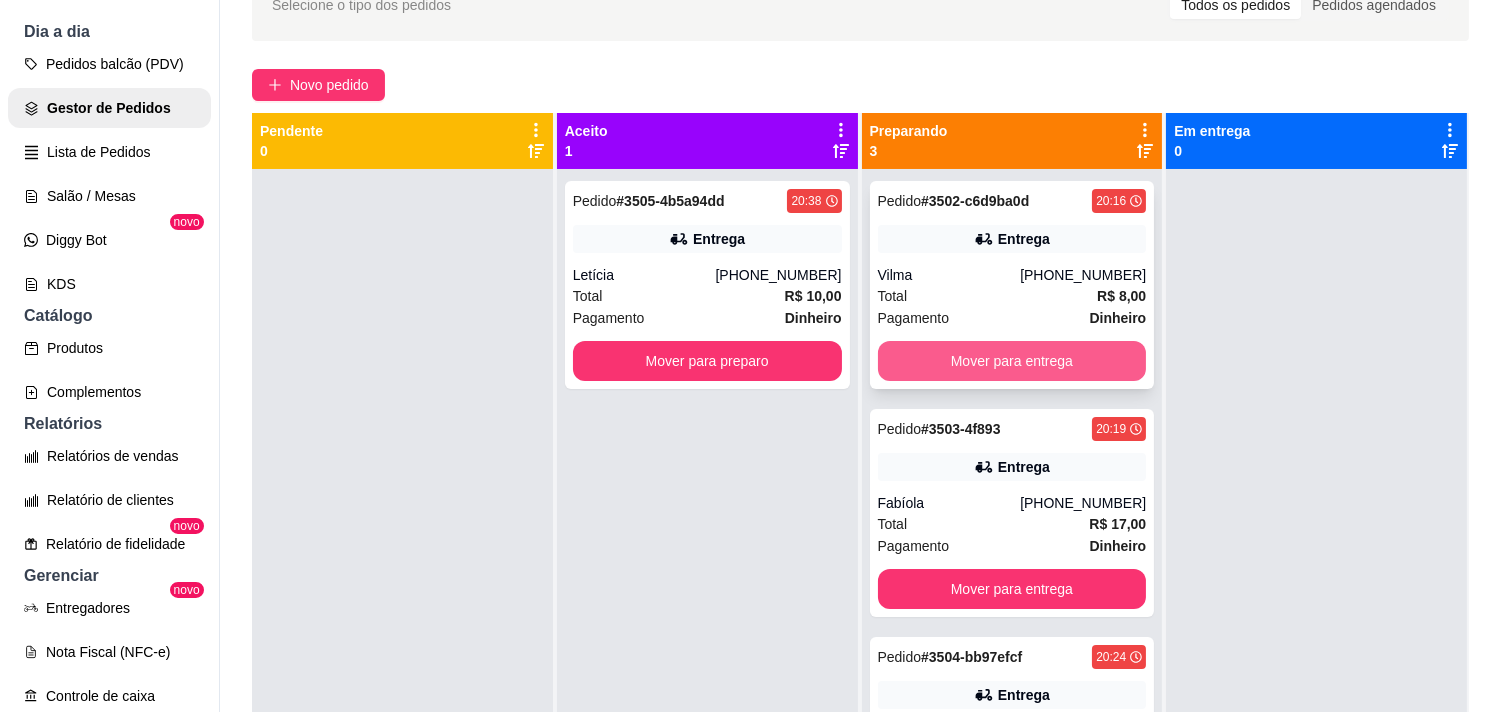 click on "Mover para entrega" at bounding box center [1012, 361] 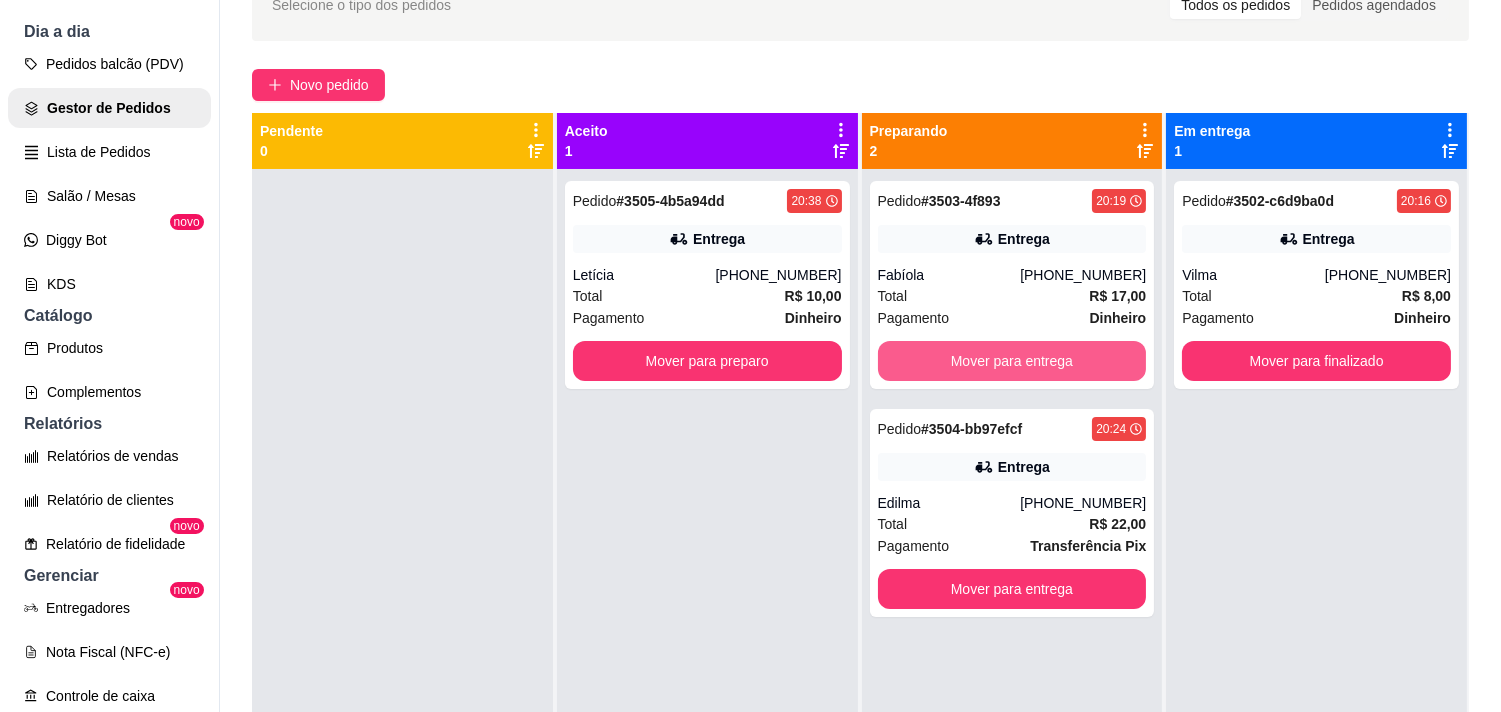 click on "Mover para entrega" at bounding box center (1012, 361) 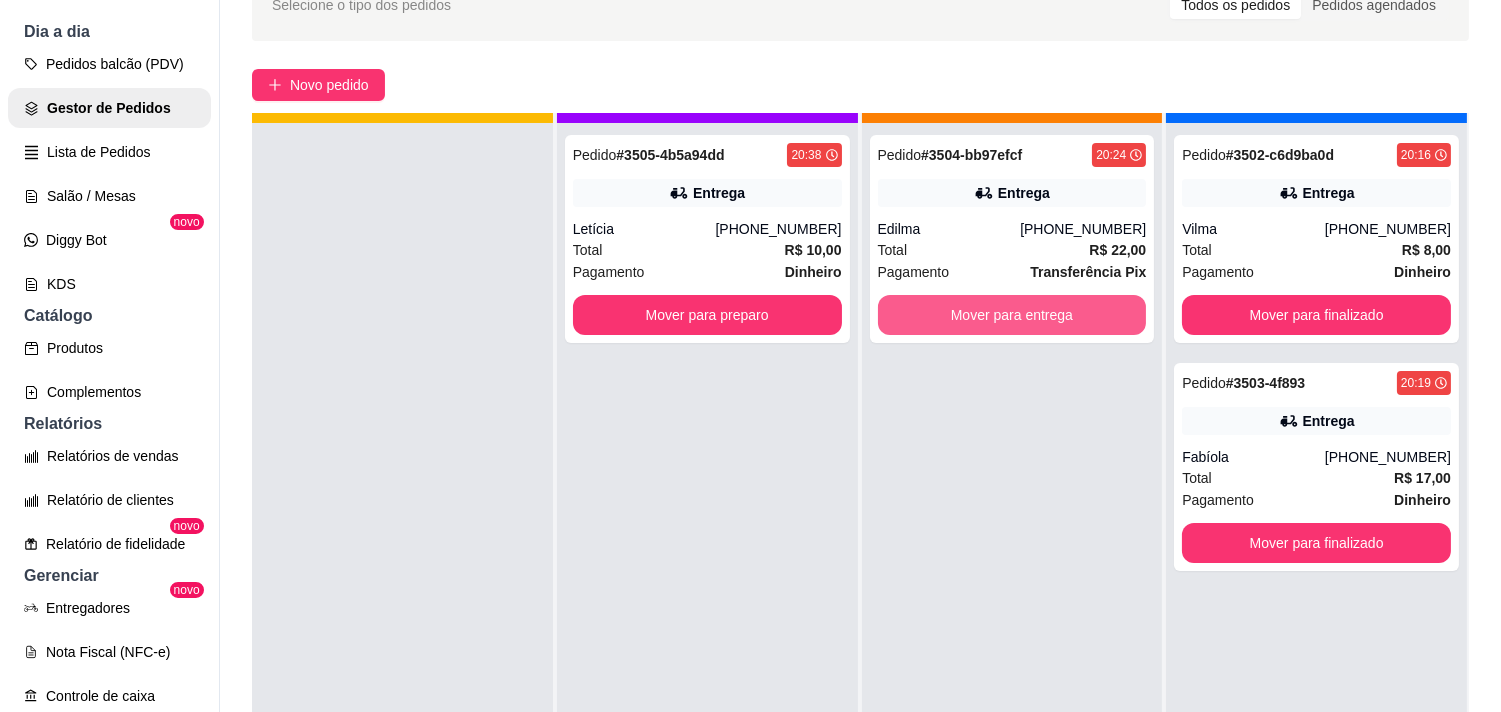 scroll, scrollTop: 70, scrollLeft: 0, axis: vertical 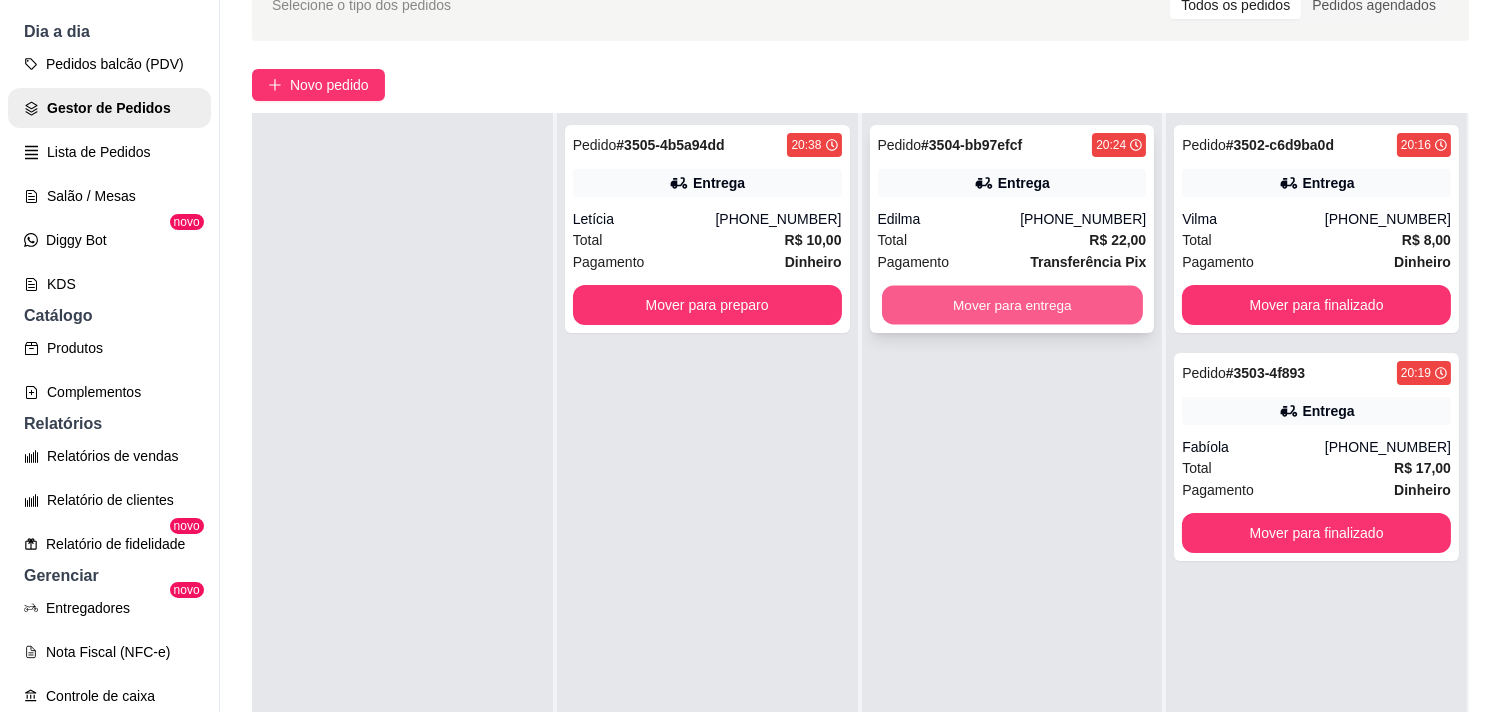 click on "Mover para entrega" at bounding box center (1012, 305) 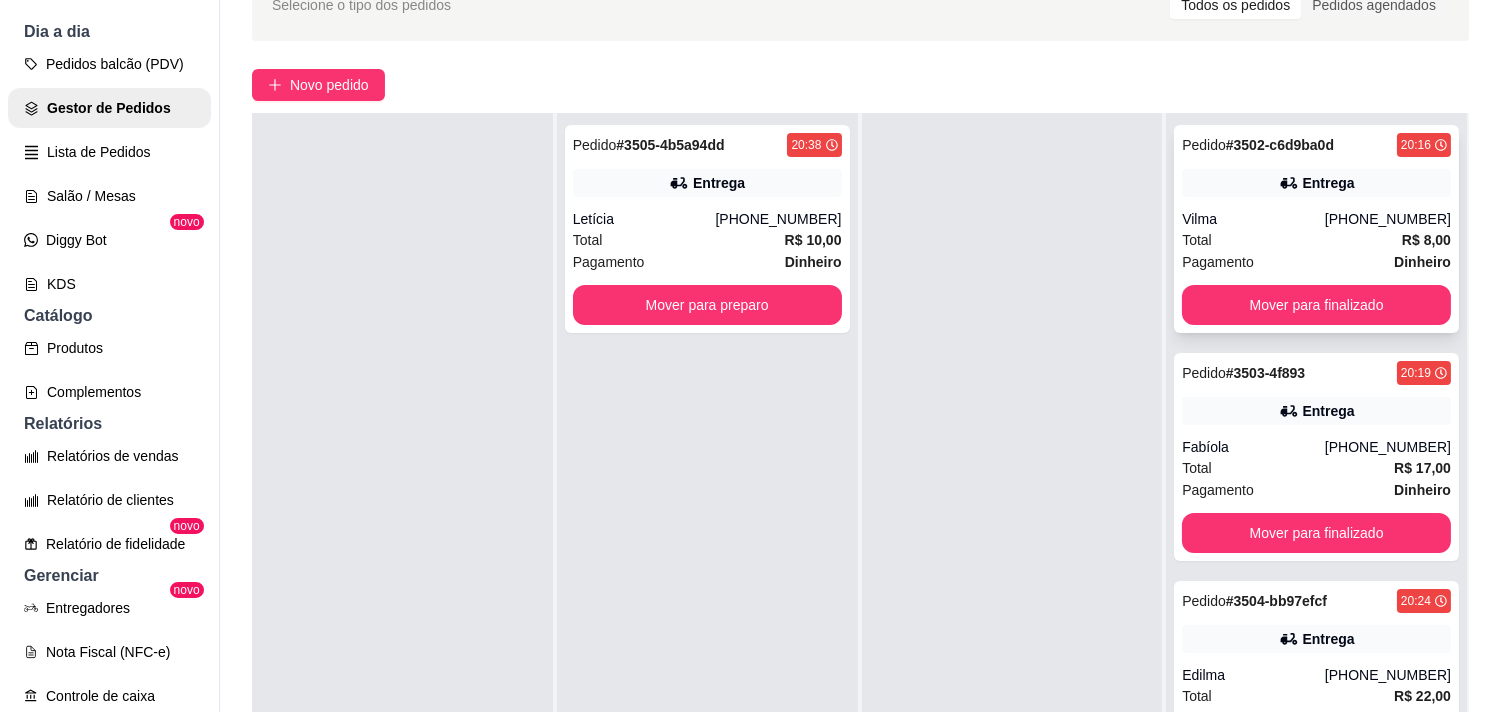 click on "Vilma" at bounding box center (1253, 219) 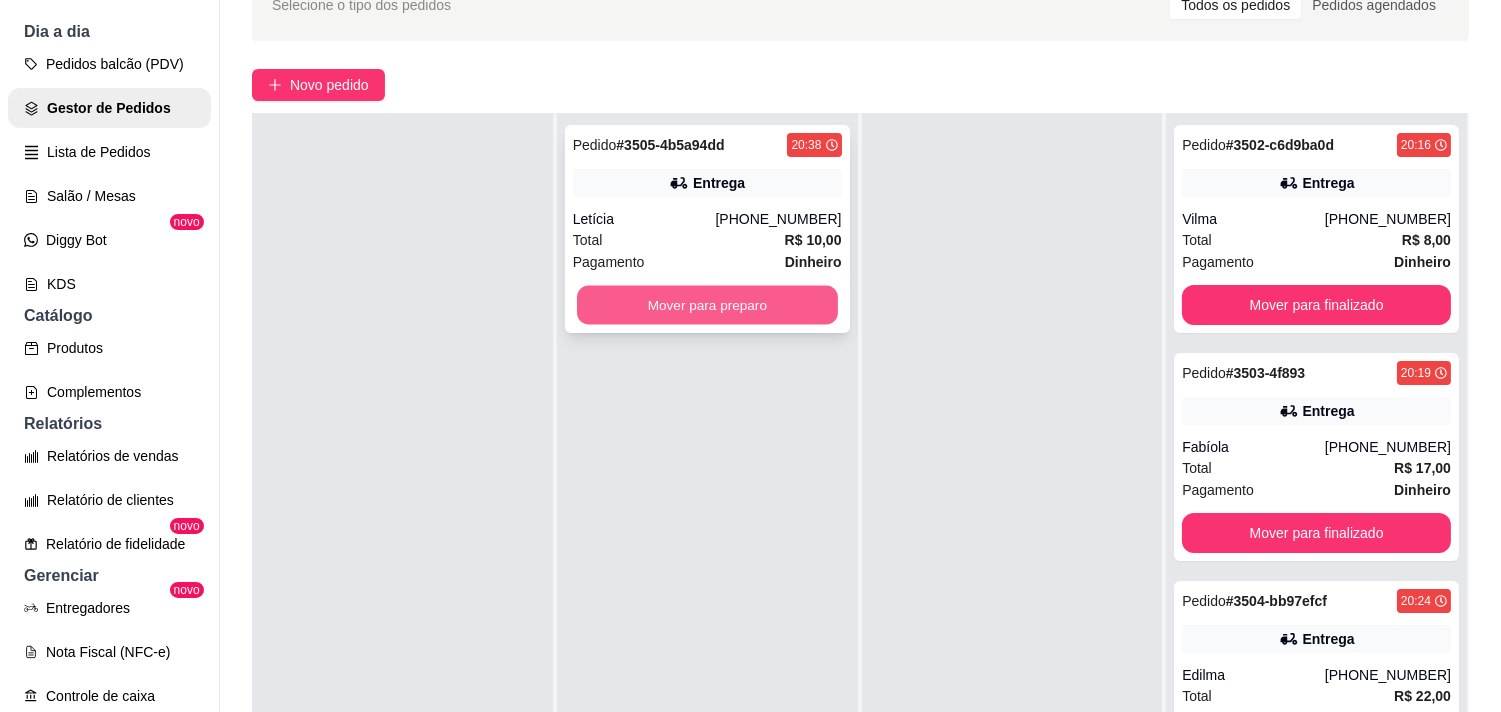 click on "Mover para preparo" at bounding box center [707, 305] 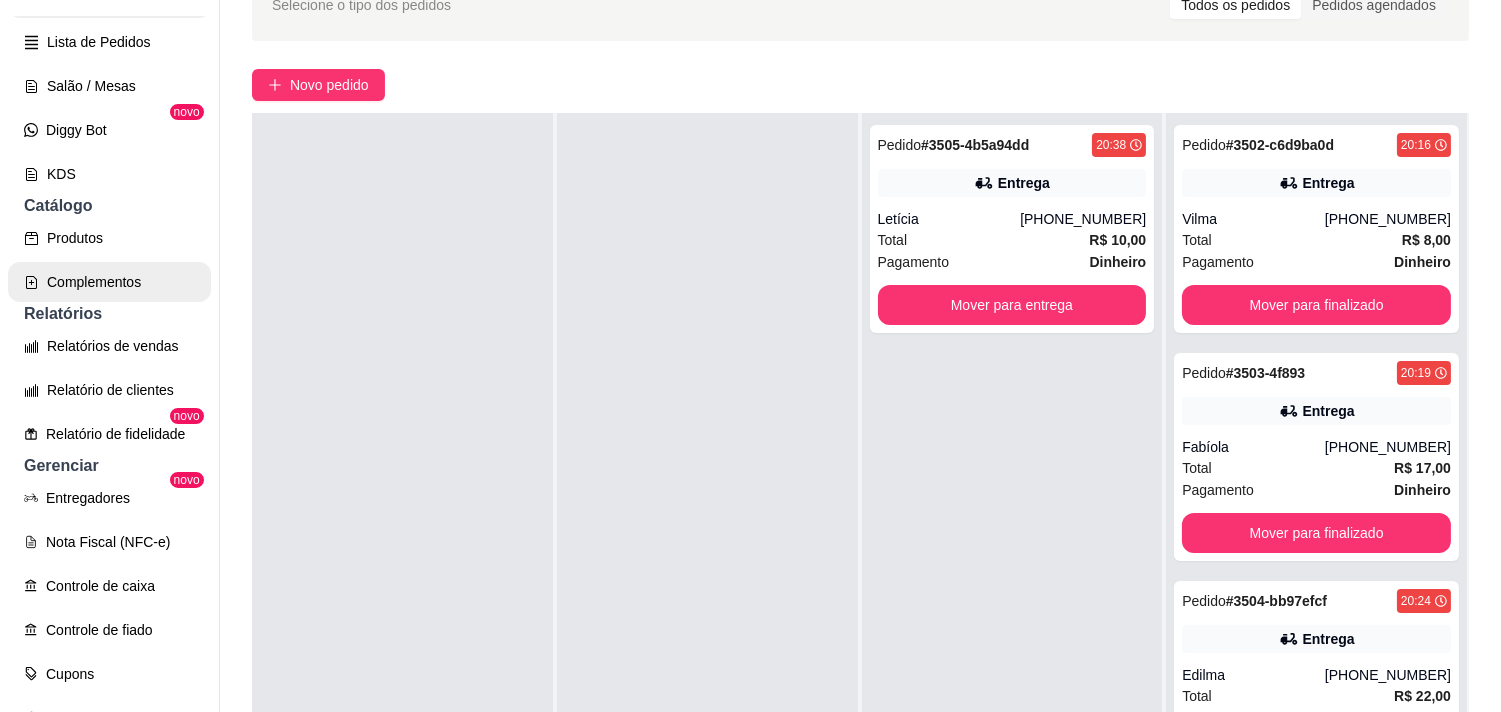scroll, scrollTop: 333, scrollLeft: 0, axis: vertical 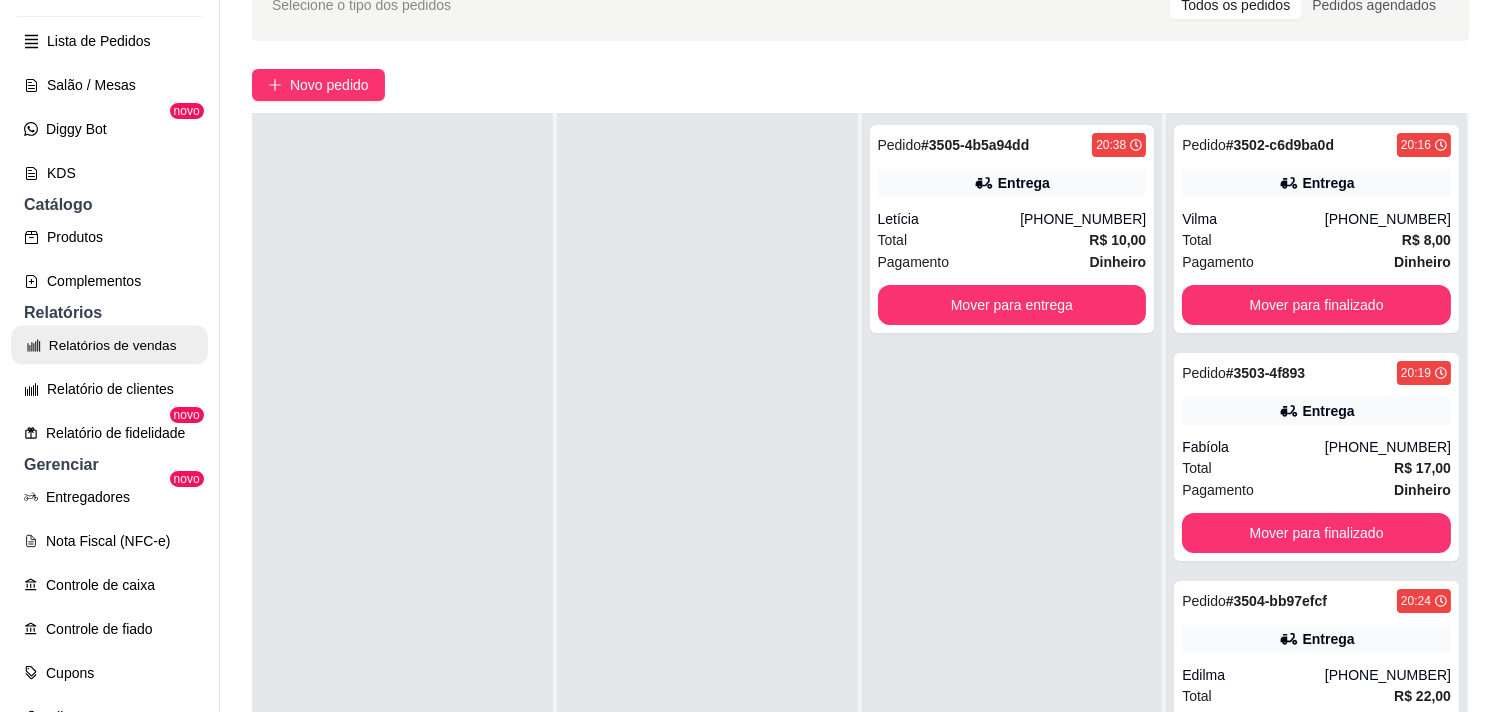 click on "Relatórios de vendas" at bounding box center (109, 345) 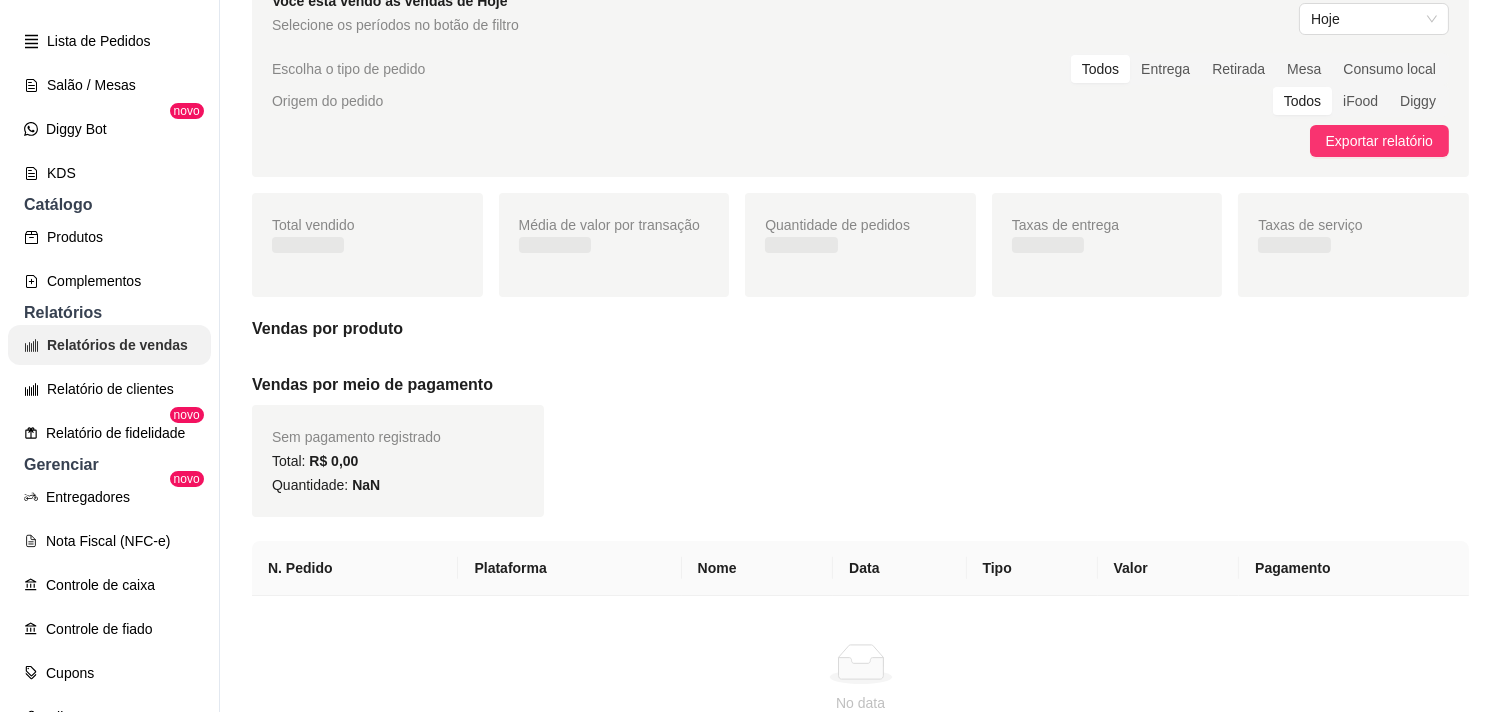 scroll, scrollTop: 0, scrollLeft: 0, axis: both 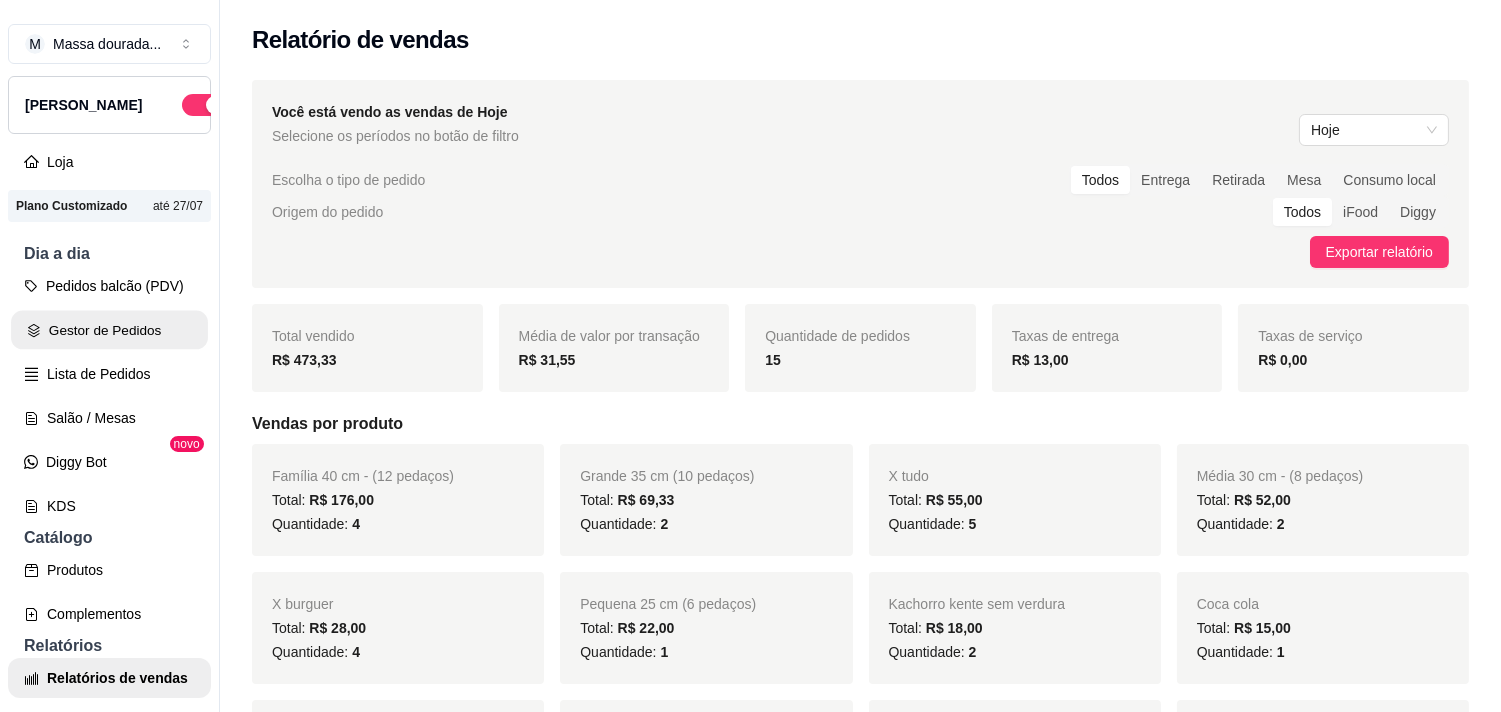 click on "Gestor de Pedidos" at bounding box center [109, 330] 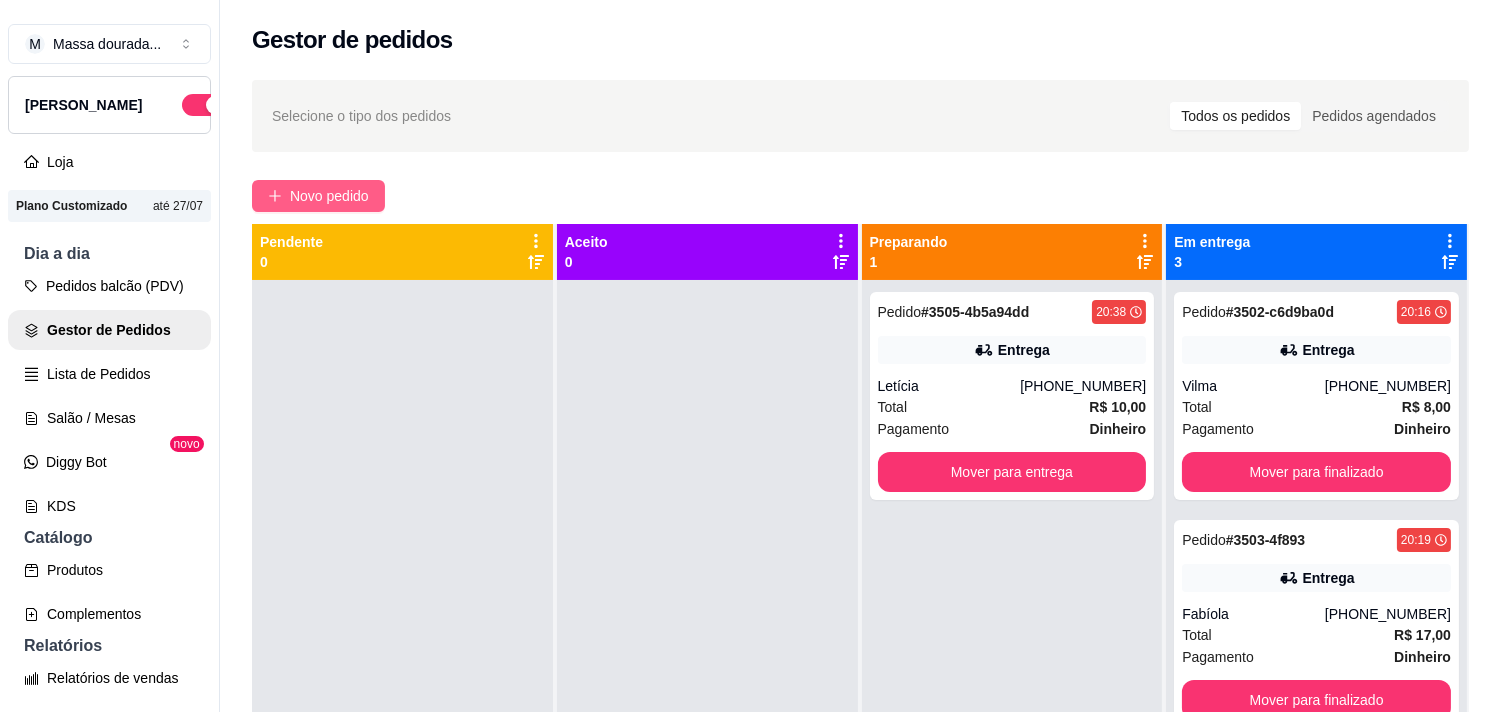 click on "Novo pedido" at bounding box center (329, 196) 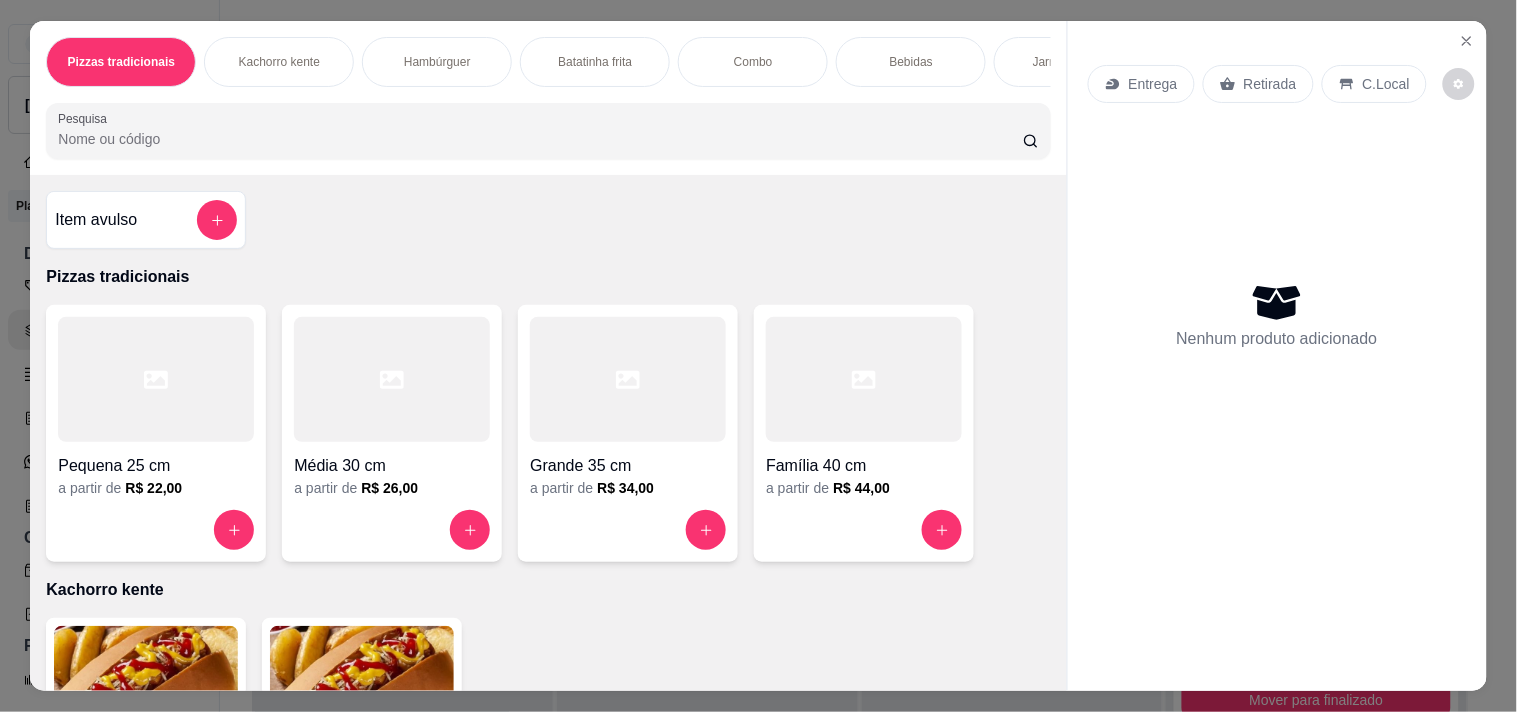 scroll, scrollTop: 111, scrollLeft: 0, axis: vertical 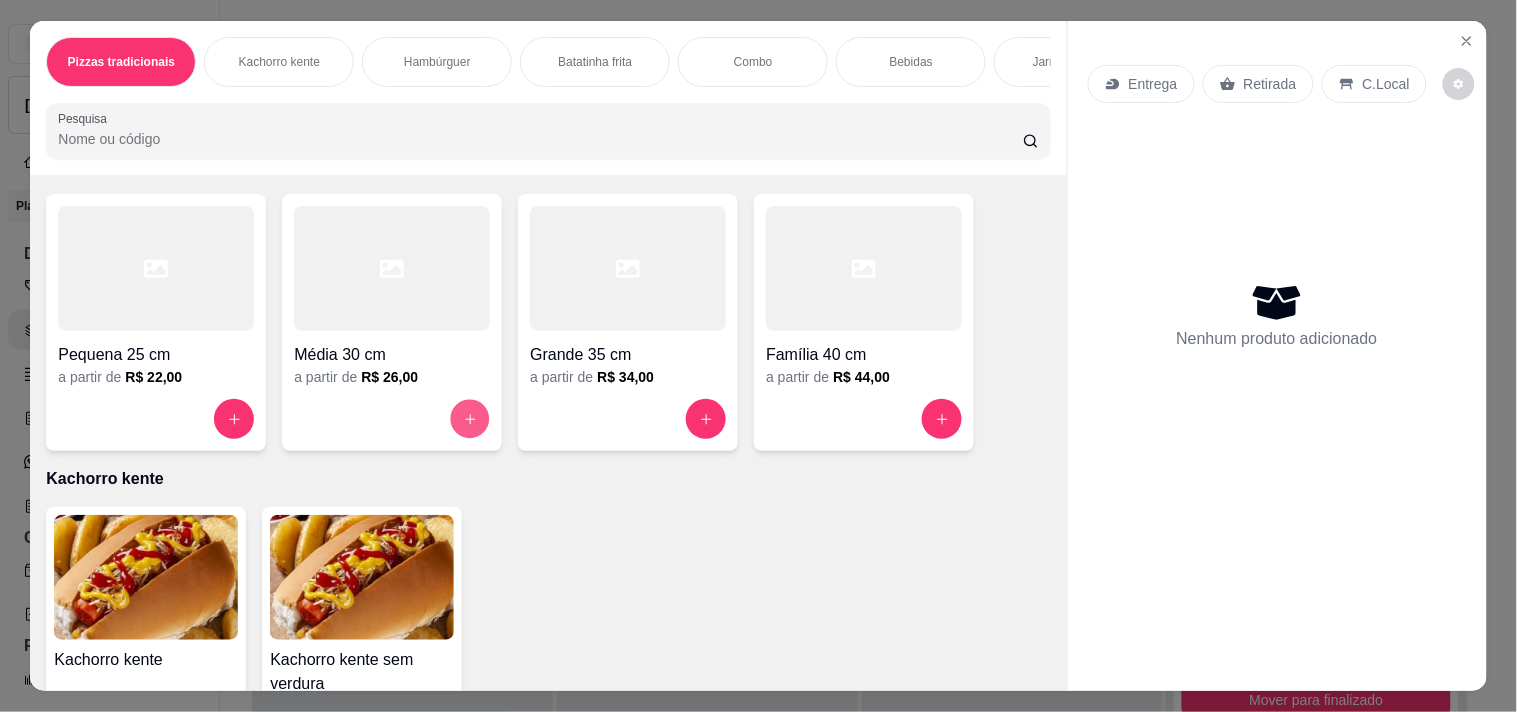 click at bounding box center [470, 419] 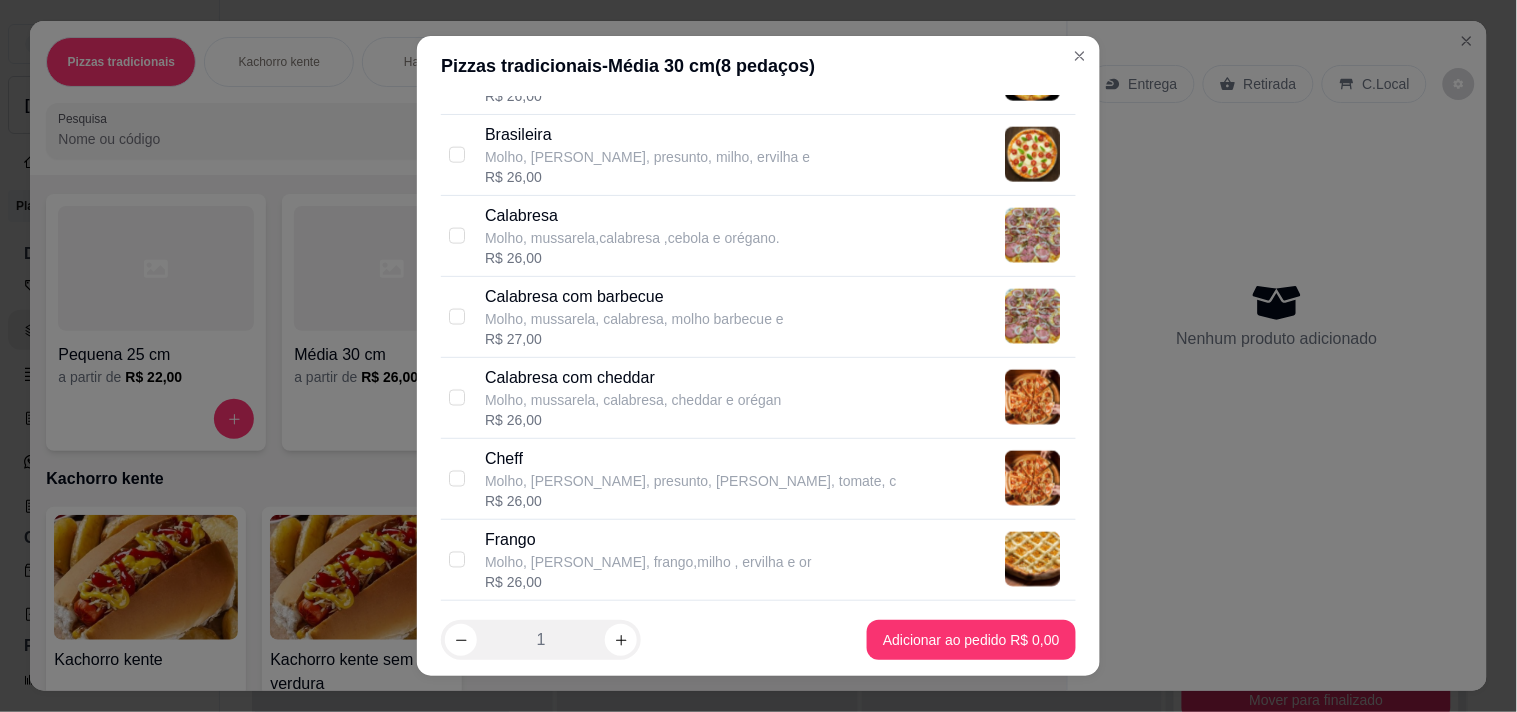 scroll, scrollTop: 888, scrollLeft: 0, axis: vertical 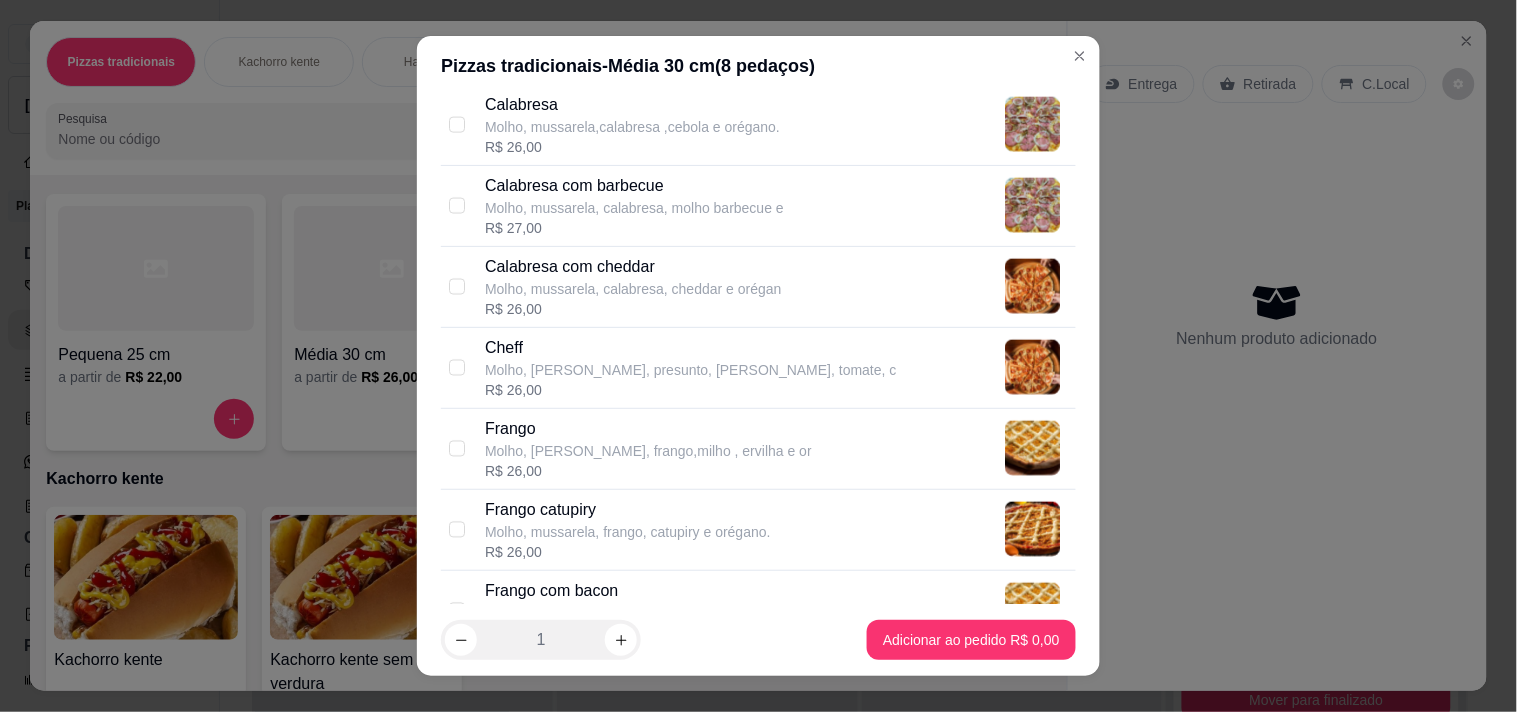 click on "Molho, mussarela,calabresa ,cebola e orégano." at bounding box center [632, 127] 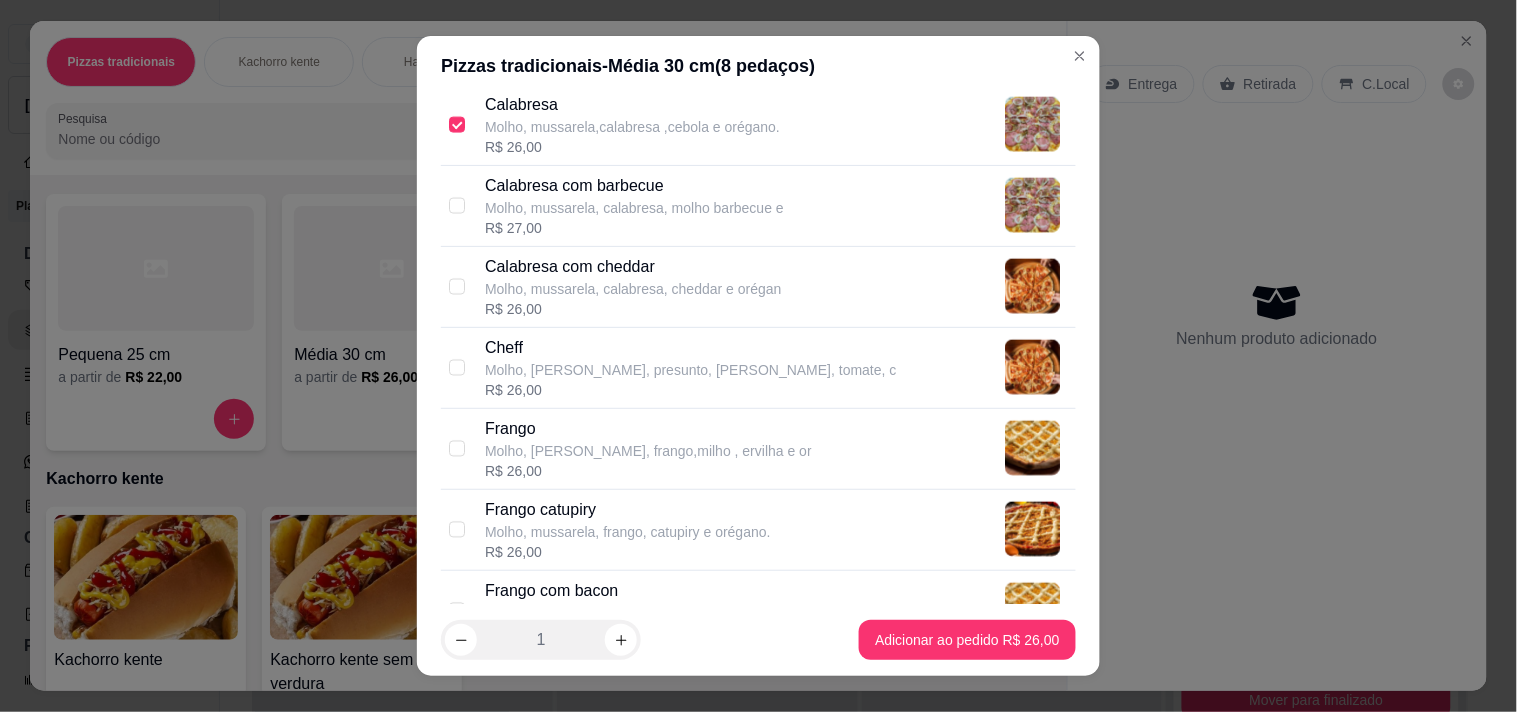 scroll, scrollTop: 1333, scrollLeft: 0, axis: vertical 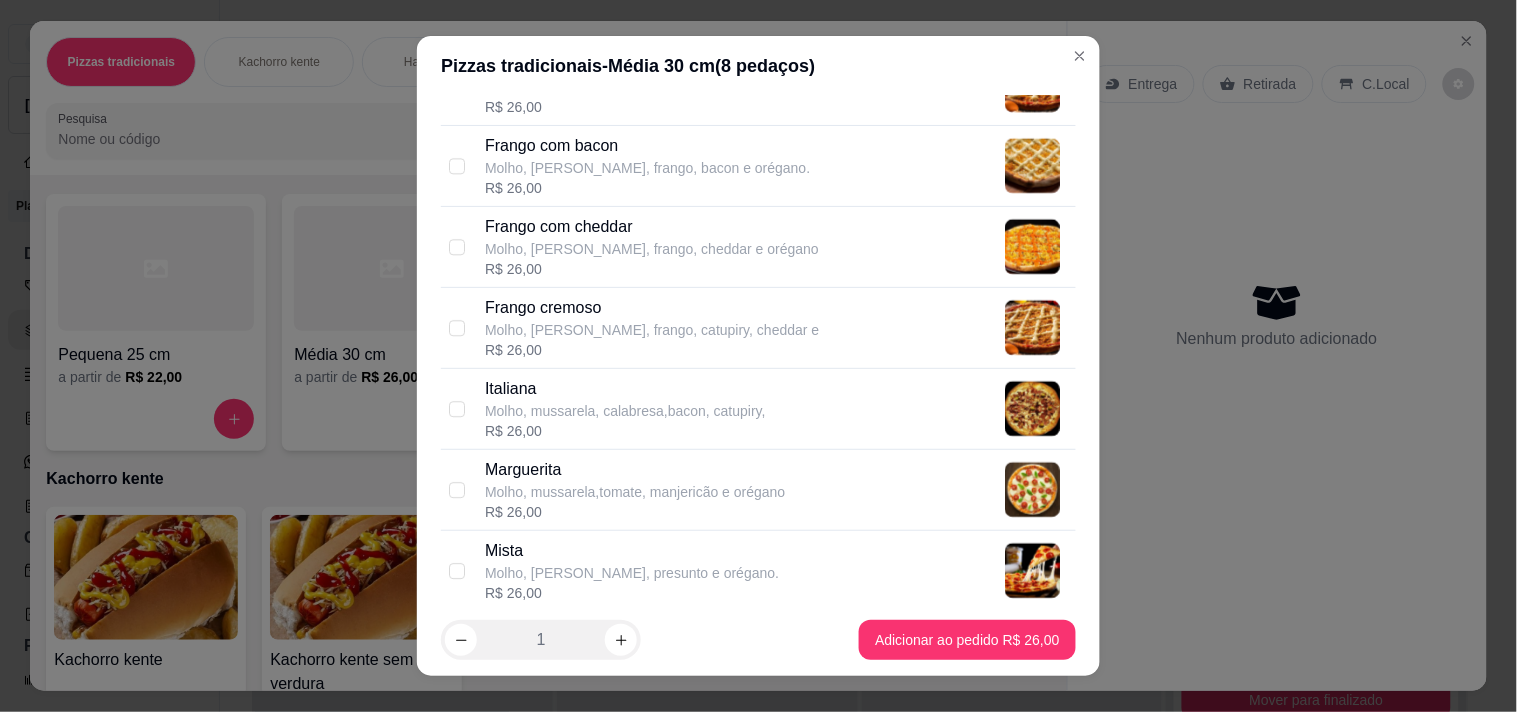 click on "Molho, [PERSON_NAME], frango,milho , ervilha e or" at bounding box center (648, 6) 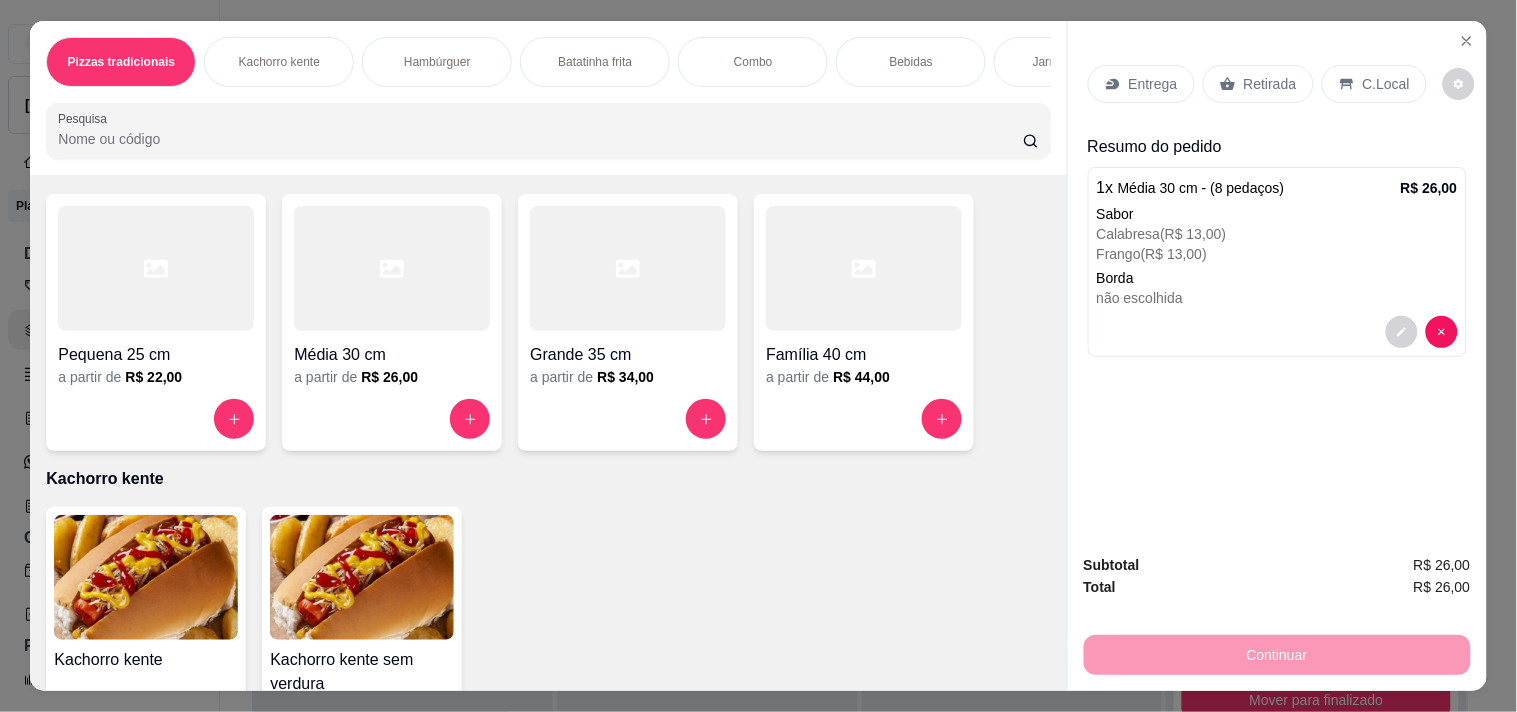 click on "Retirada" at bounding box center [1270, 84] 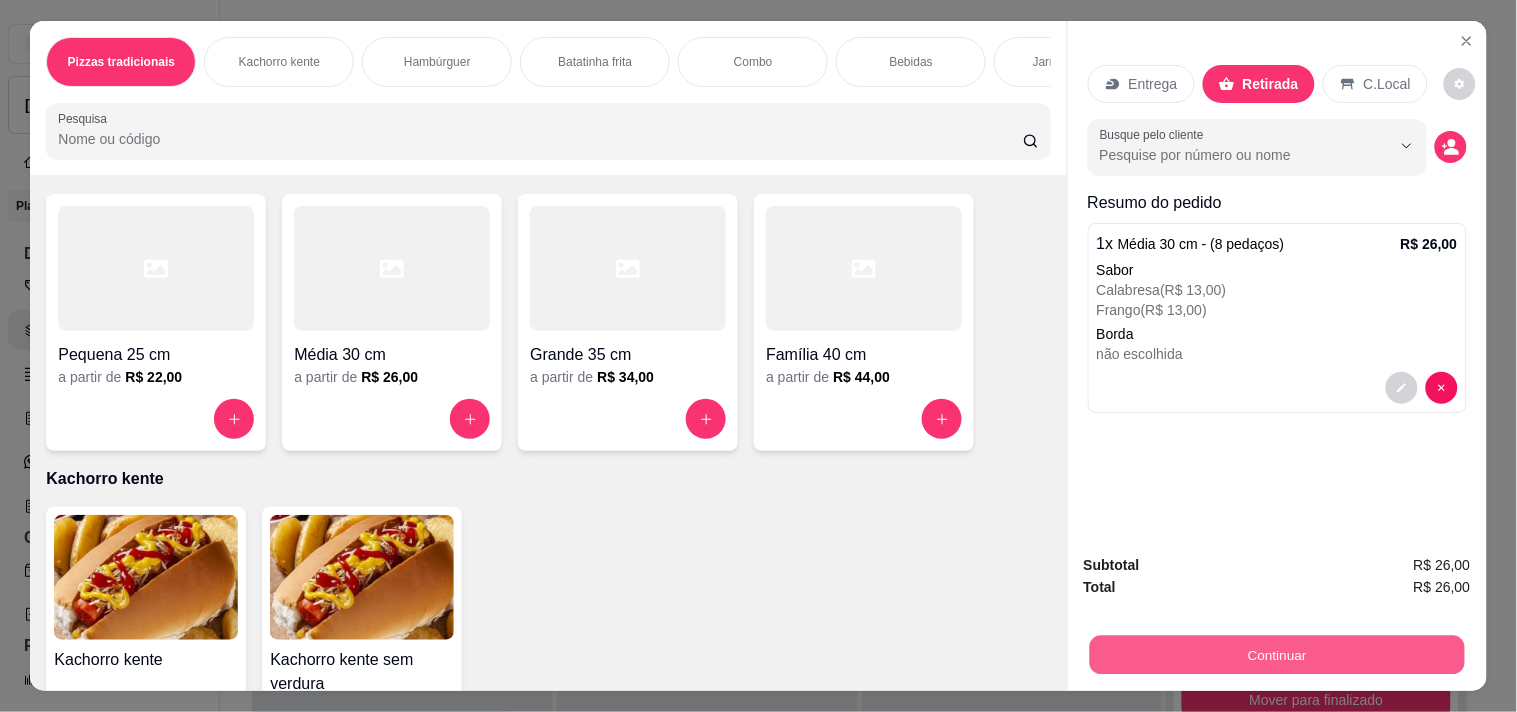 click on "Continuar" at bounding box center (1276, 654) 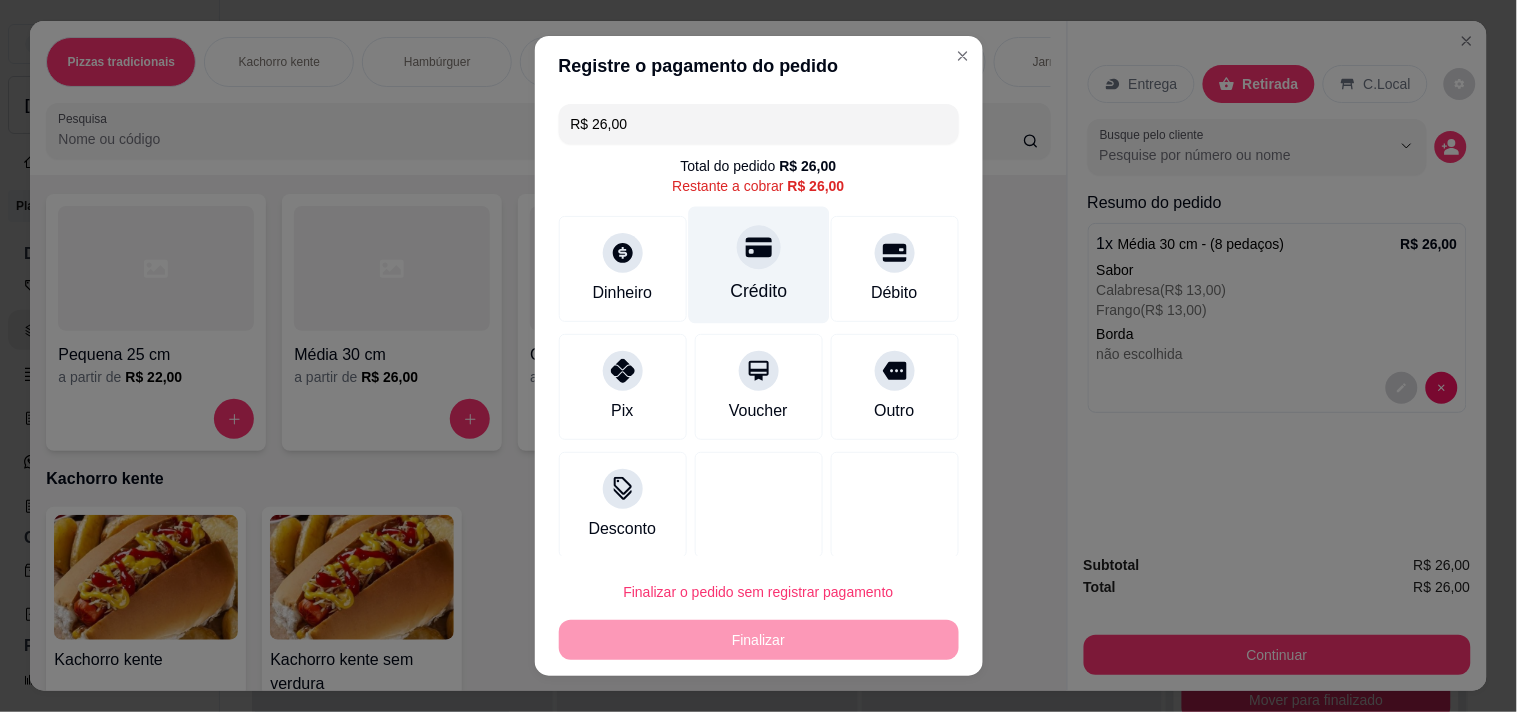 click on "Crédito" at bounding box center [758, 264] 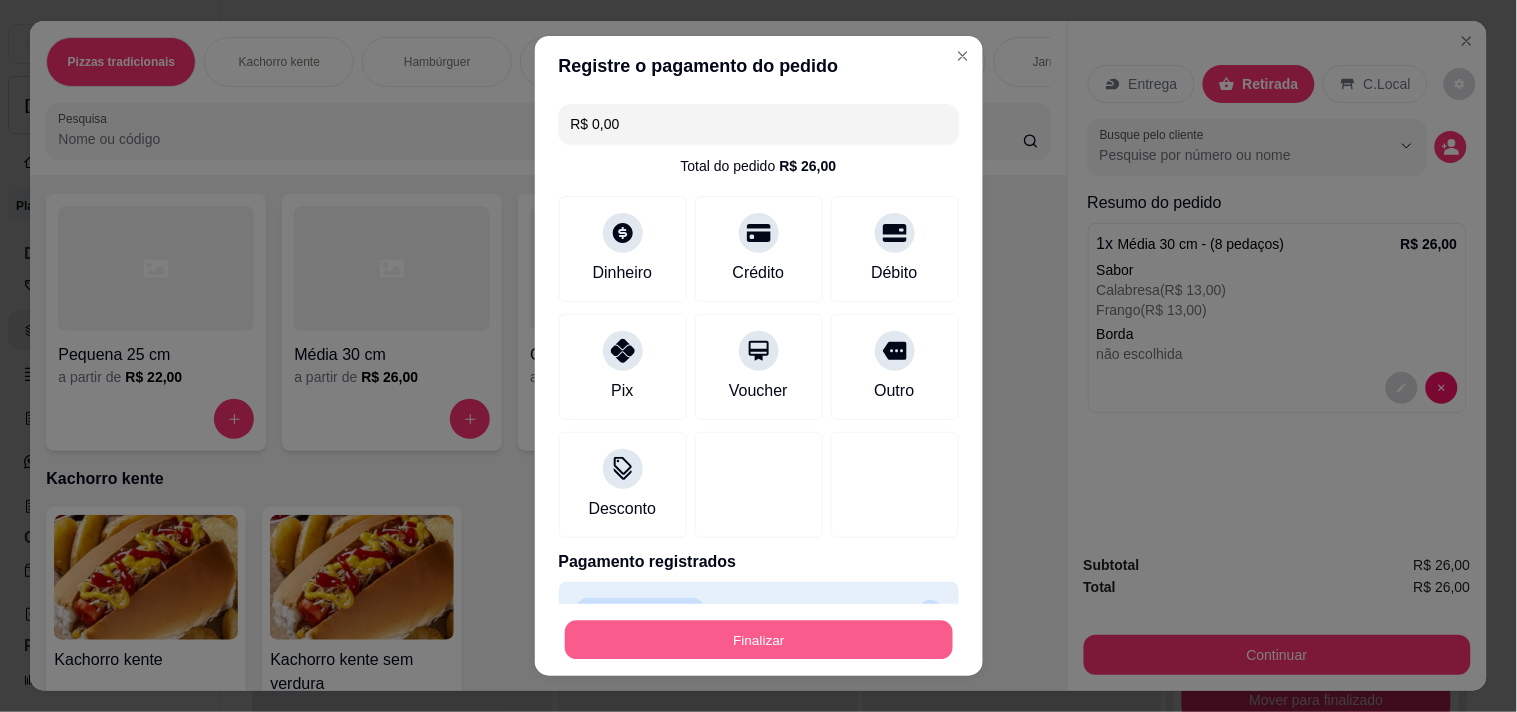 click on "Finalizar" at bounding box center (759, 640) 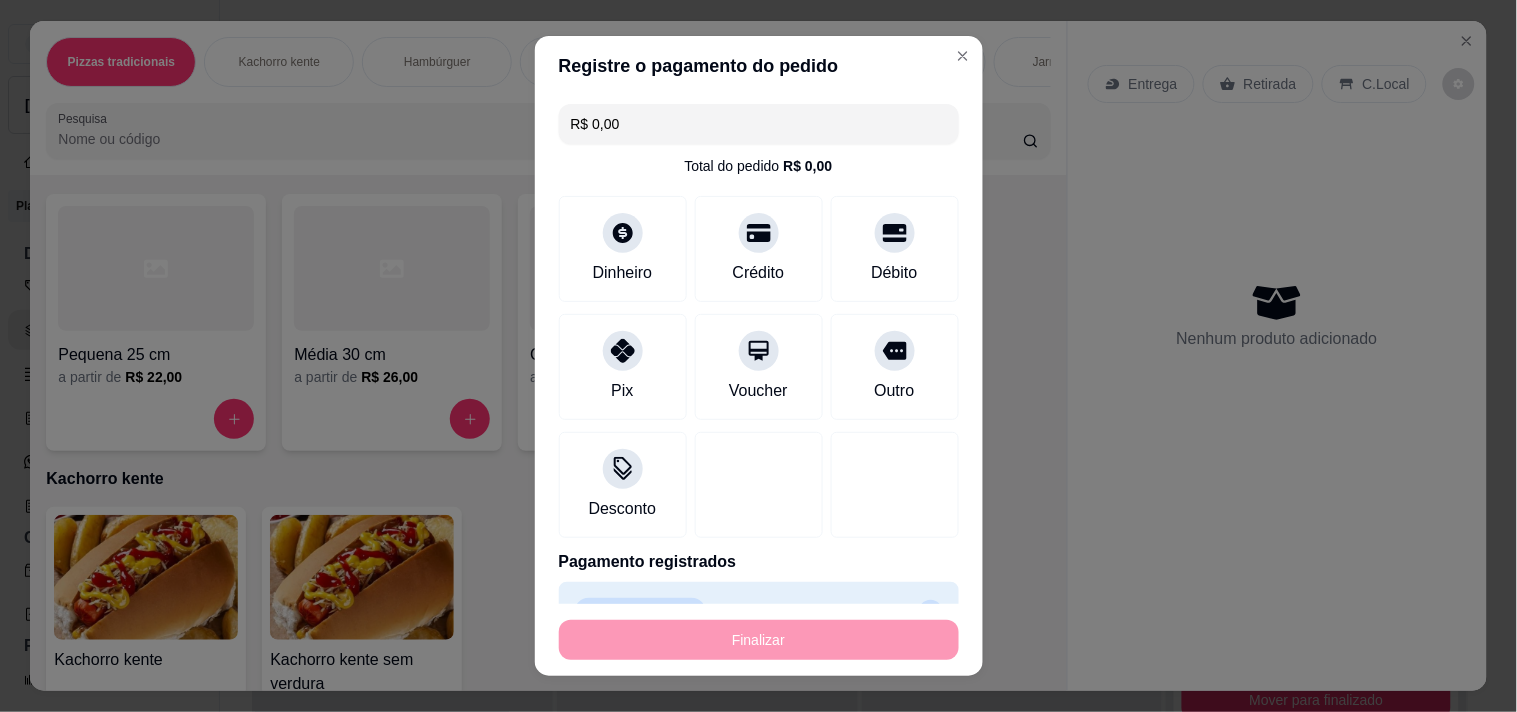 type on "-R$ 26,00" 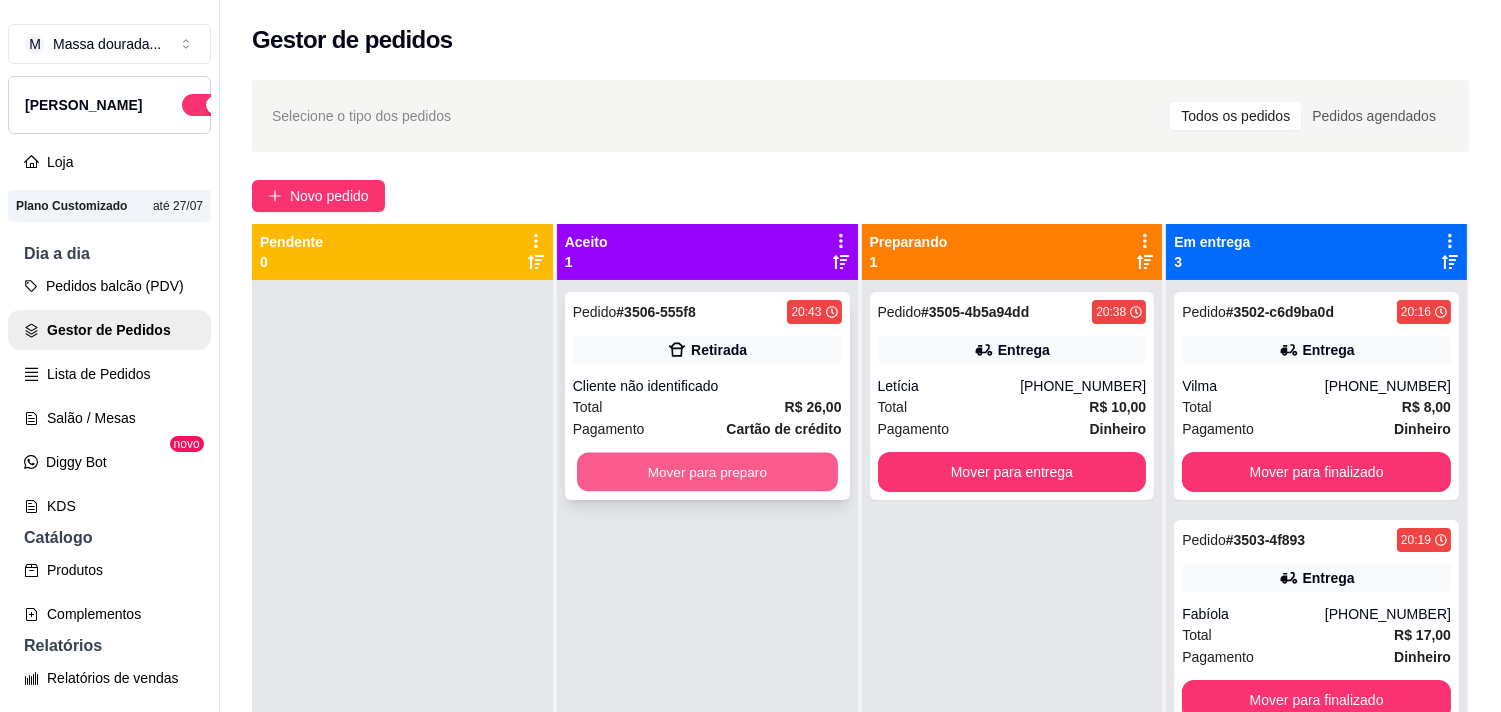 click on "Mover para preparo" at bounding box center (707, 472) 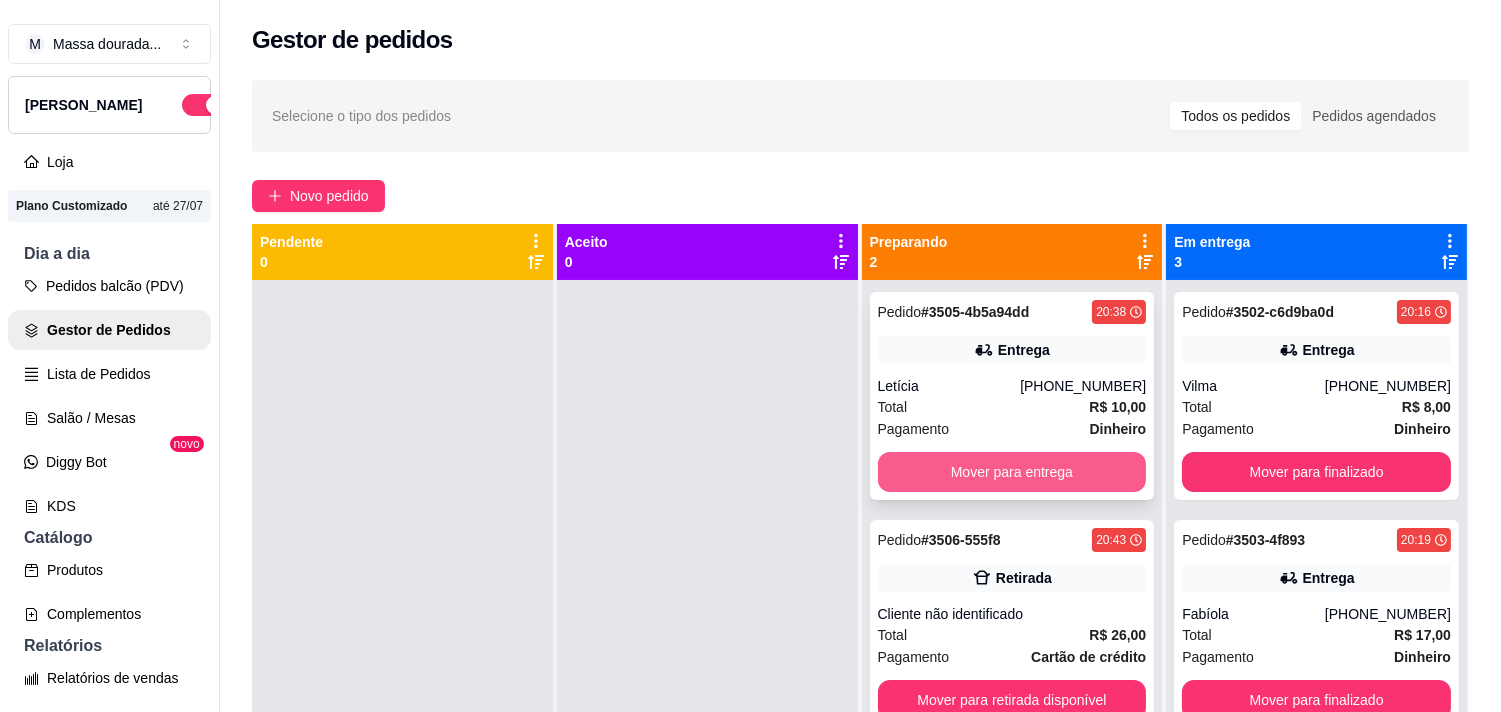 click on "Mover para entrega" at bounding box center [1012, 472] 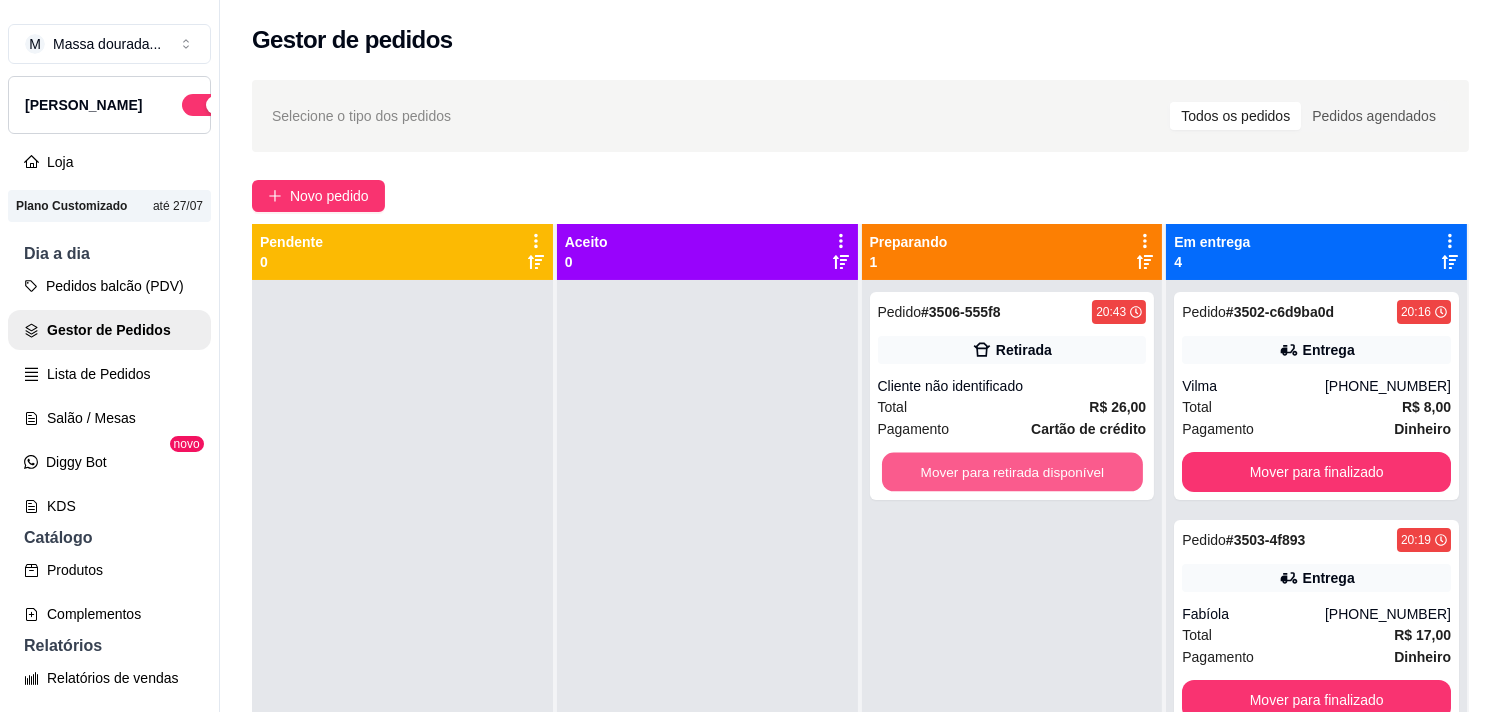 click on "Mover para retirada disponível" at bounding box center [1012, 472] 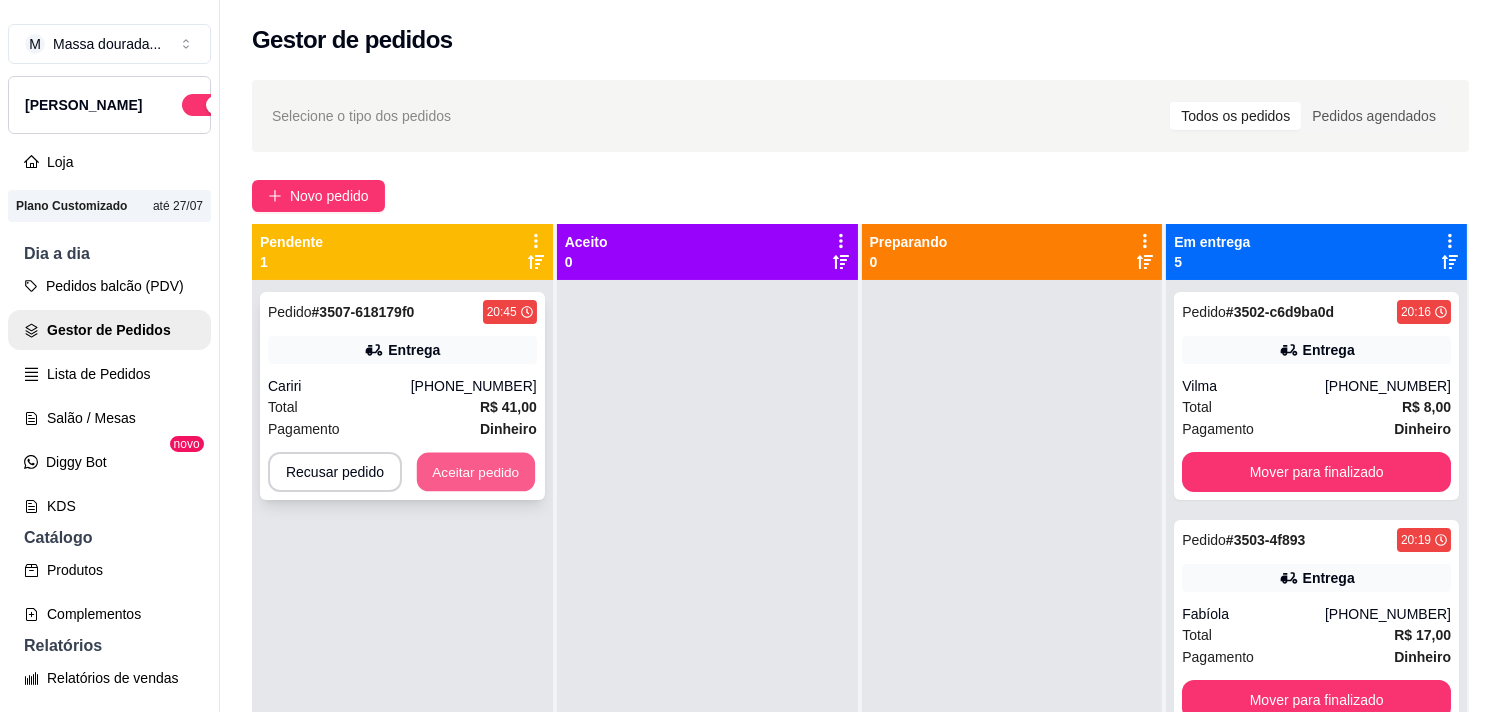 click on "Aceitar pedido" at bounding box center (476, 472) 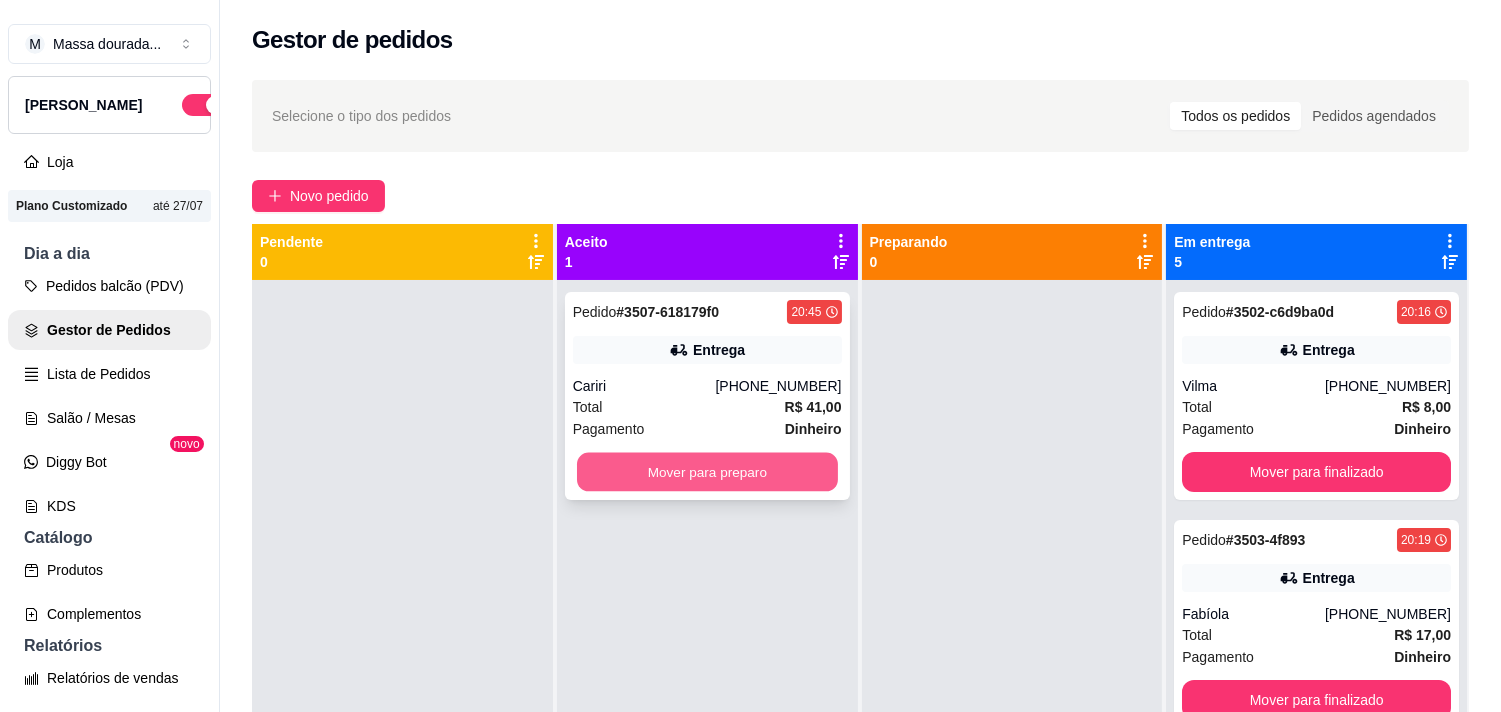 click on "Mover para preparo" at bounding box center [707, 472] 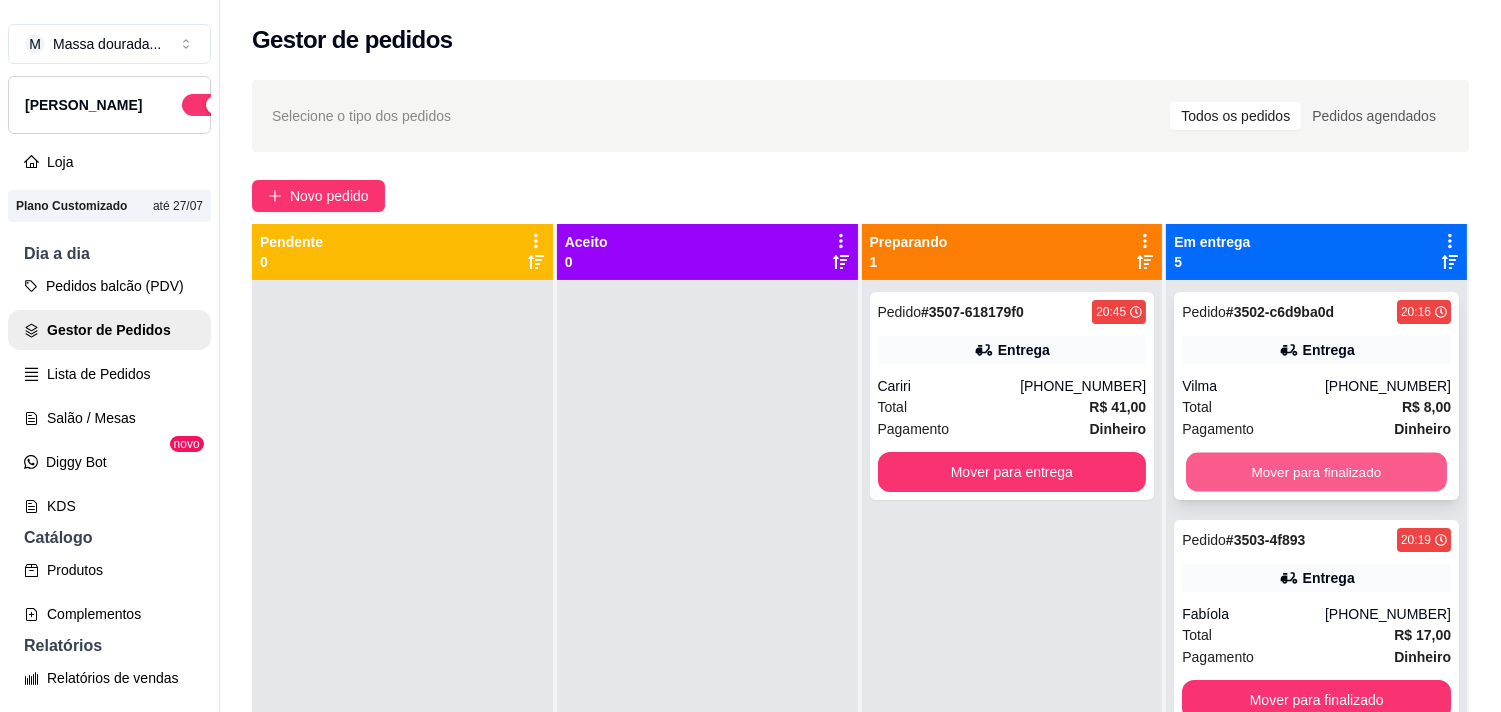 click on "Mover para finalizado" at bounding box center [1316, 472] 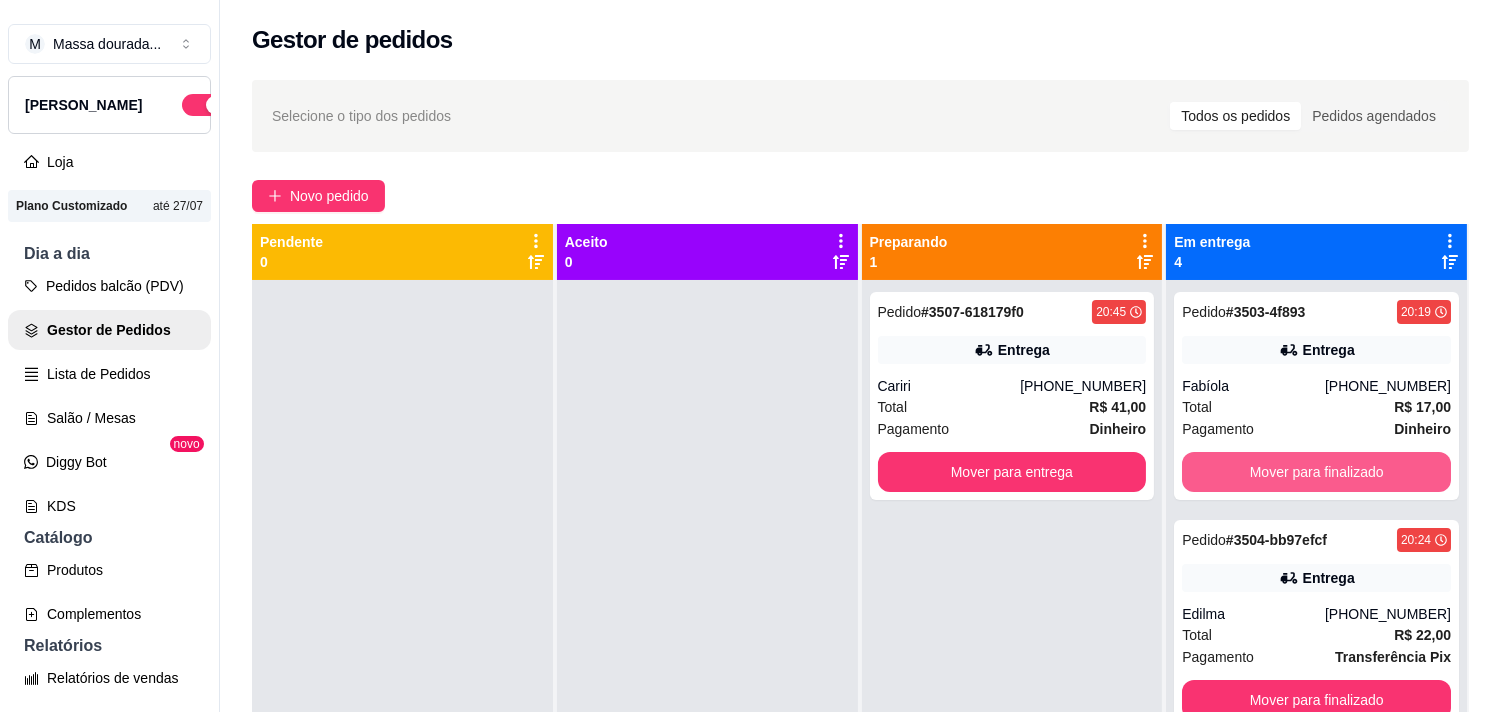 click on "Mover para finalizado" at bounding box center (1316, 472) 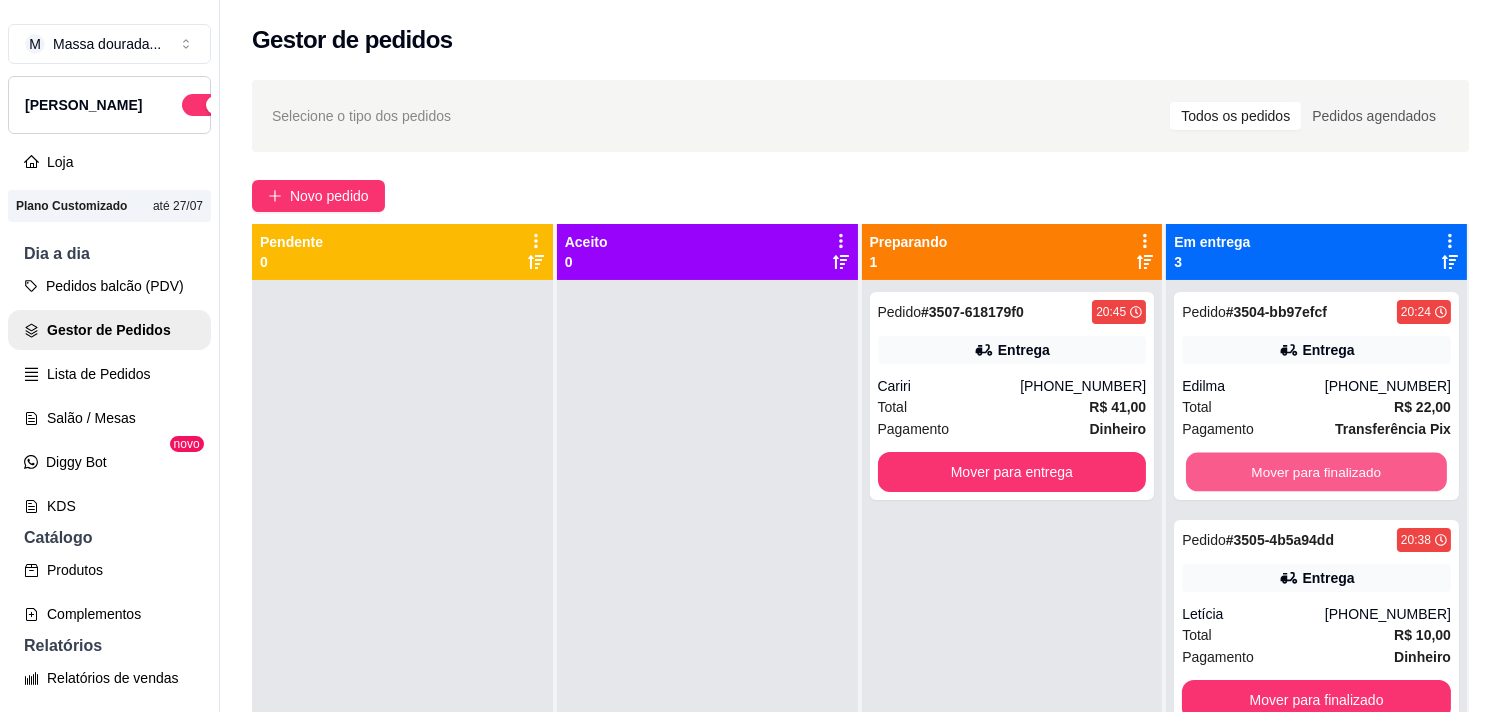 click on "Mover para finalizado" at bounding box center (1316, 472) 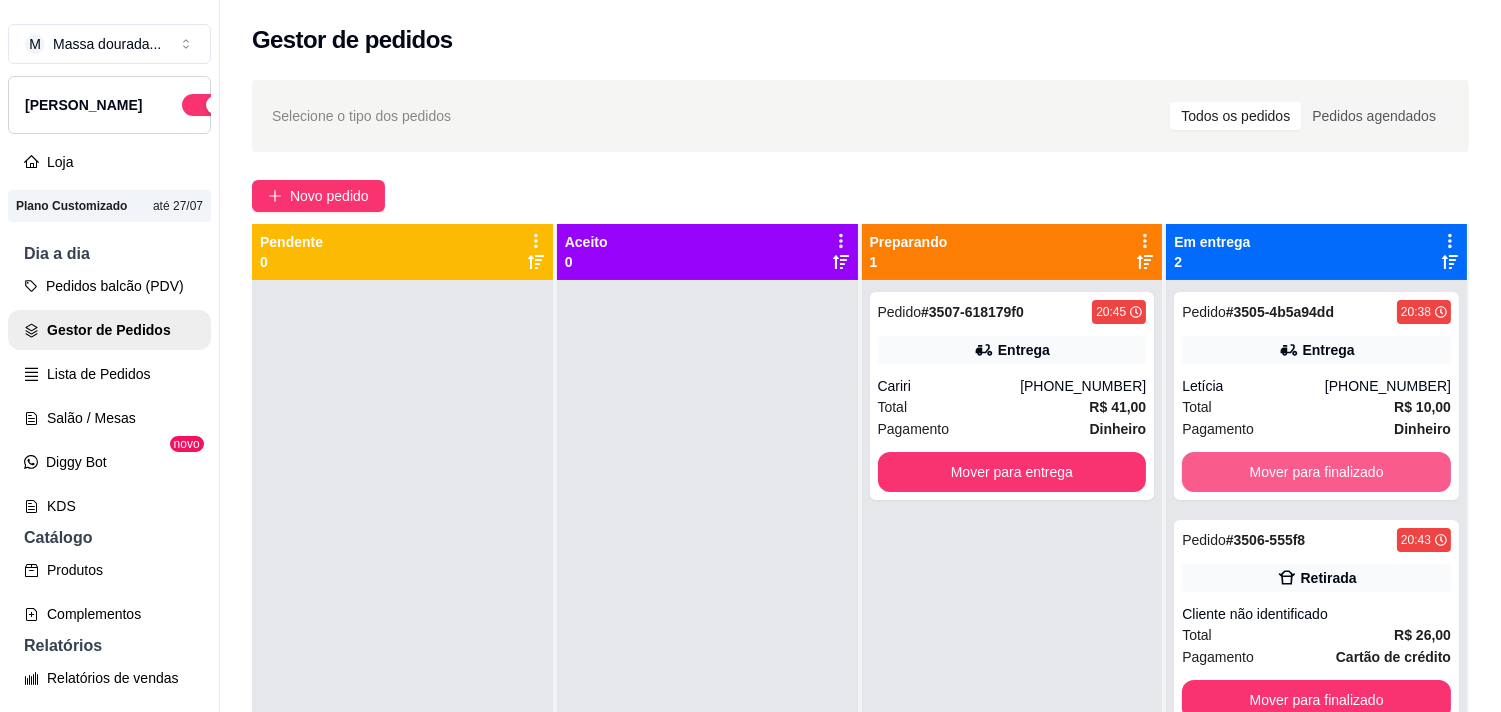 click on "Mover para finalizado" at bounding box center [1316, 472] 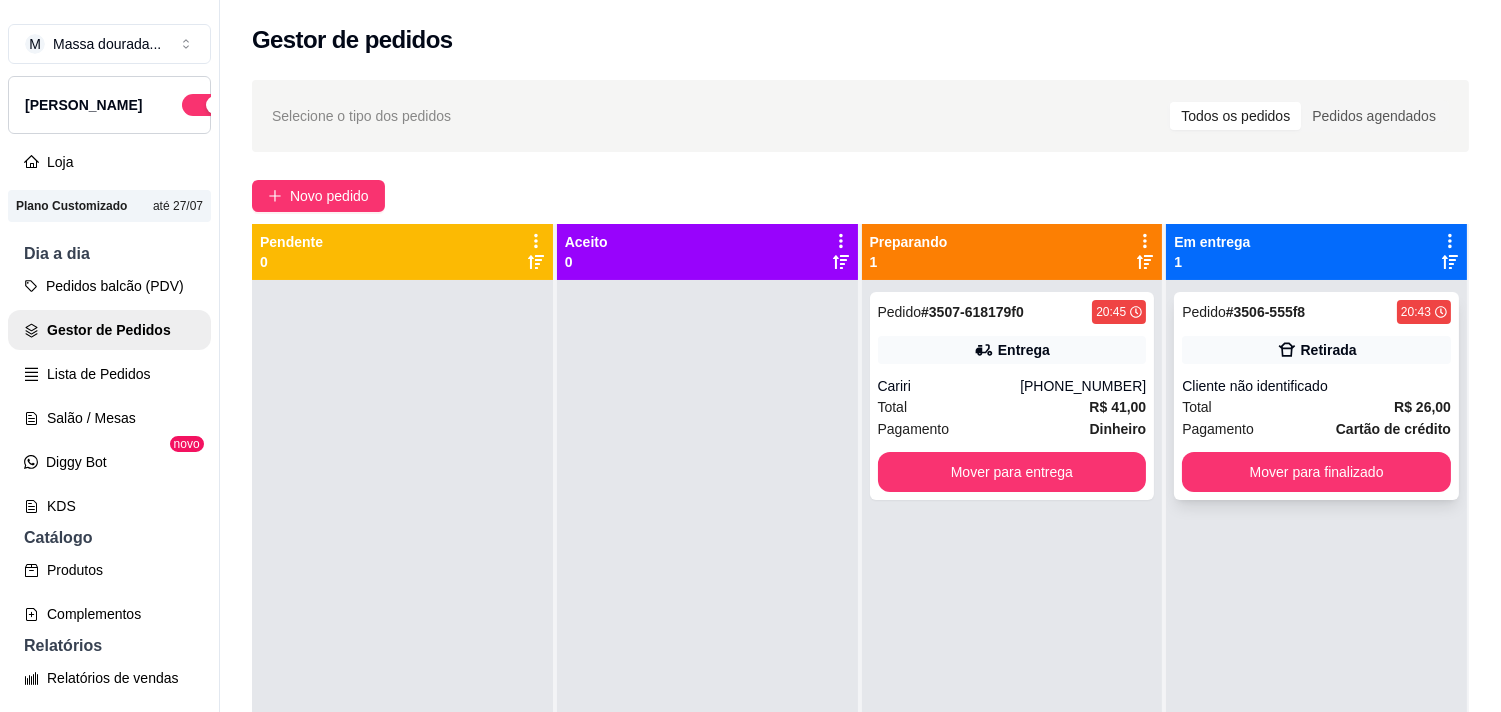 click on "Total R$ 26,00" at bounding box center (1316, 407) 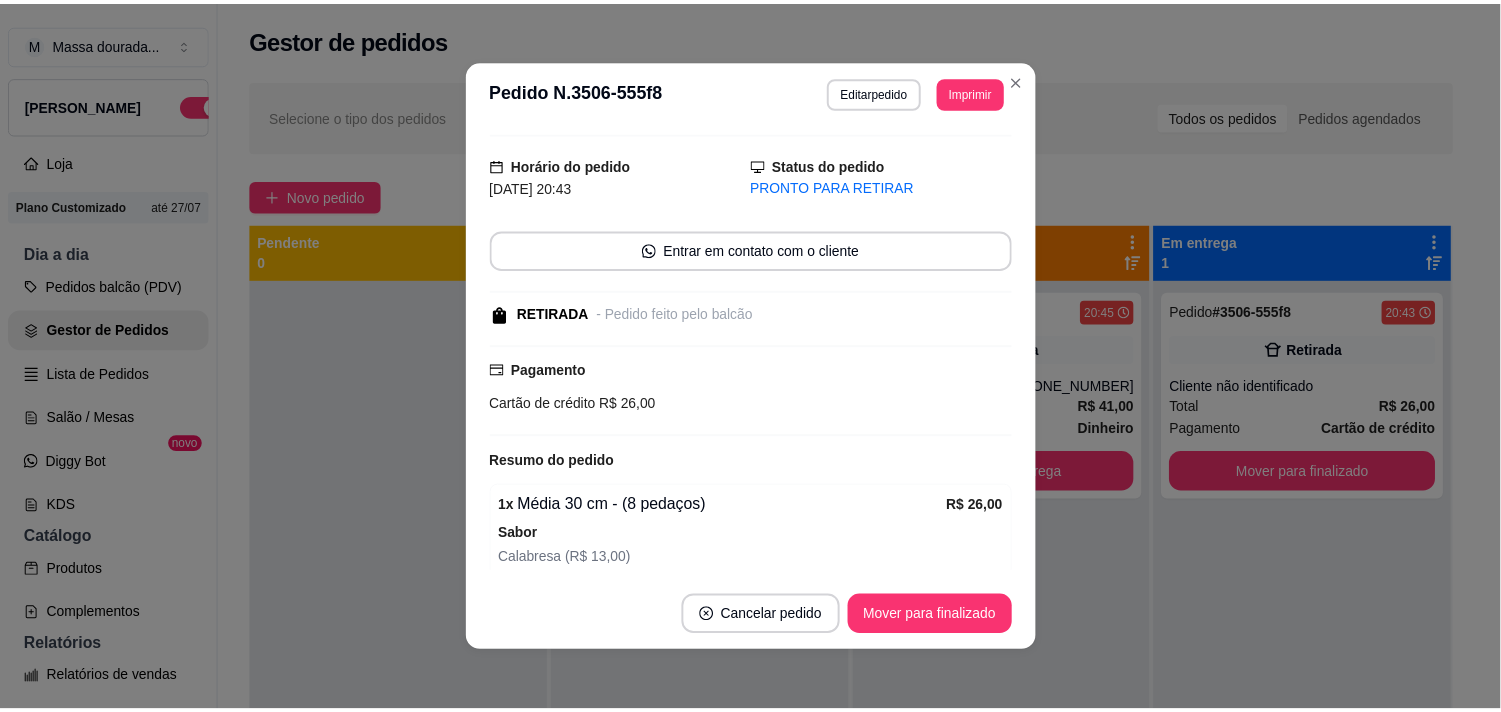 scroll, scrollTop: 0, scrollLeft: 0, axis: both 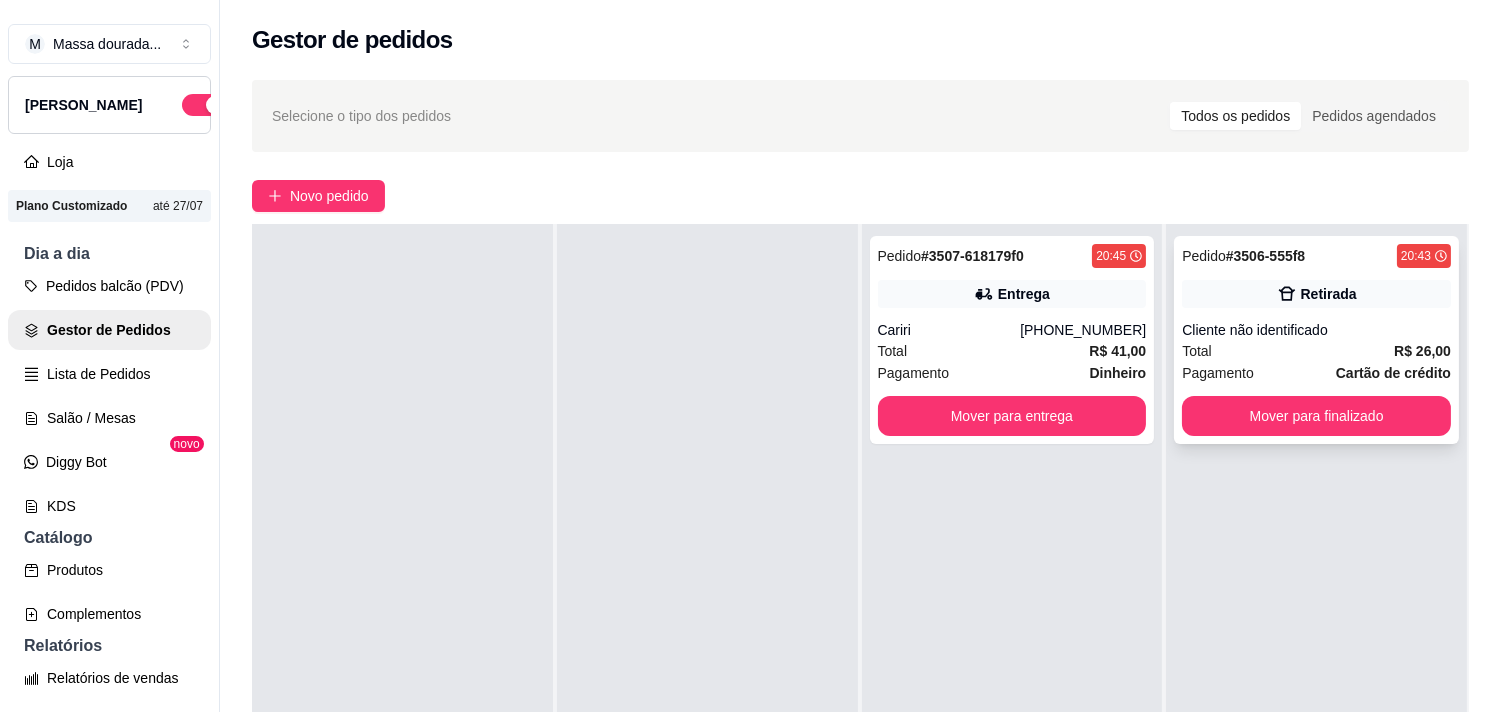 click on "Cliente não identificado" at bounding box center (1316, 330) 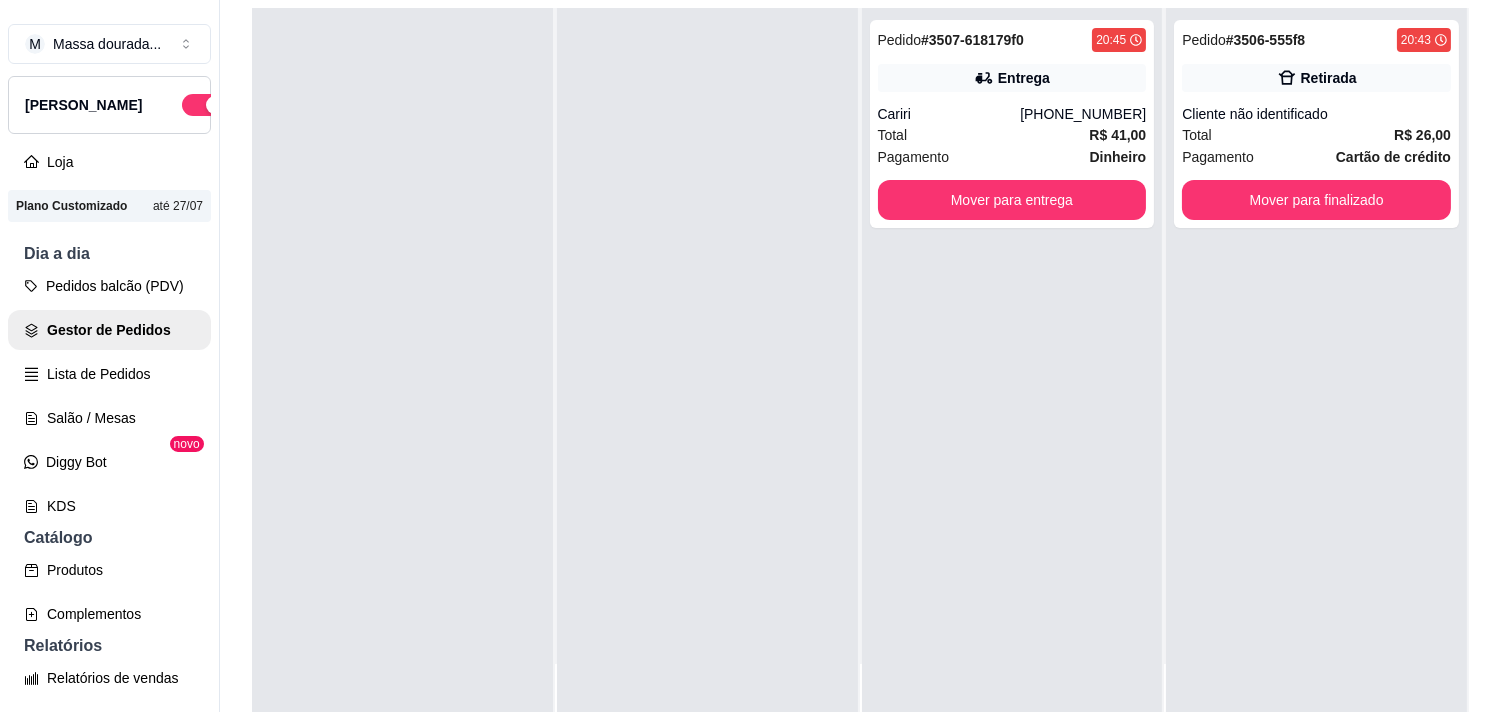 scroll, scrollTop: 222, scrollLeft: 0, axis: vertical 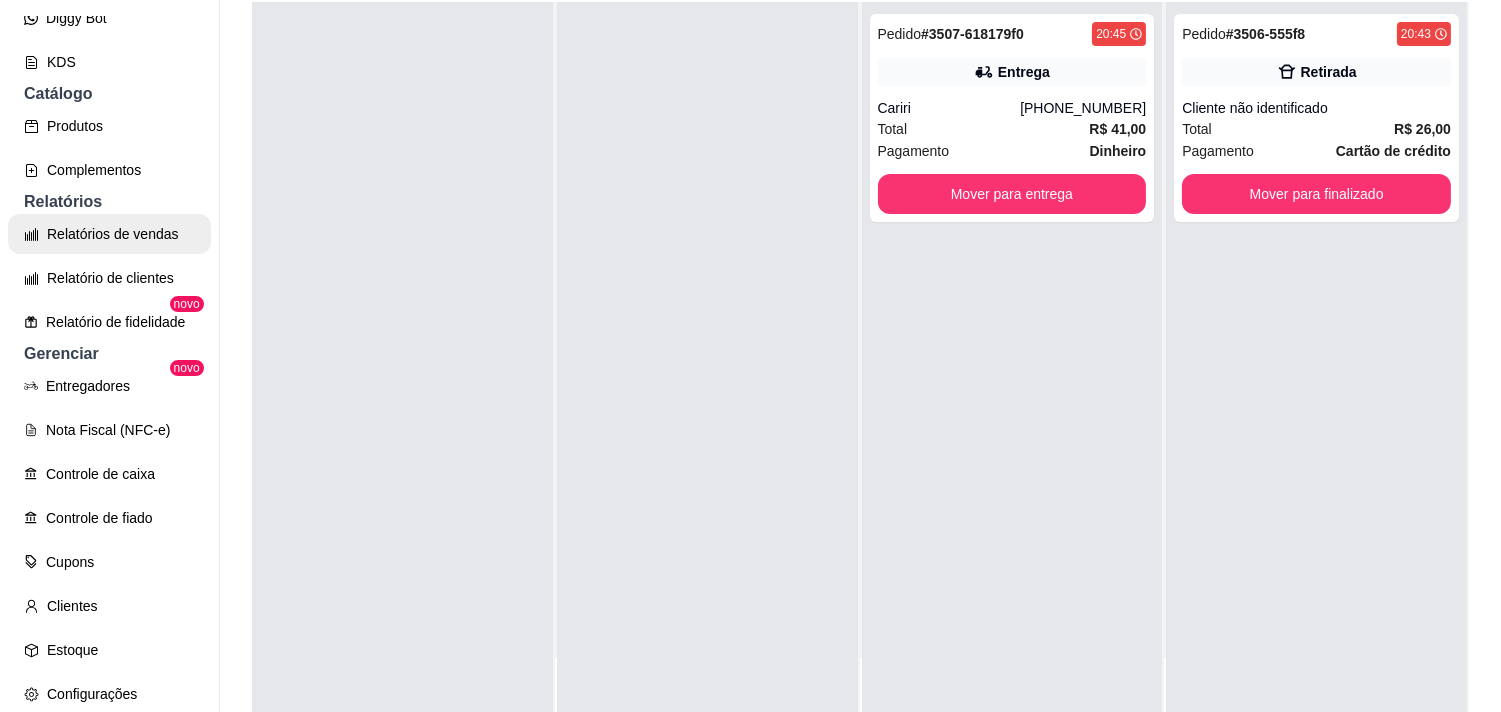click on "Relatórios de vendas" at bounding box center [109, 234] 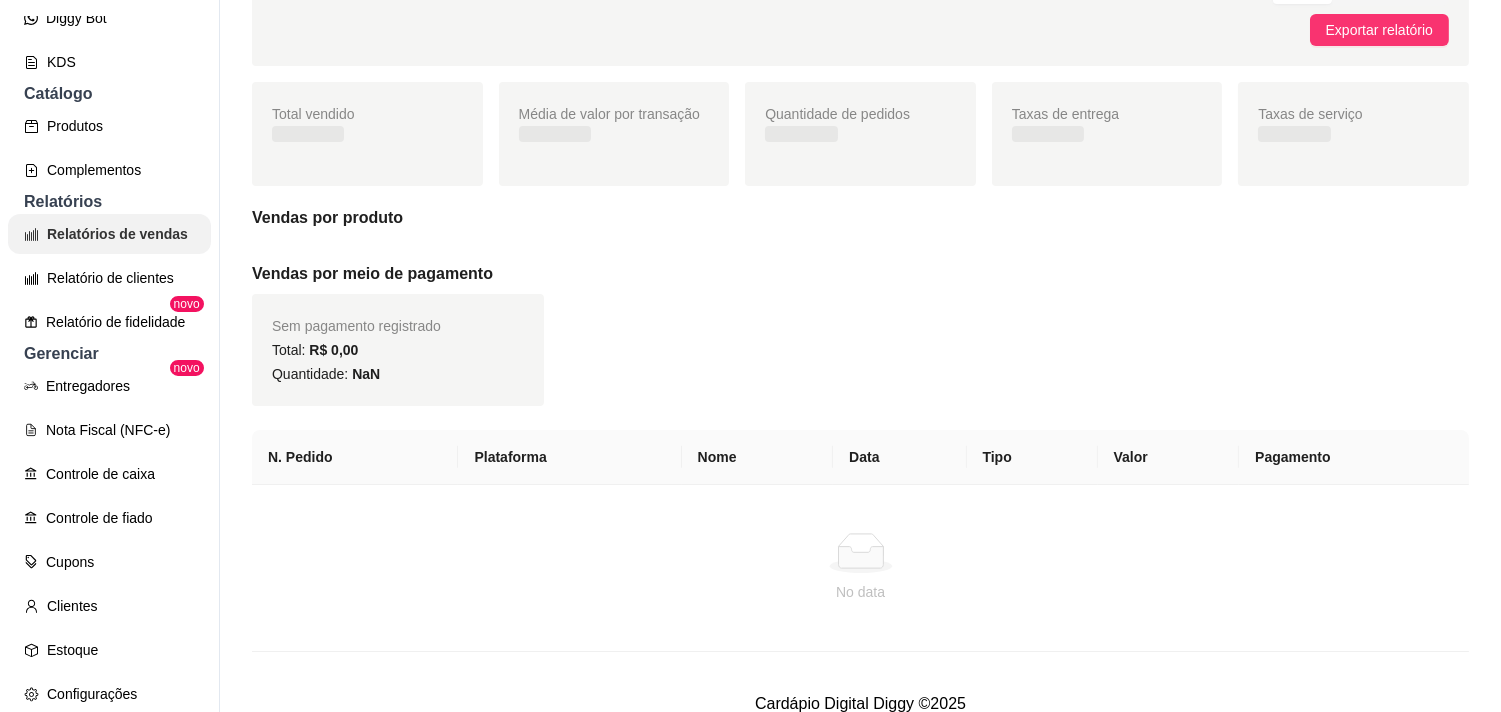 scroll, scrollTop: 0, scrollLeft: 0, axis: both 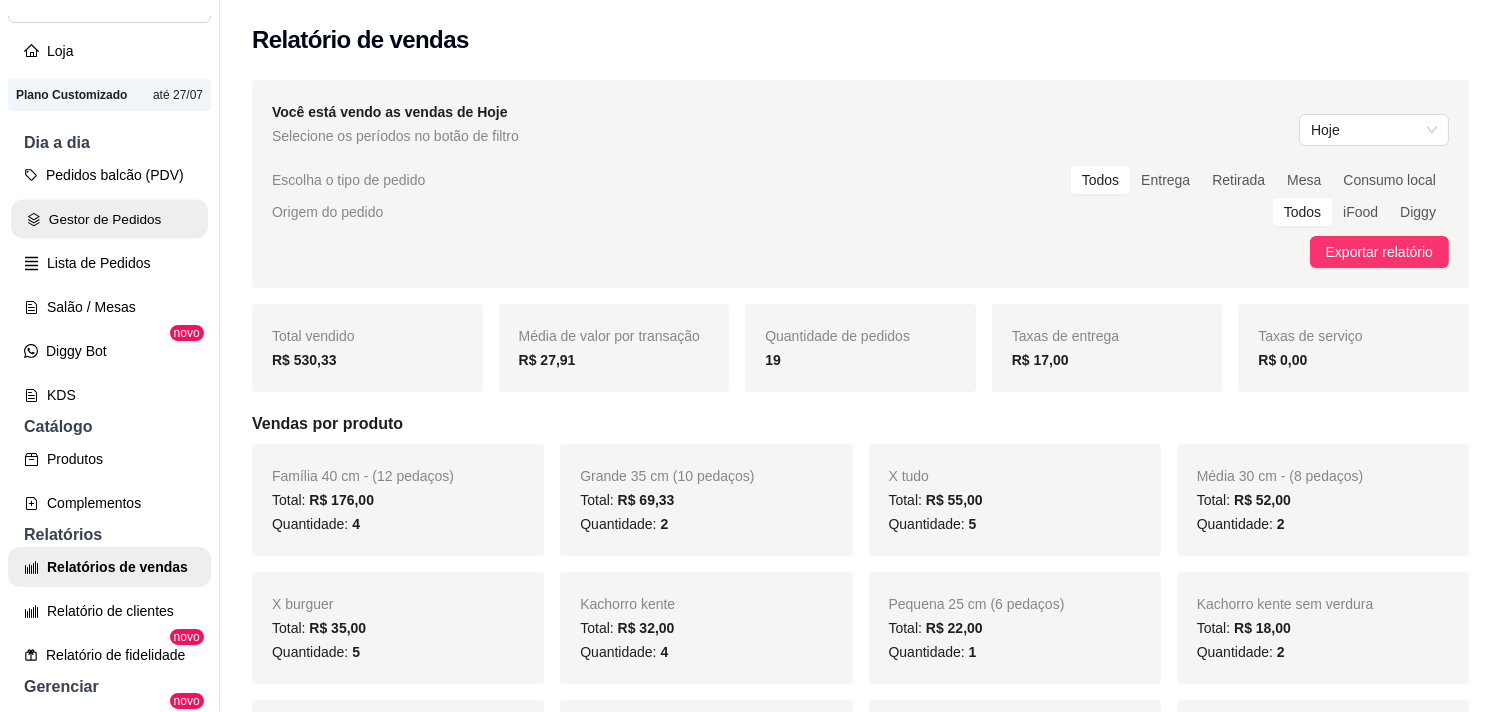 click on "Gestor de Pedidos" at bounding box center [109, 219] 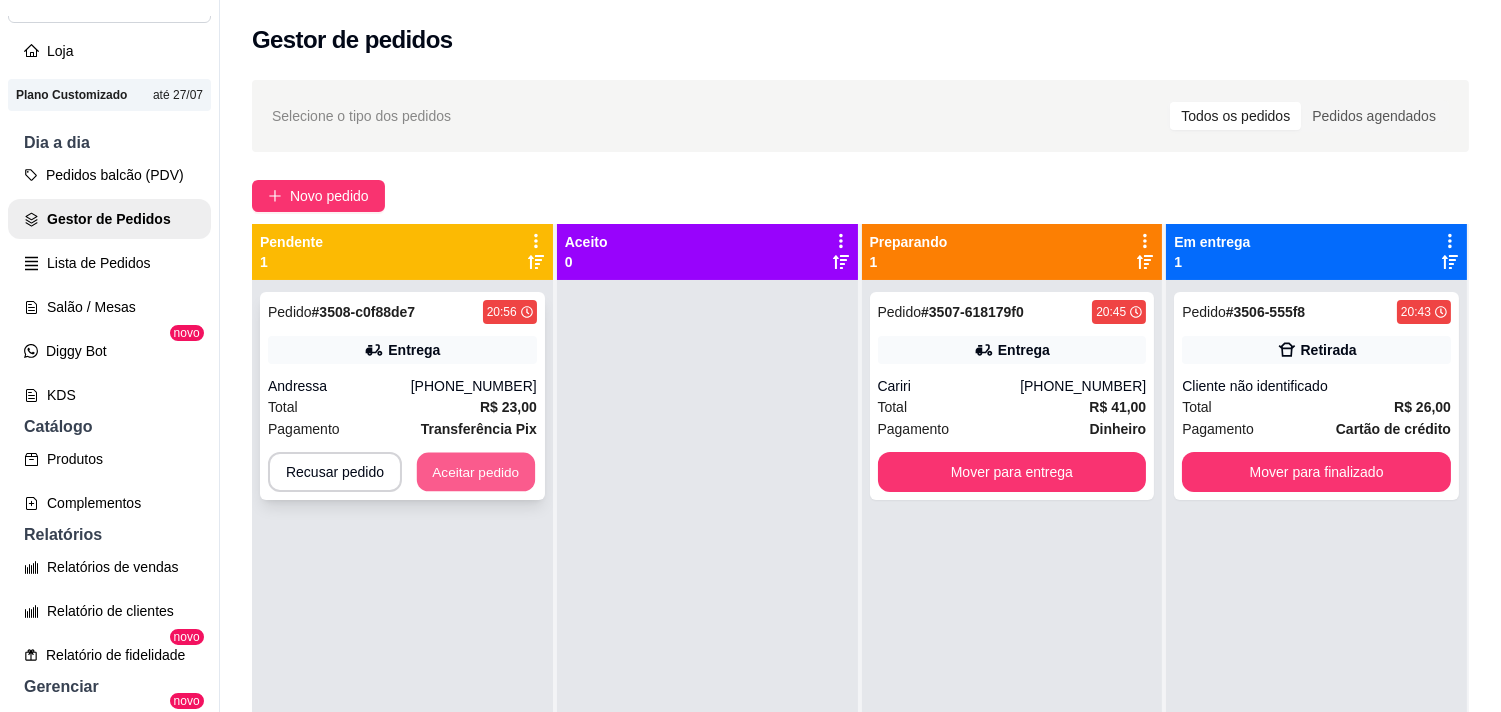 click on "Aceitar pedido" at bounding box center [476, 472] 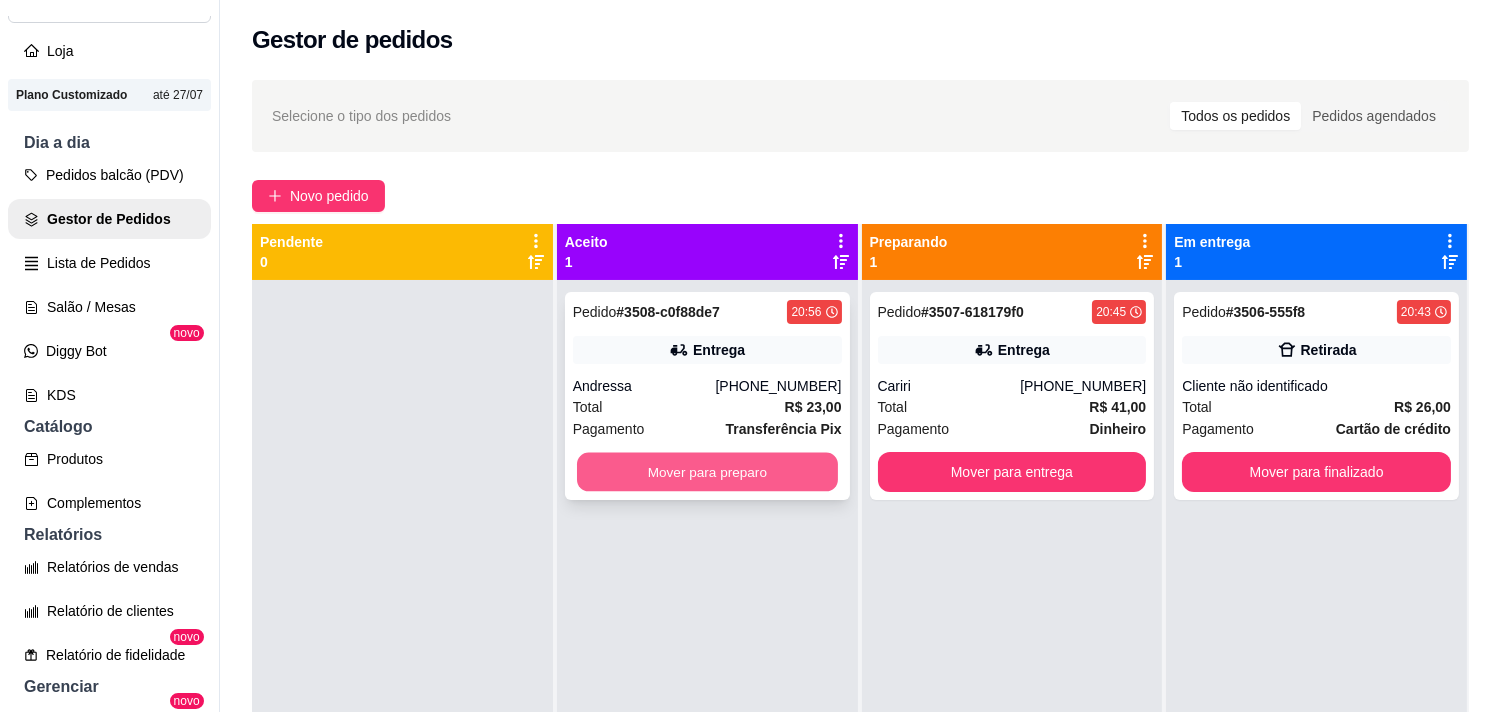 click on "Mover para preparo" at bounding box center [707, 472] 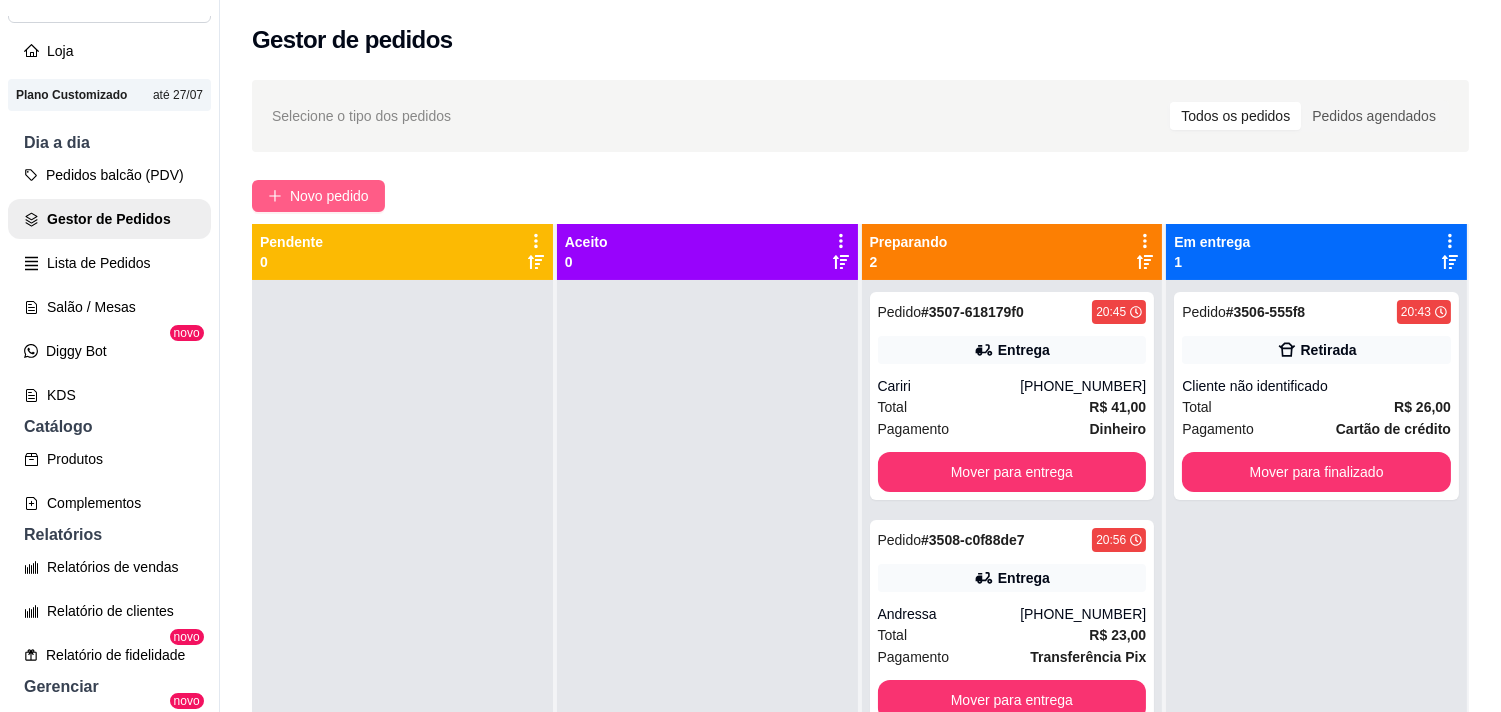 click on "Novo pedido" at bounding box center (329, 196) 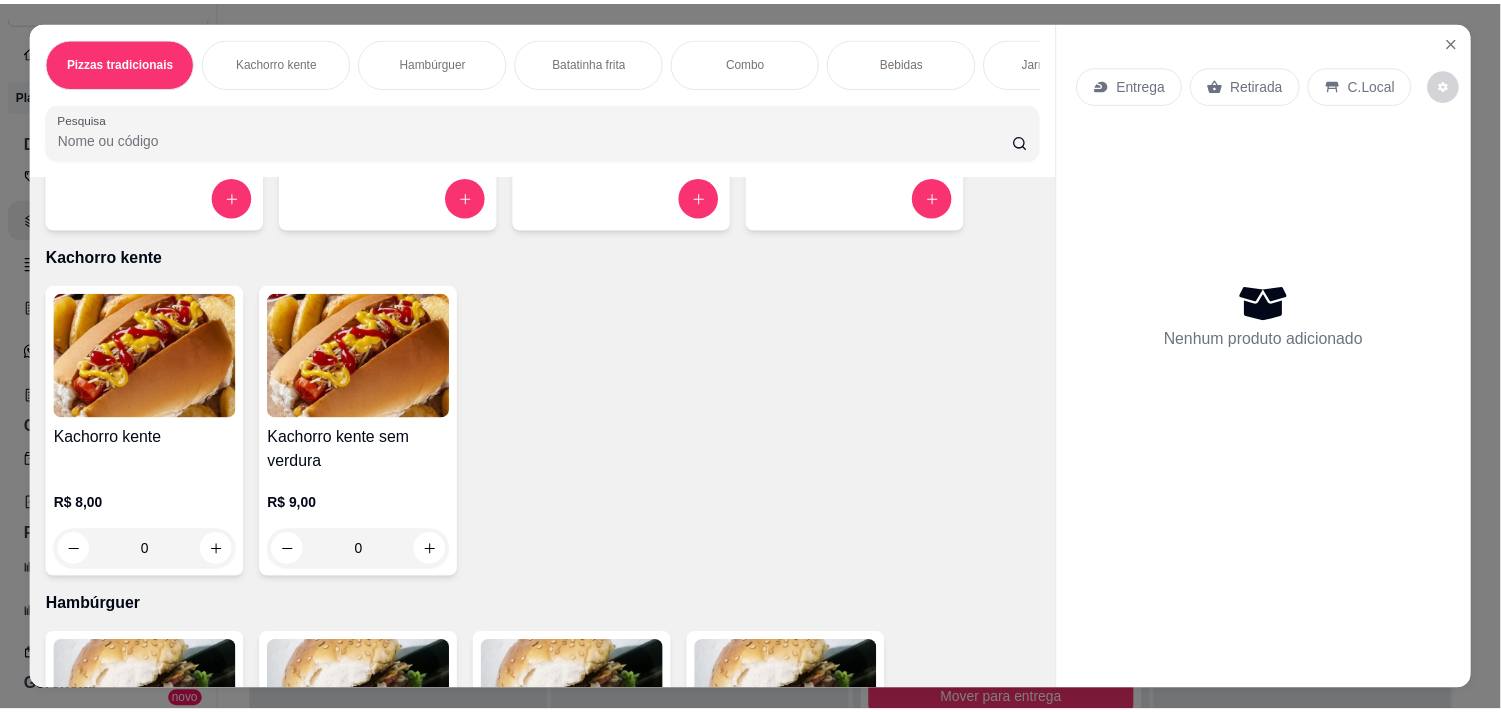 scroll, scrollTop: 444, scrollLeft: 0, axis: vertical 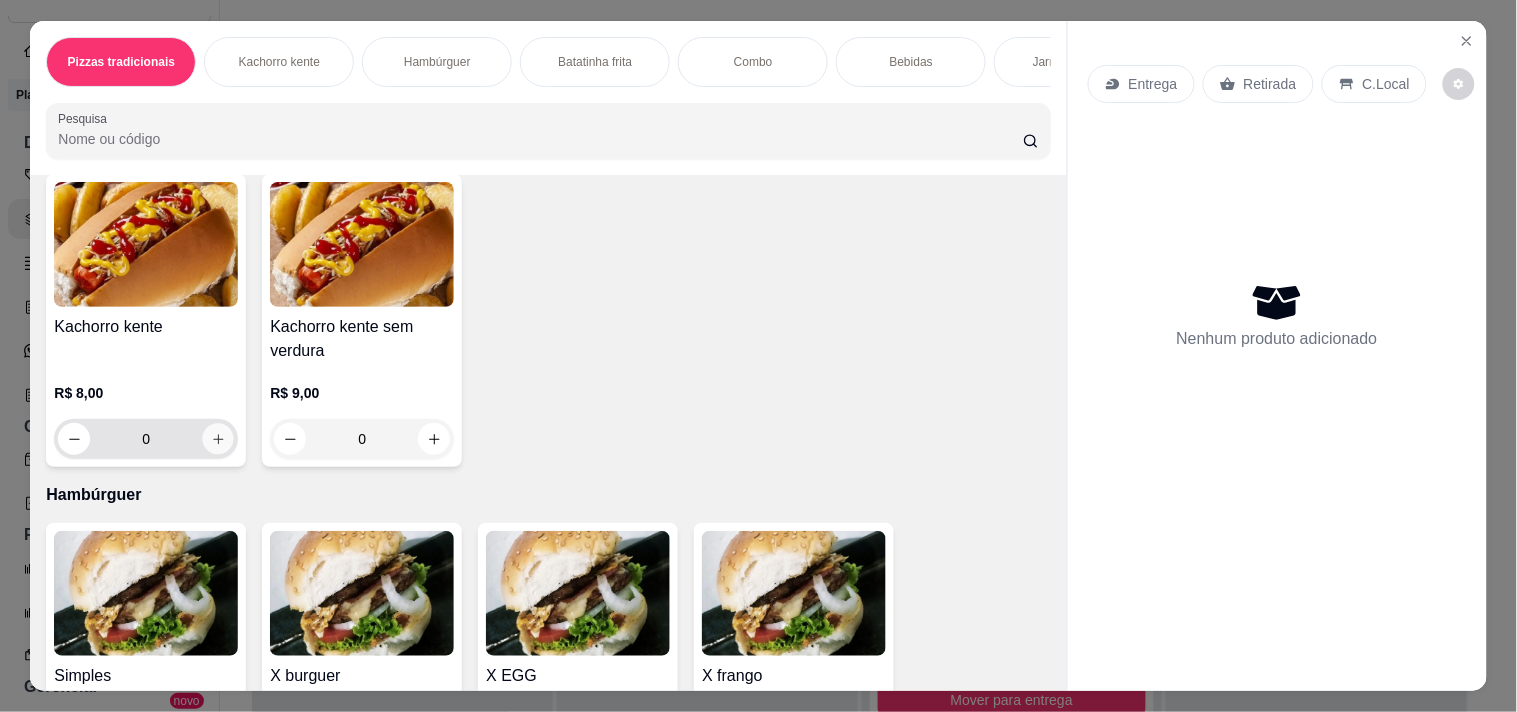 click 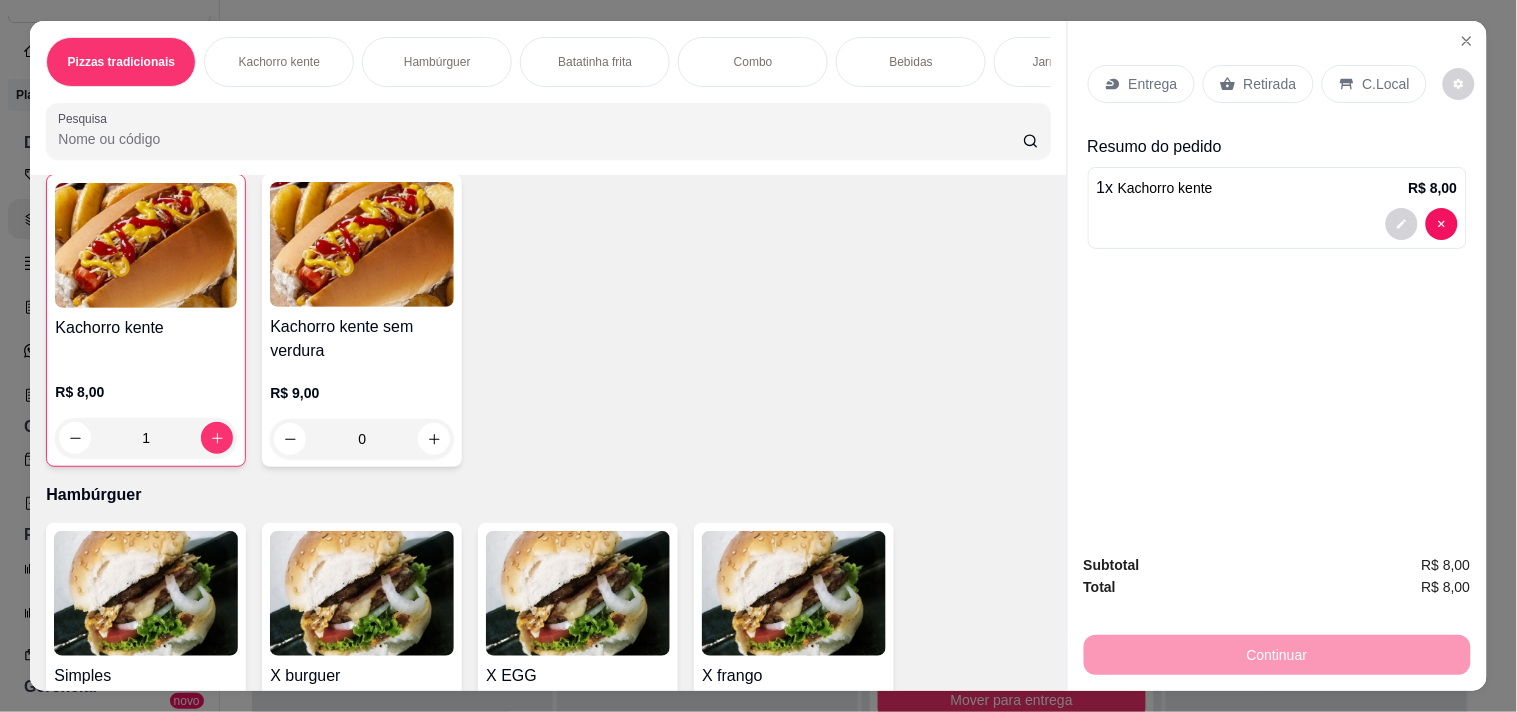 click on "Retirada" at bounding box center [1258, 84] 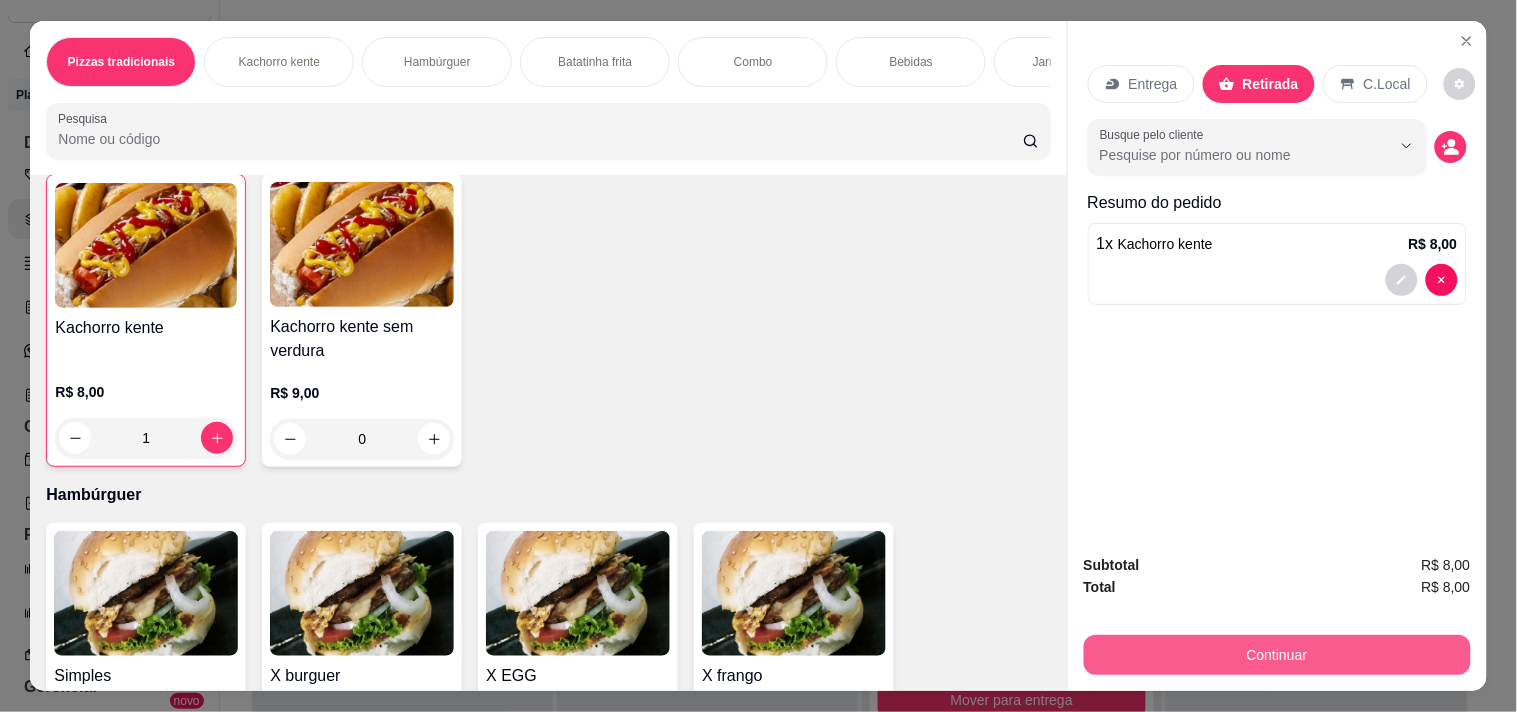 click on "Continuar" at bounding box center (1277, 655) 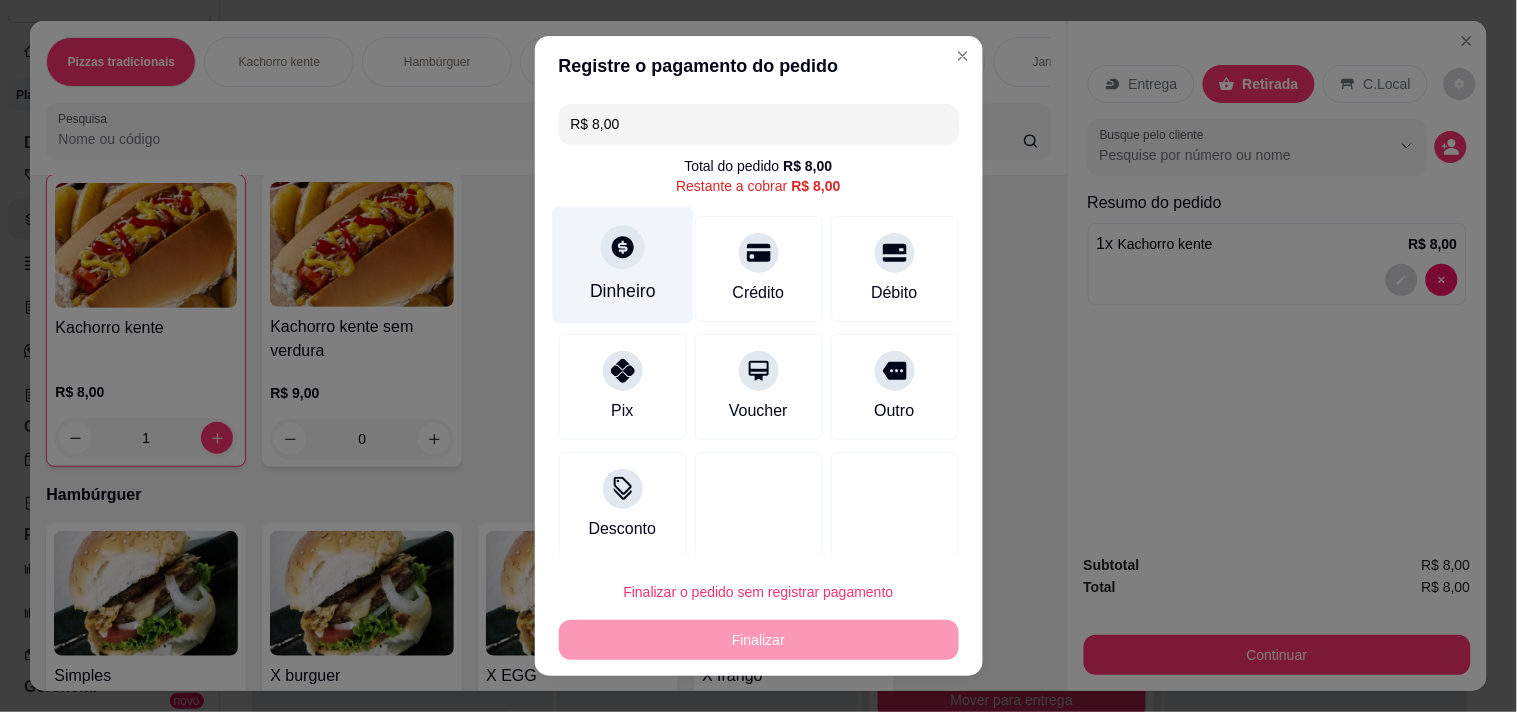 click on "Dinheiro" at bounding box center [623, 291] 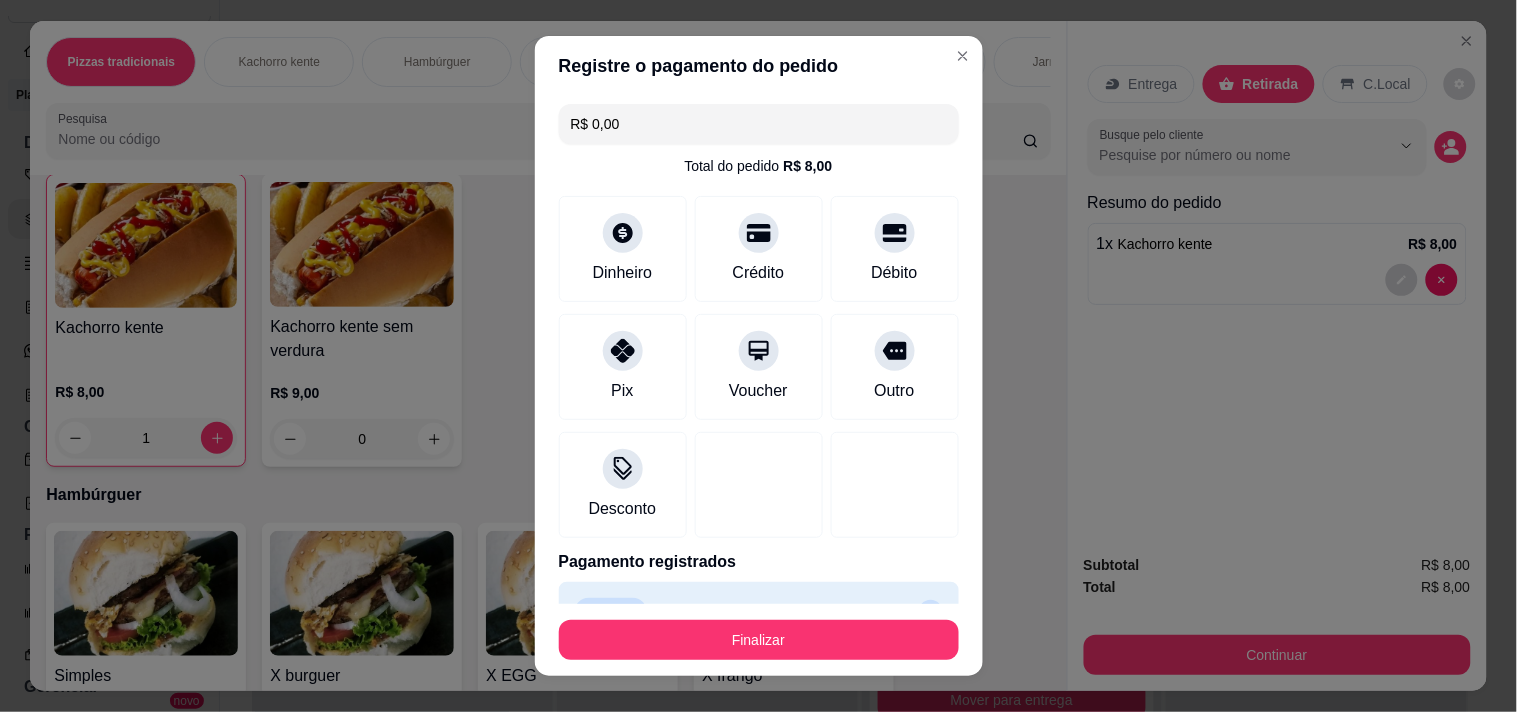 type on "R$ 0,00" 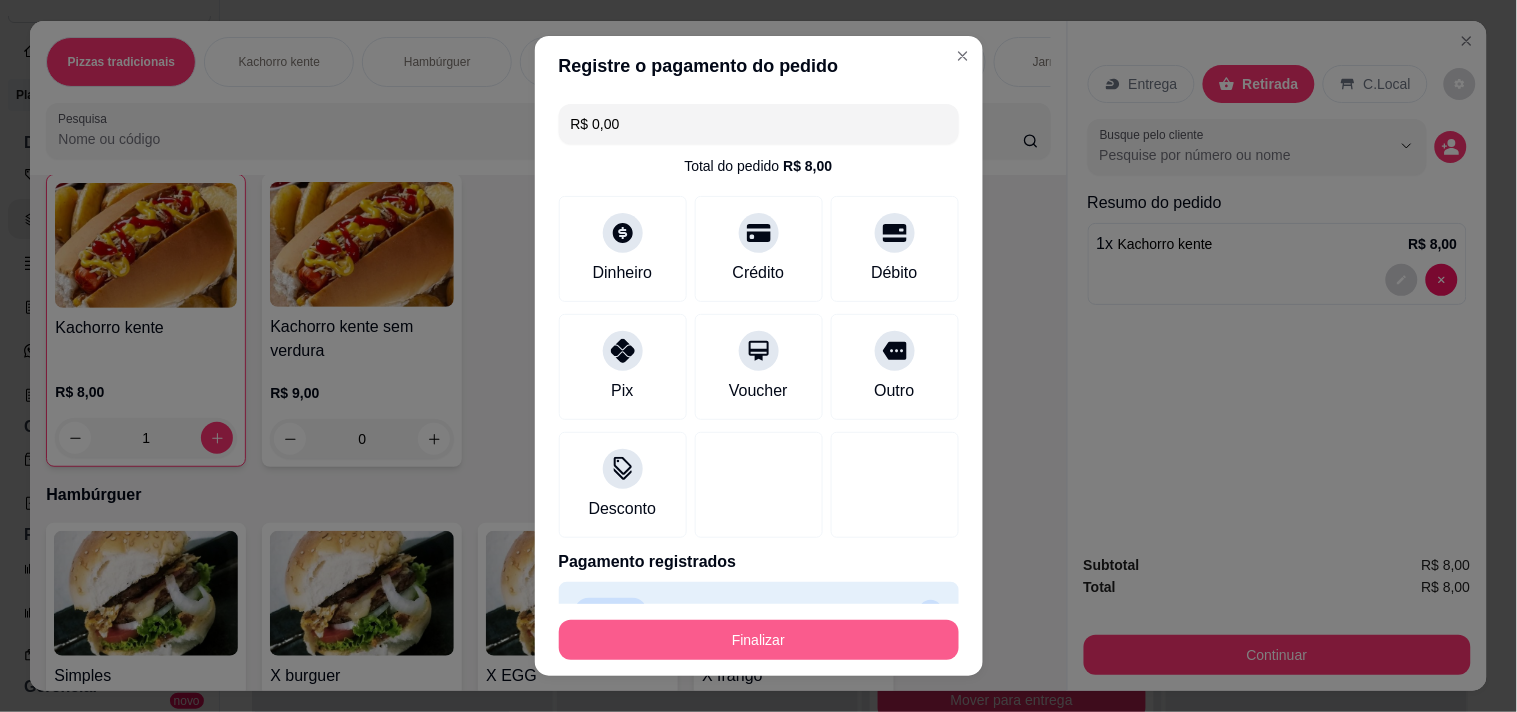 click on "Finalizar" at bounding box center (759, 640) 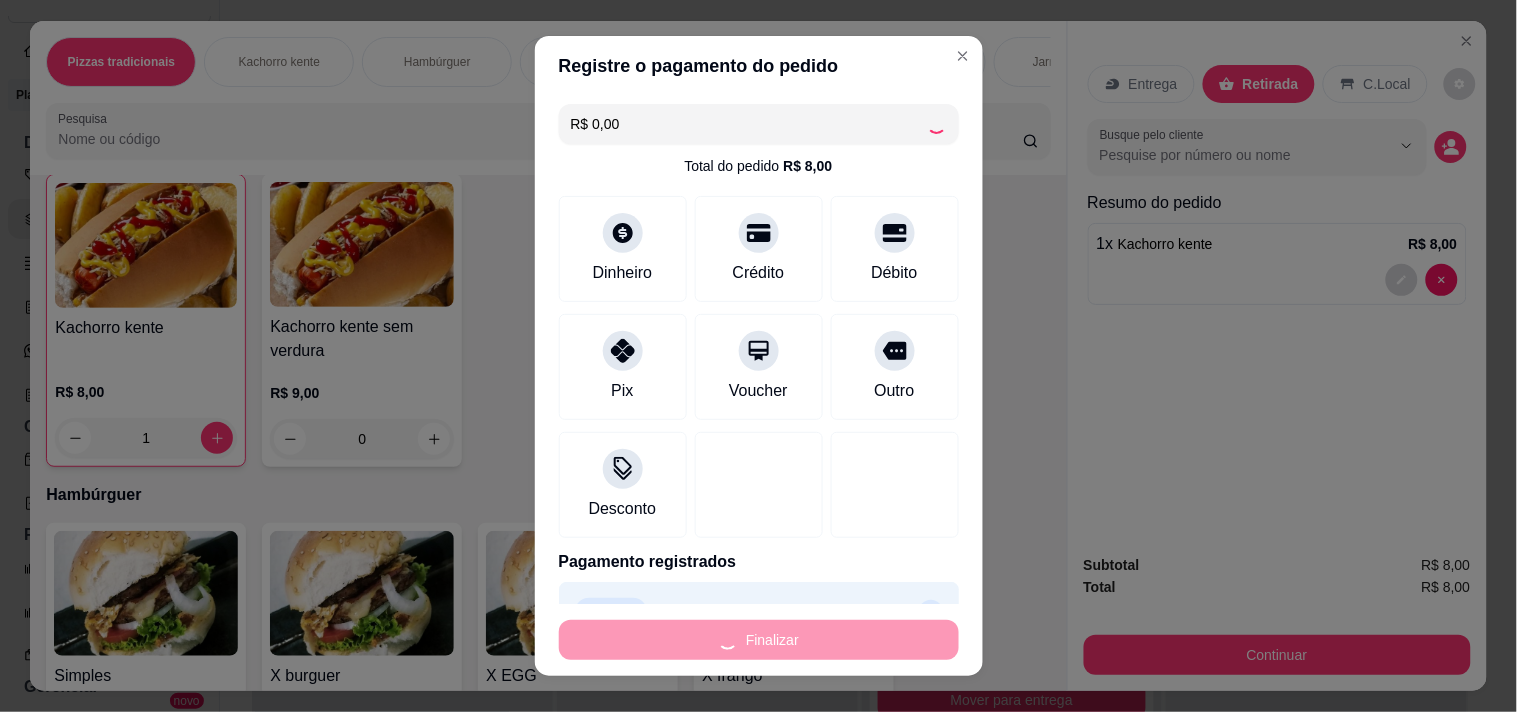 type on "0" 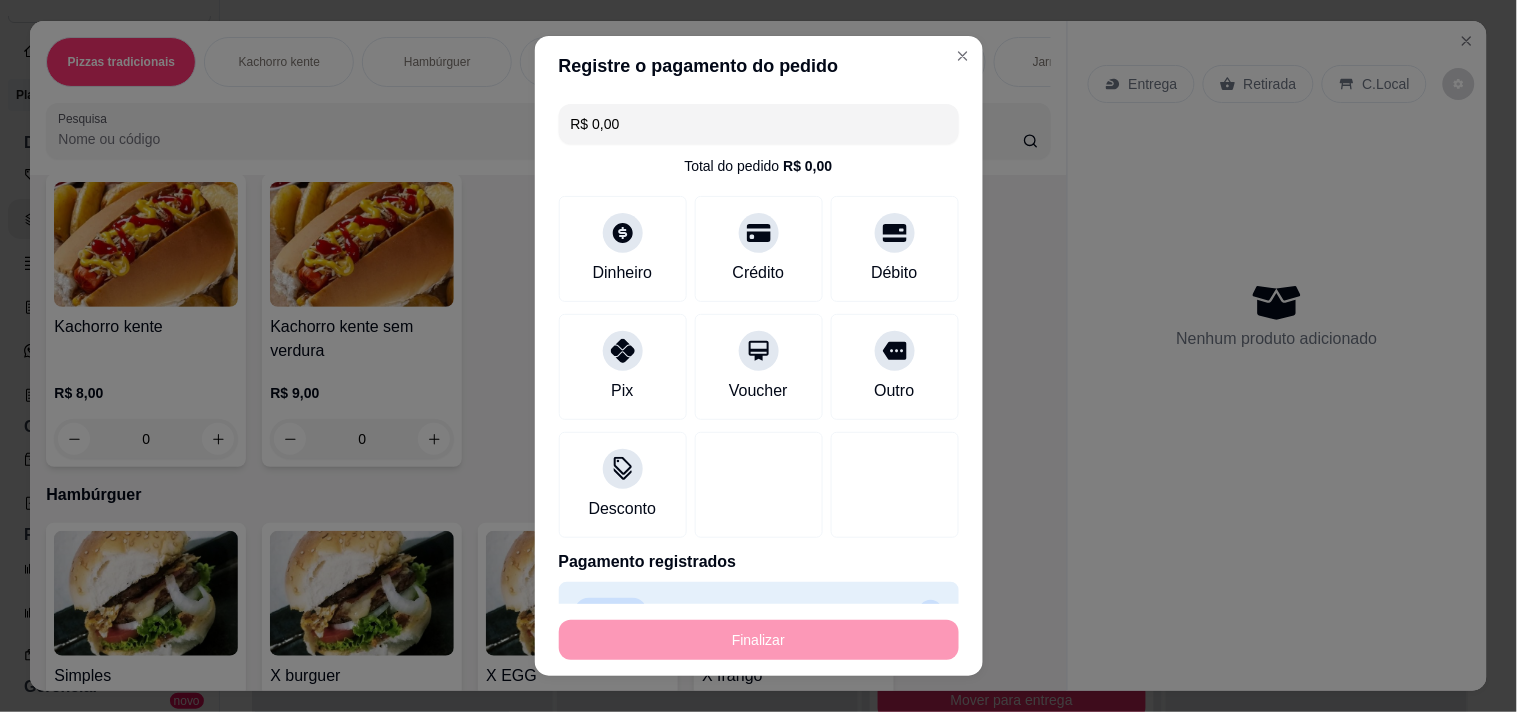 type on "-R$ 8,00" 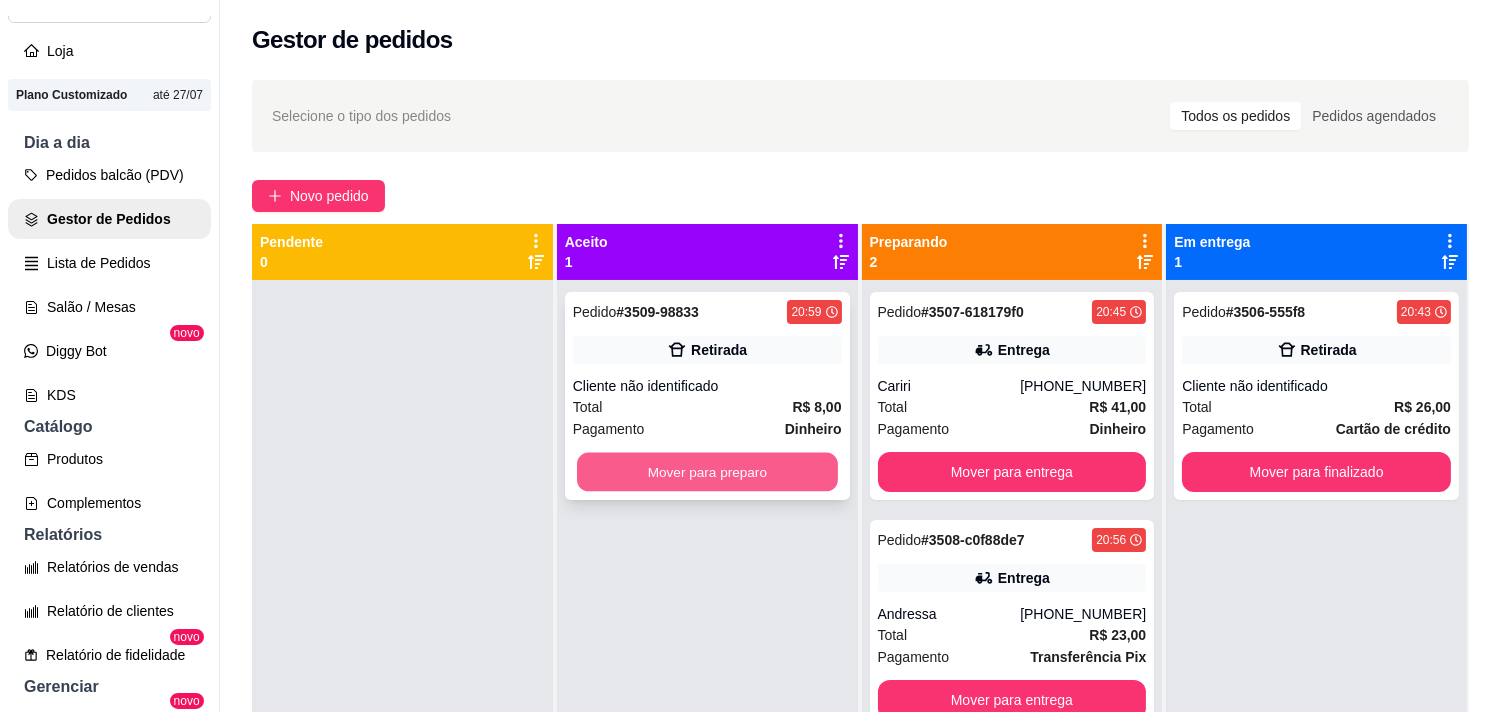 click on "Mover para preparo" at bounding box center (707, 472) 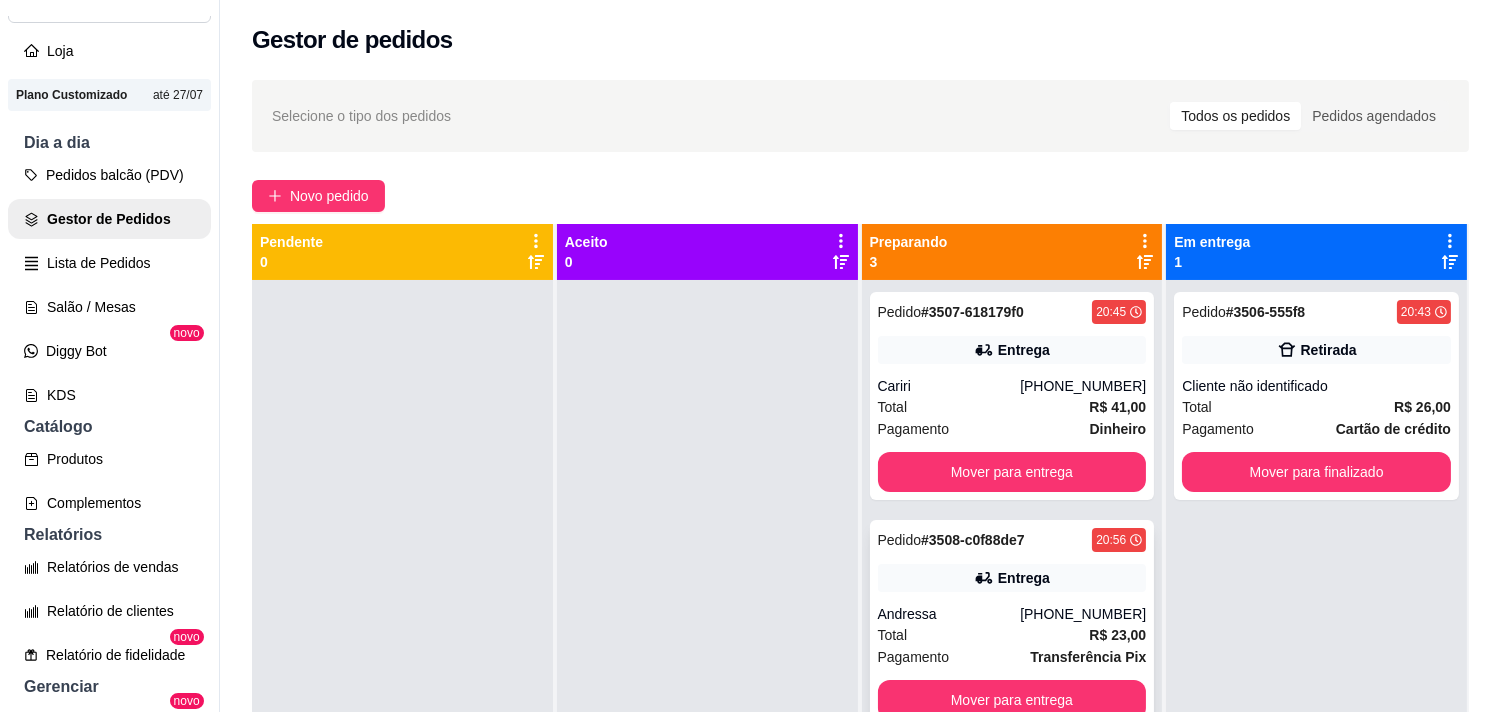 scroll, scrollTop: 134, scrollLeft: 0, axis: vertical 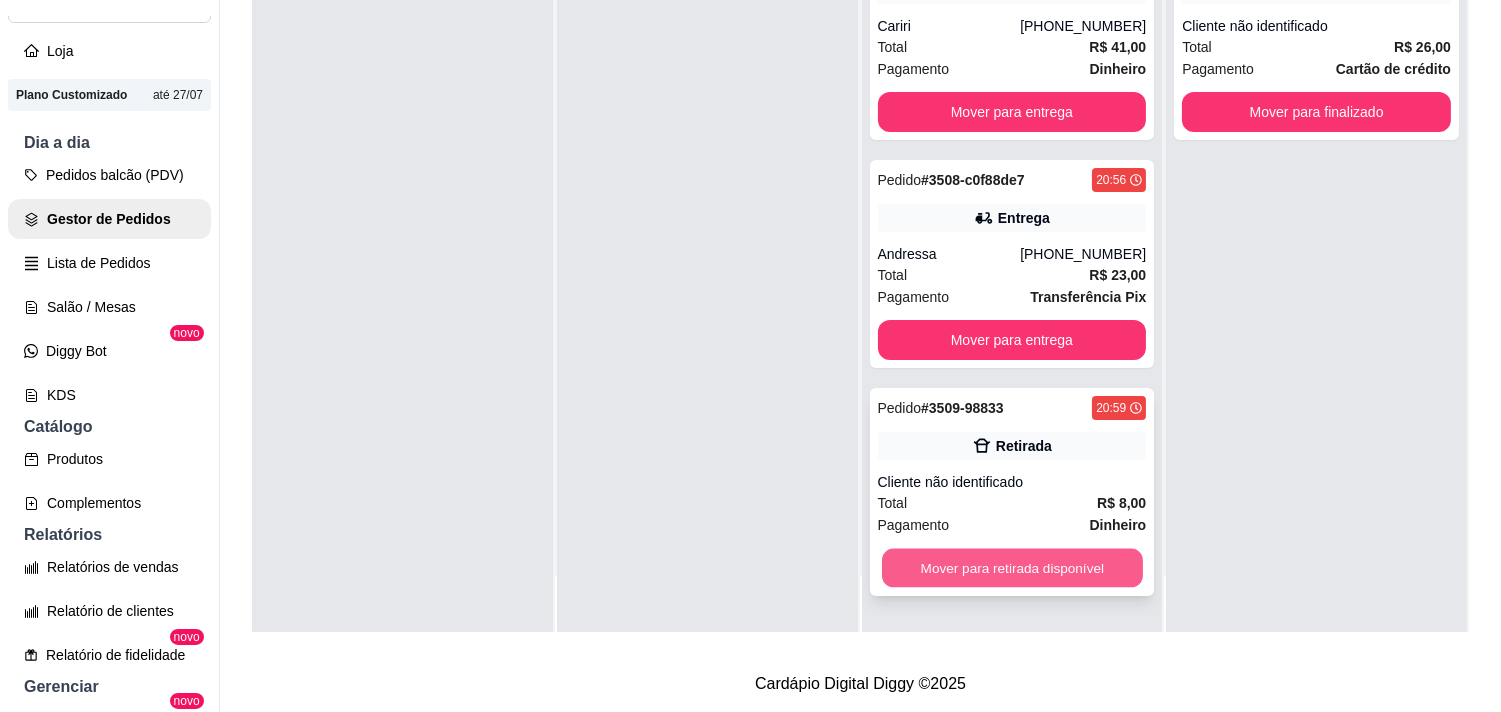 click on "Mover para retirada disponível" at bounding box center [1012, 568] 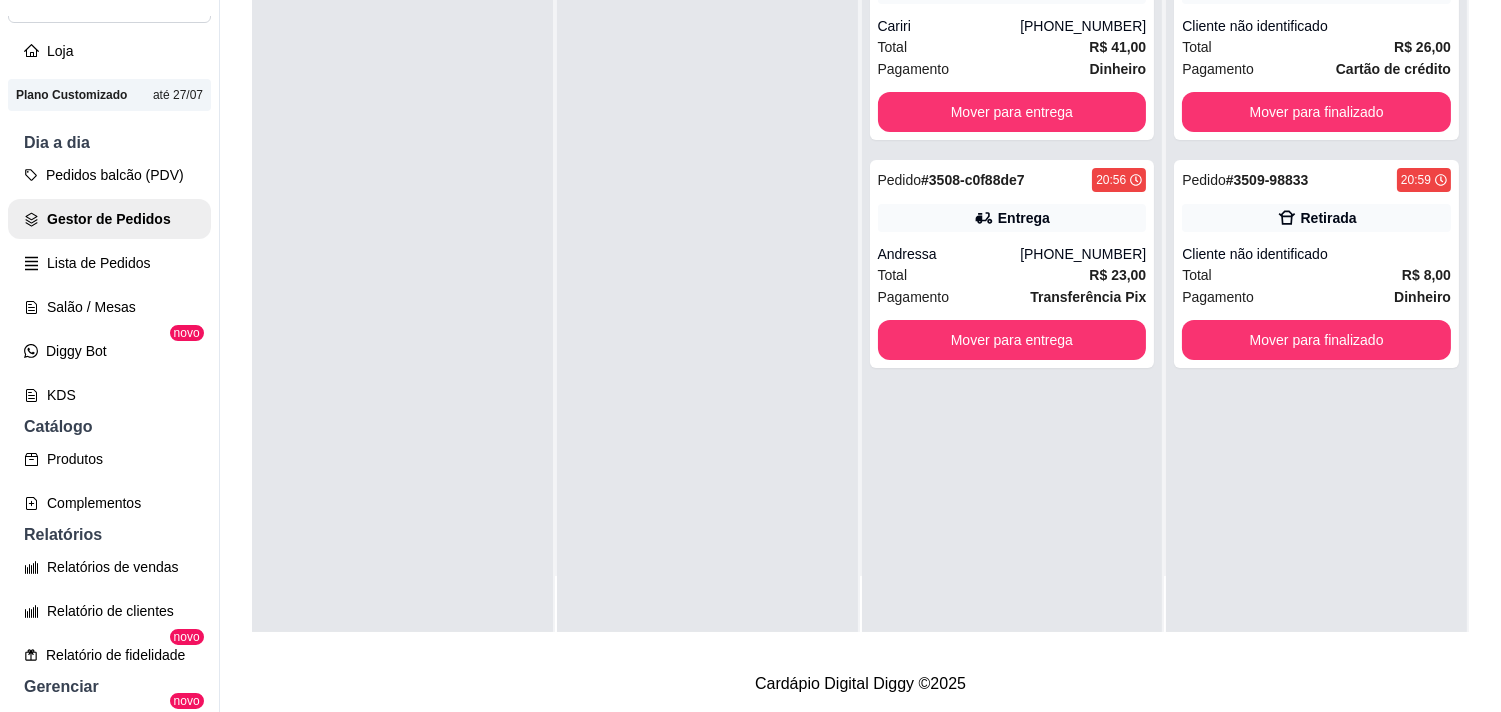 scroll, scrollTop: 0, scrollLeft: 0, axis: both 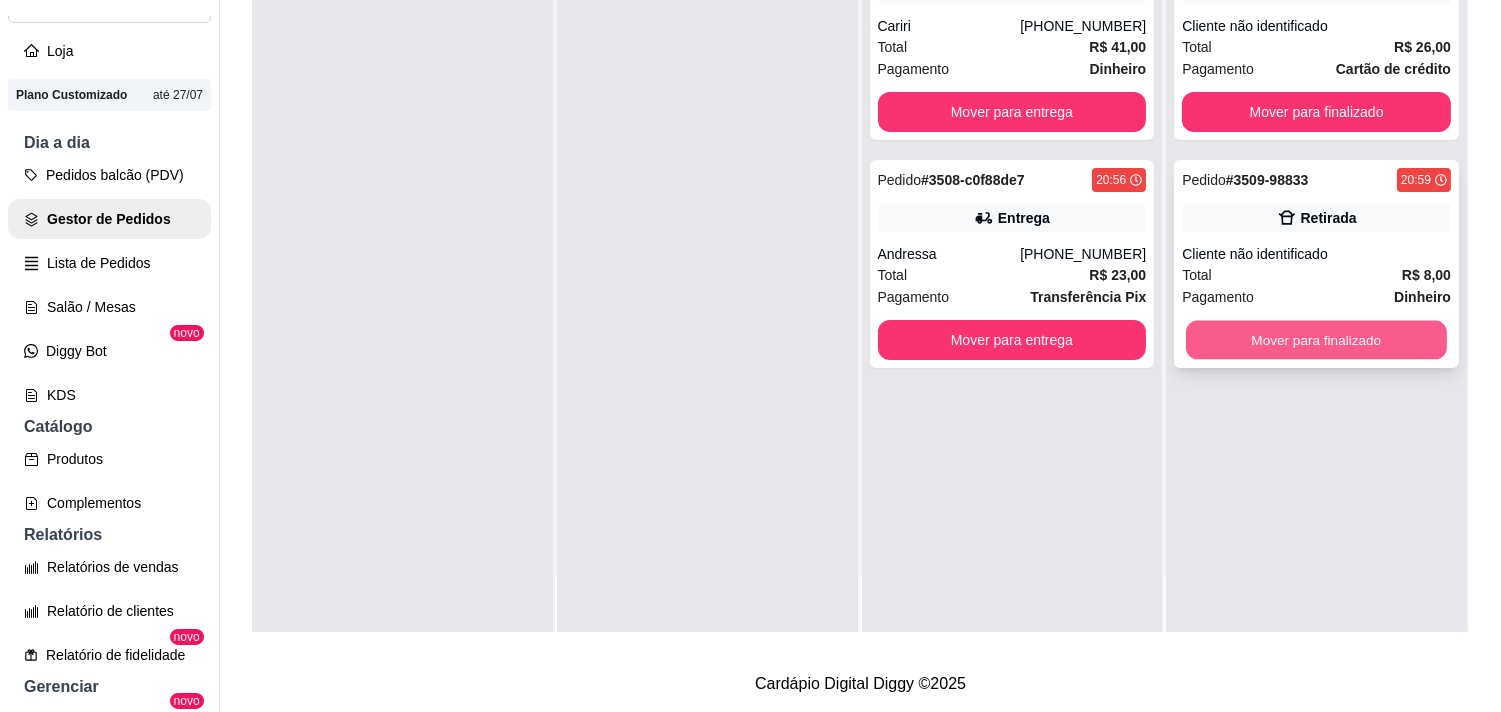 click on "Mover para finalizado" at bounding box center [1316, 340] 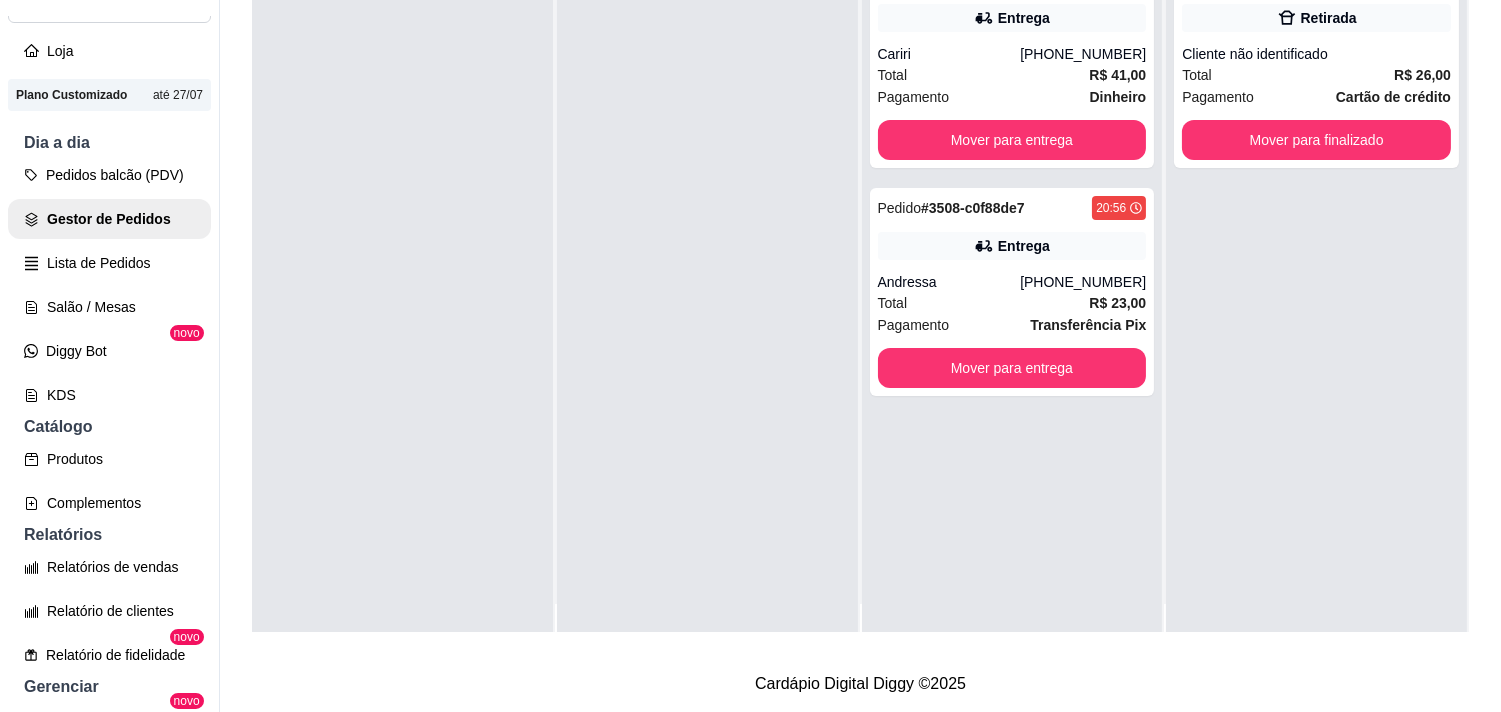 scroll, scrollTop: 0, scrollLeft: 0, axis: both 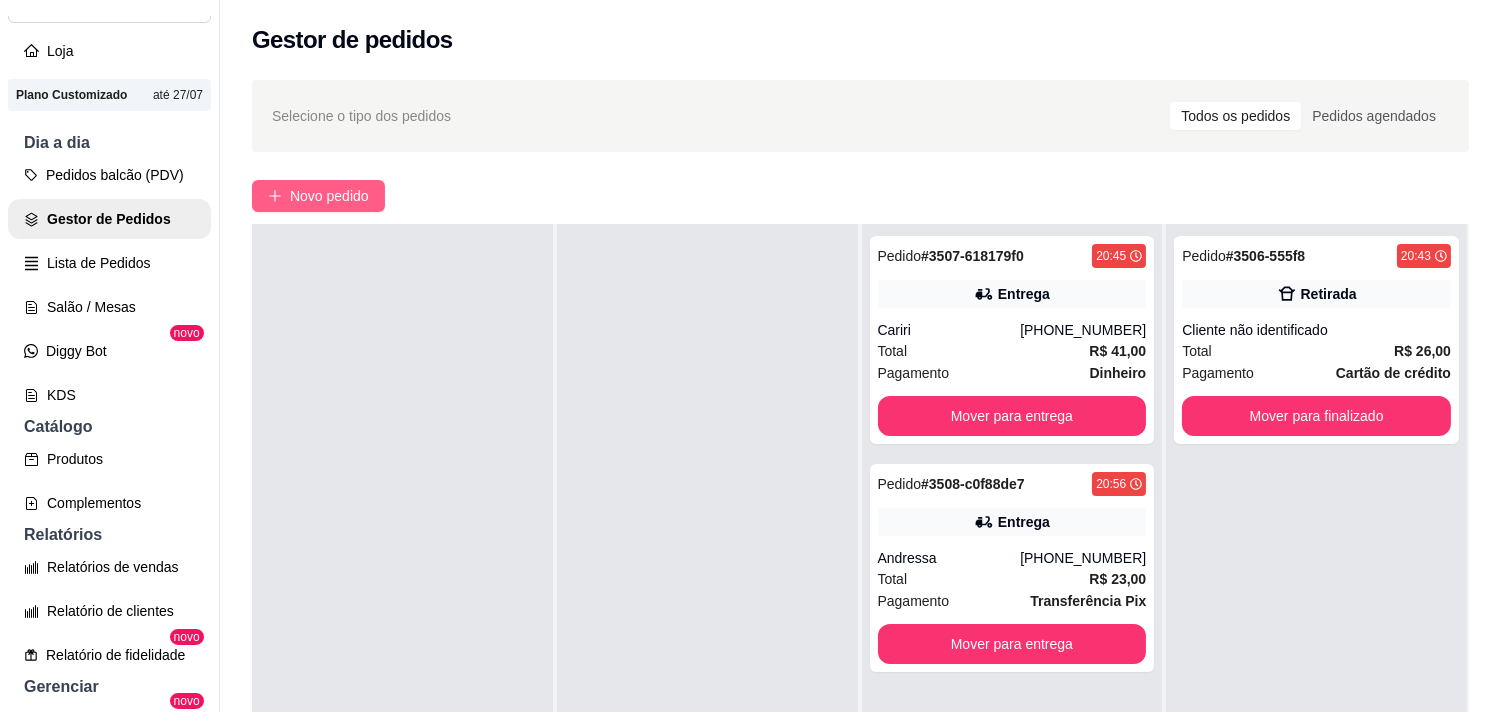 click on "Novo pedido" at bounding box center (329, 196) 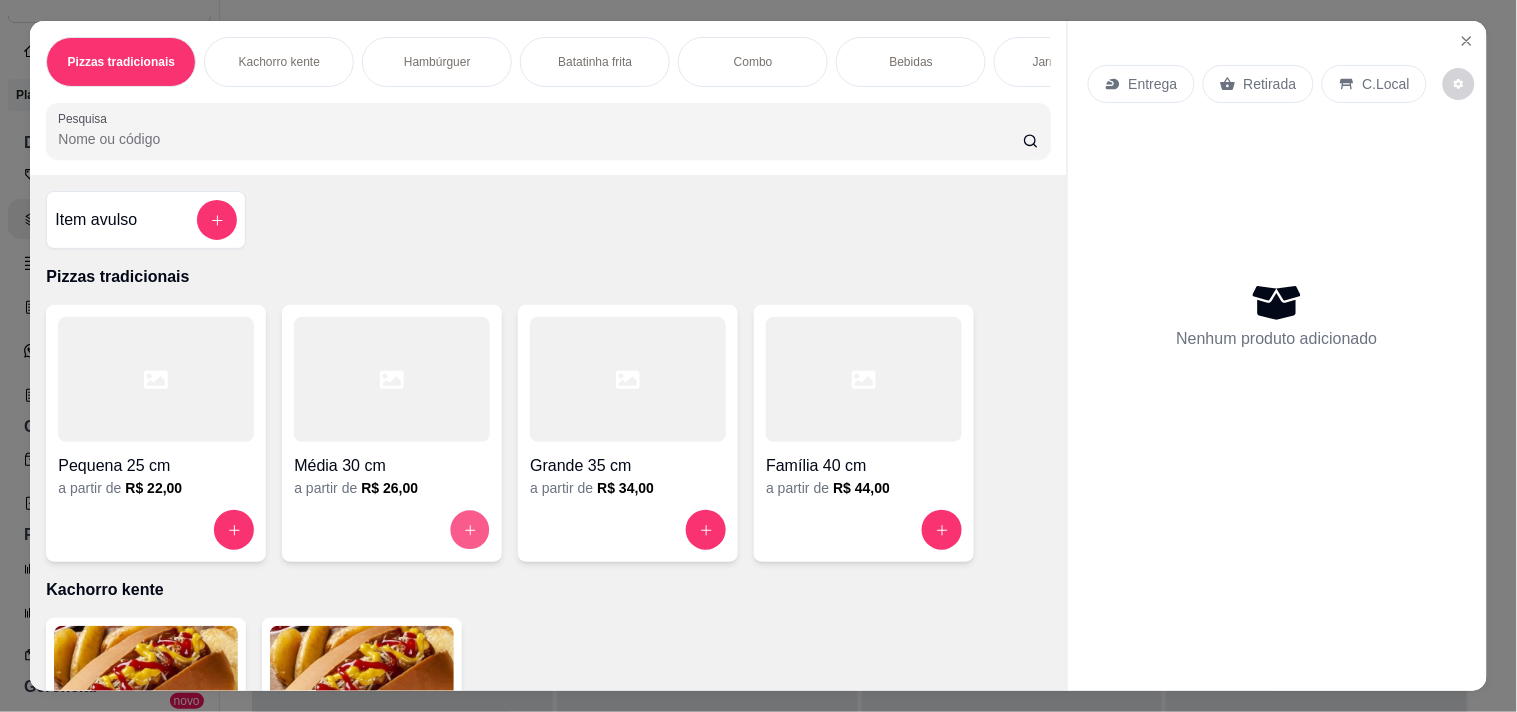 click 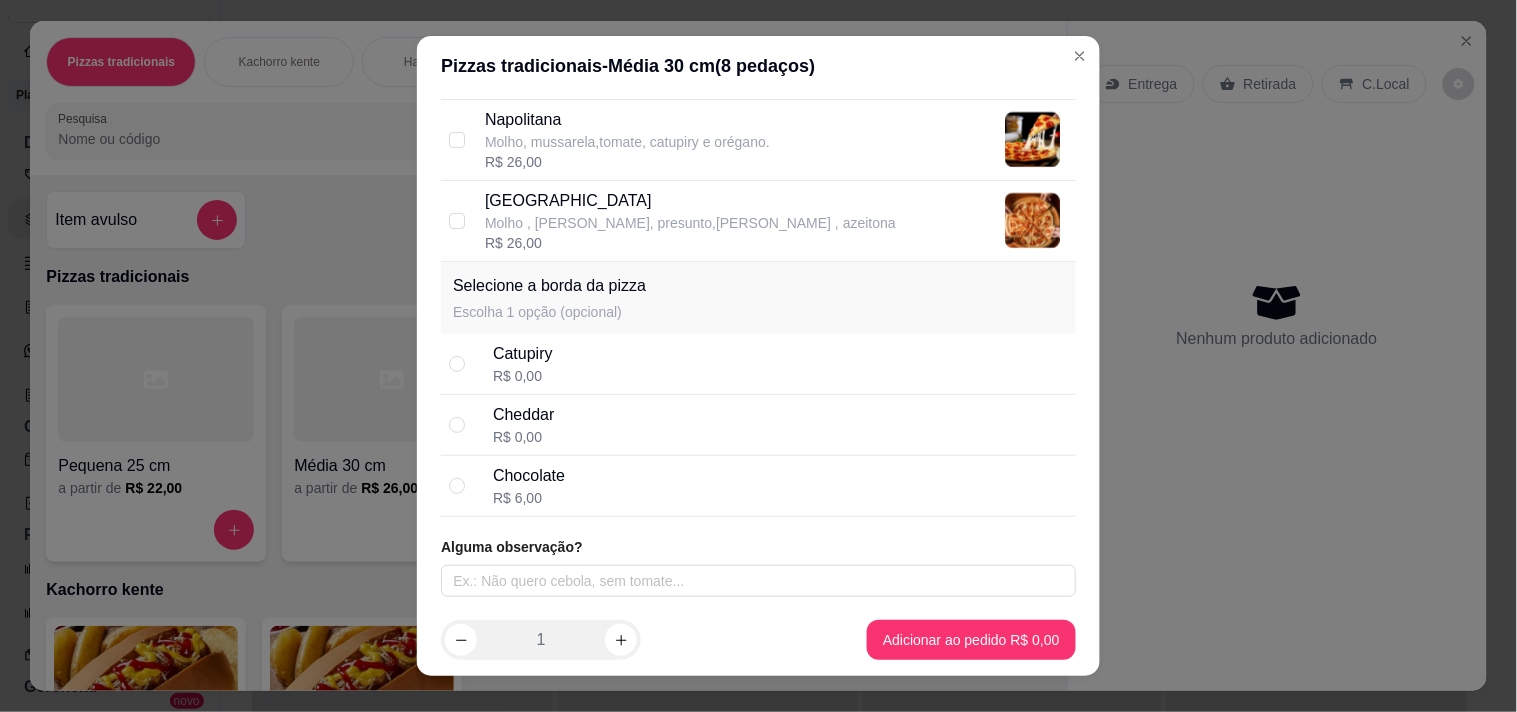 scroll, scrollTop: 2111, scrollLeft: 0, axis: vertical 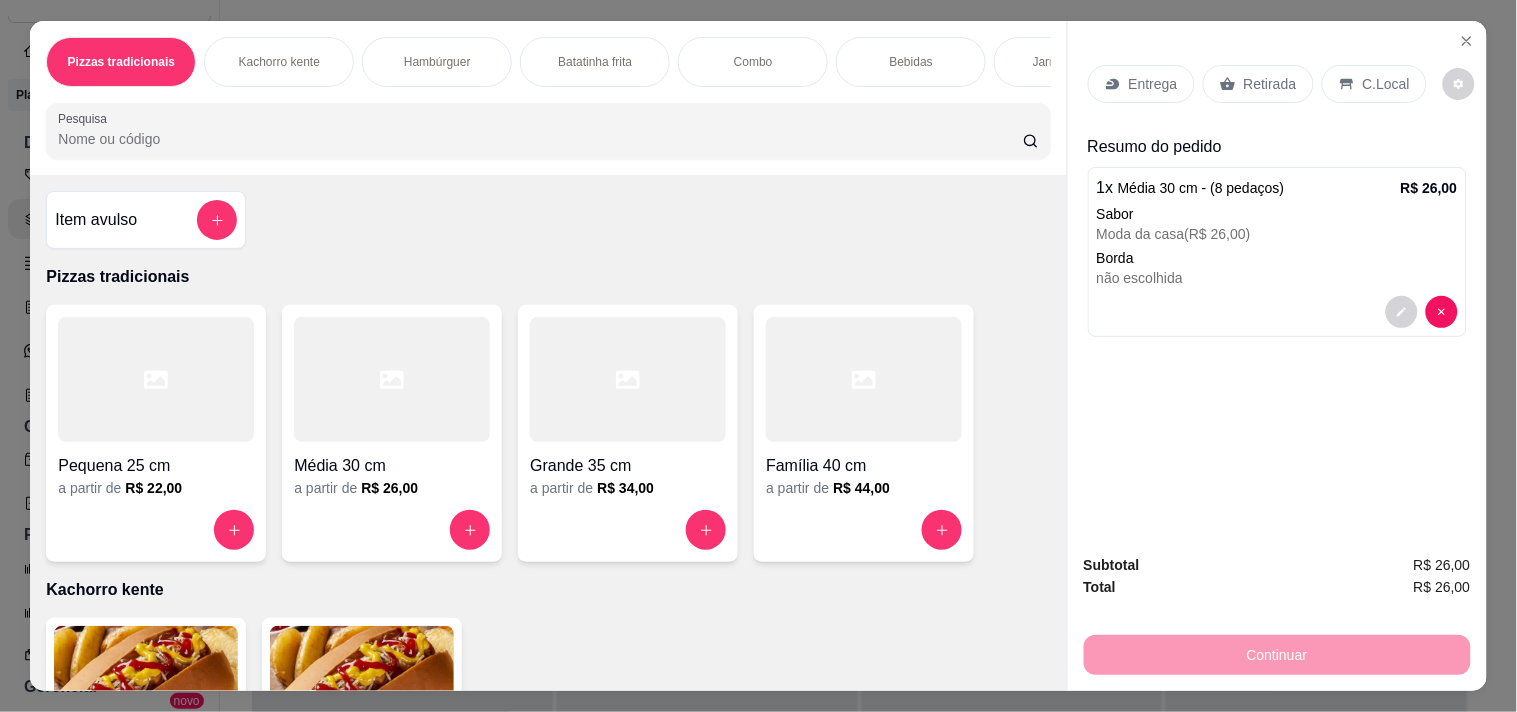 click on "Entrega" at bounding box center [1153, 84] 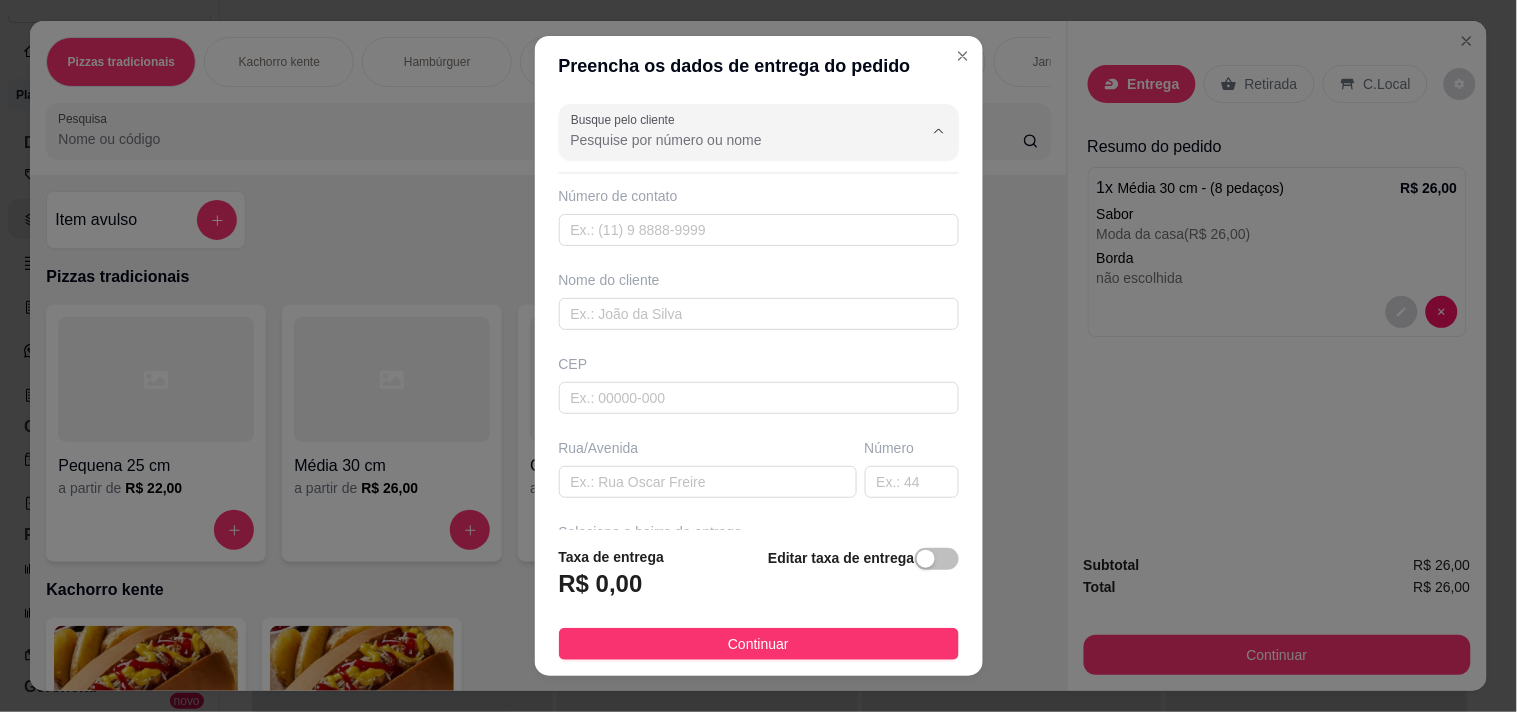 click on "Busque pelo cliente" at bounding box center [731, 140] 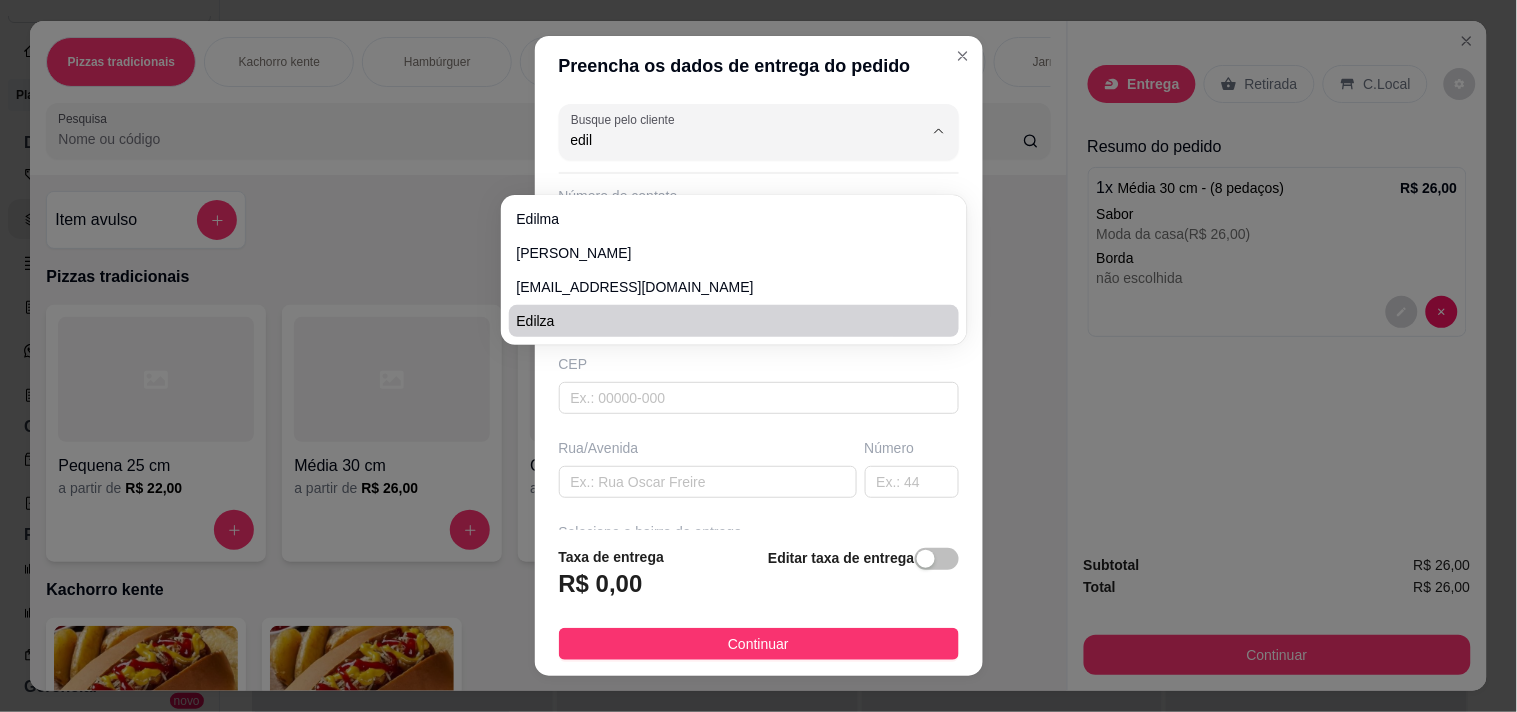 click on "Edilza" at bounding box center [734, 321] 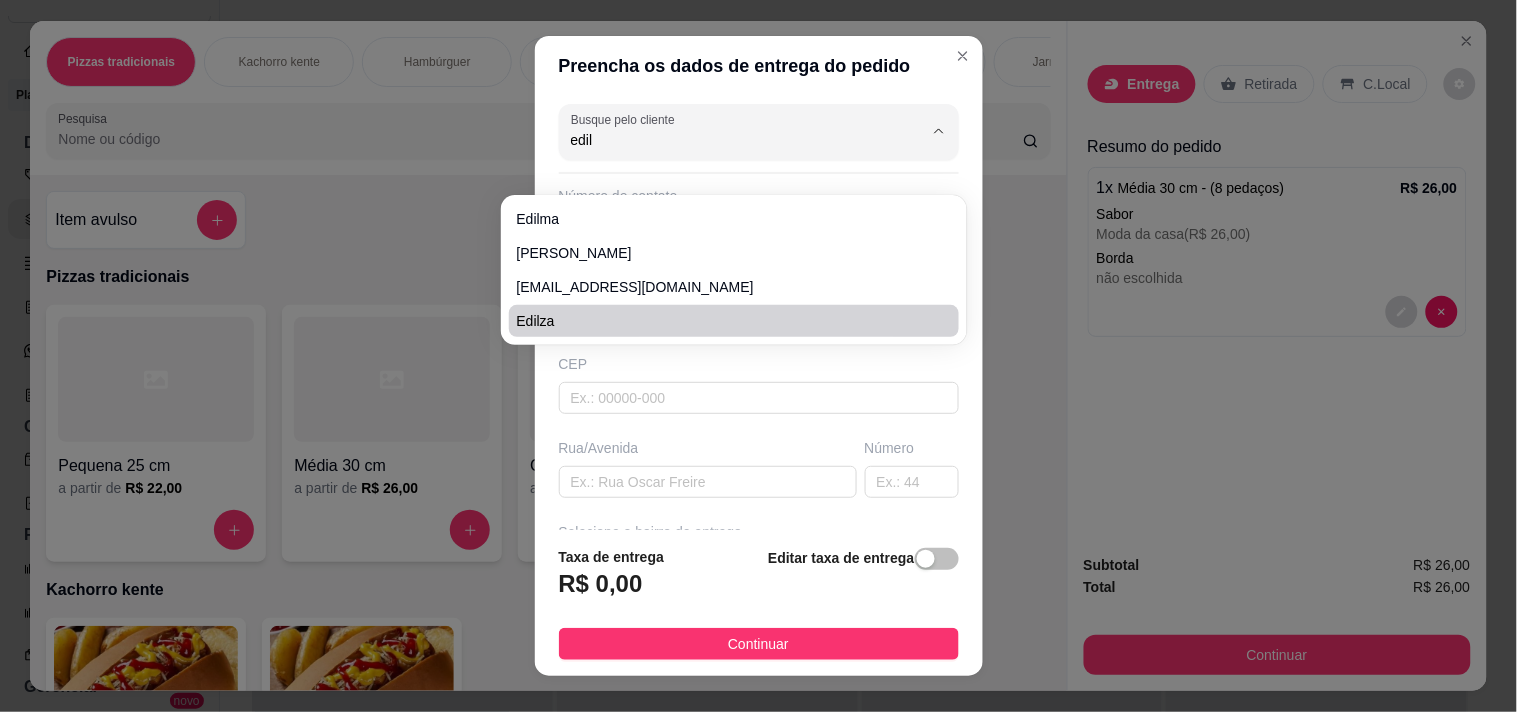 type on "Edilza" 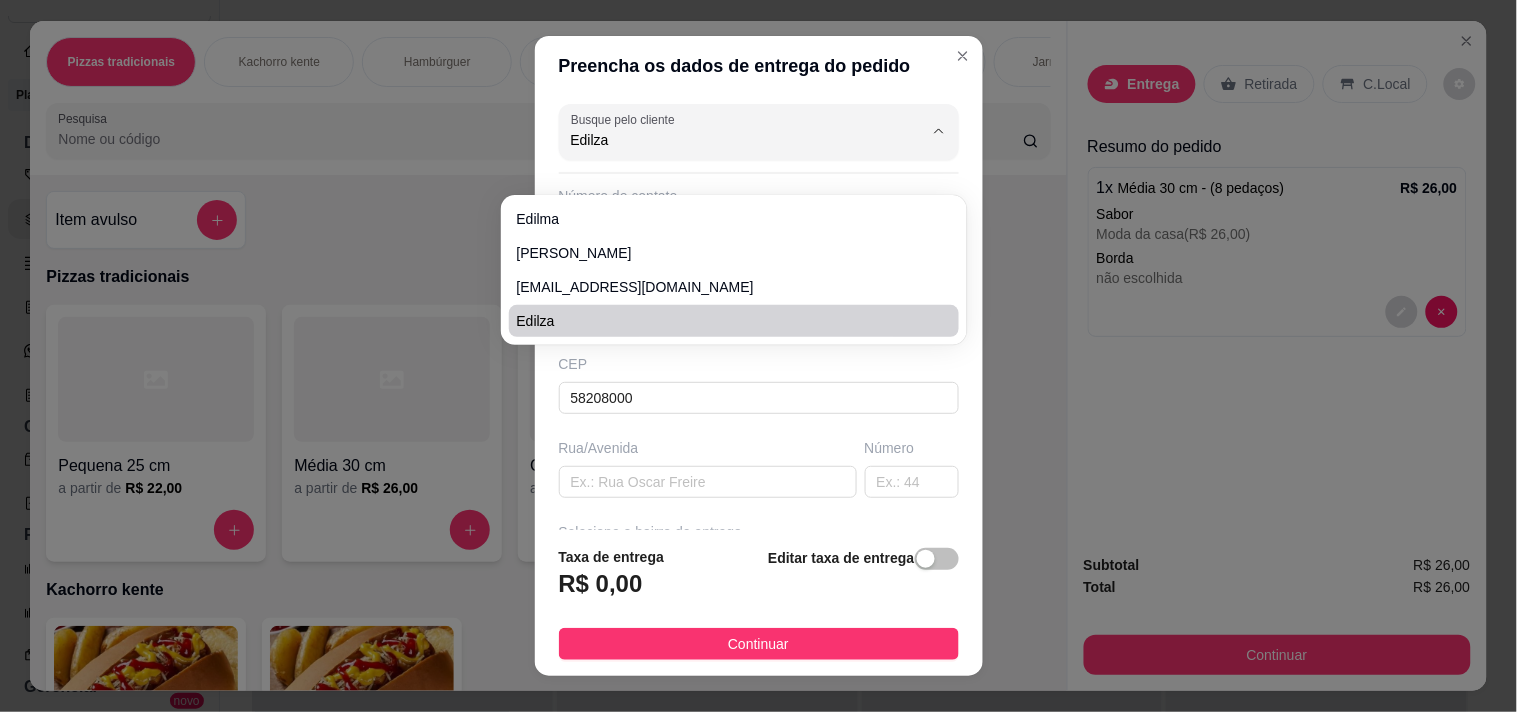 type on "rua de [PERSON_NAME]" 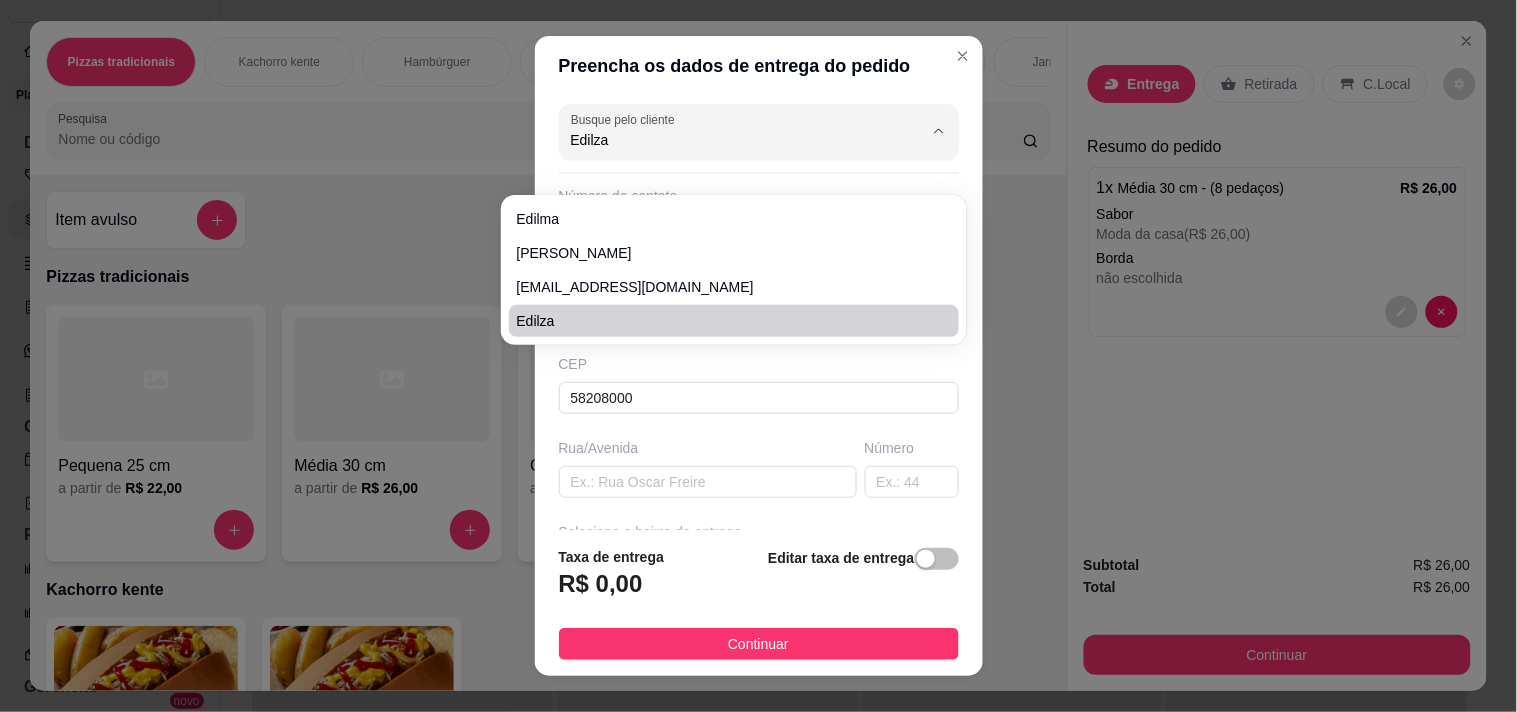 type on "00" 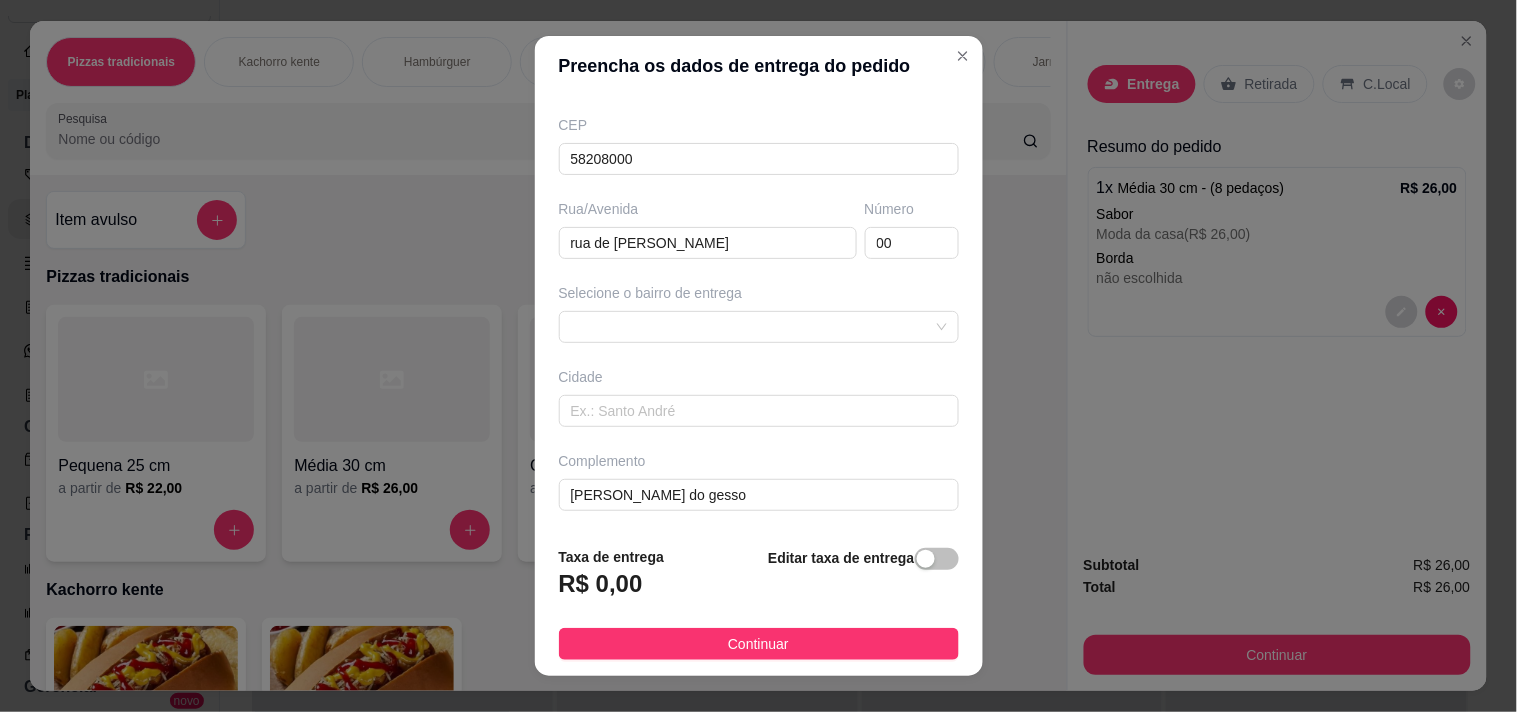 scroll, scrollTop: 333, scrollLeft: 0, axis: vertical 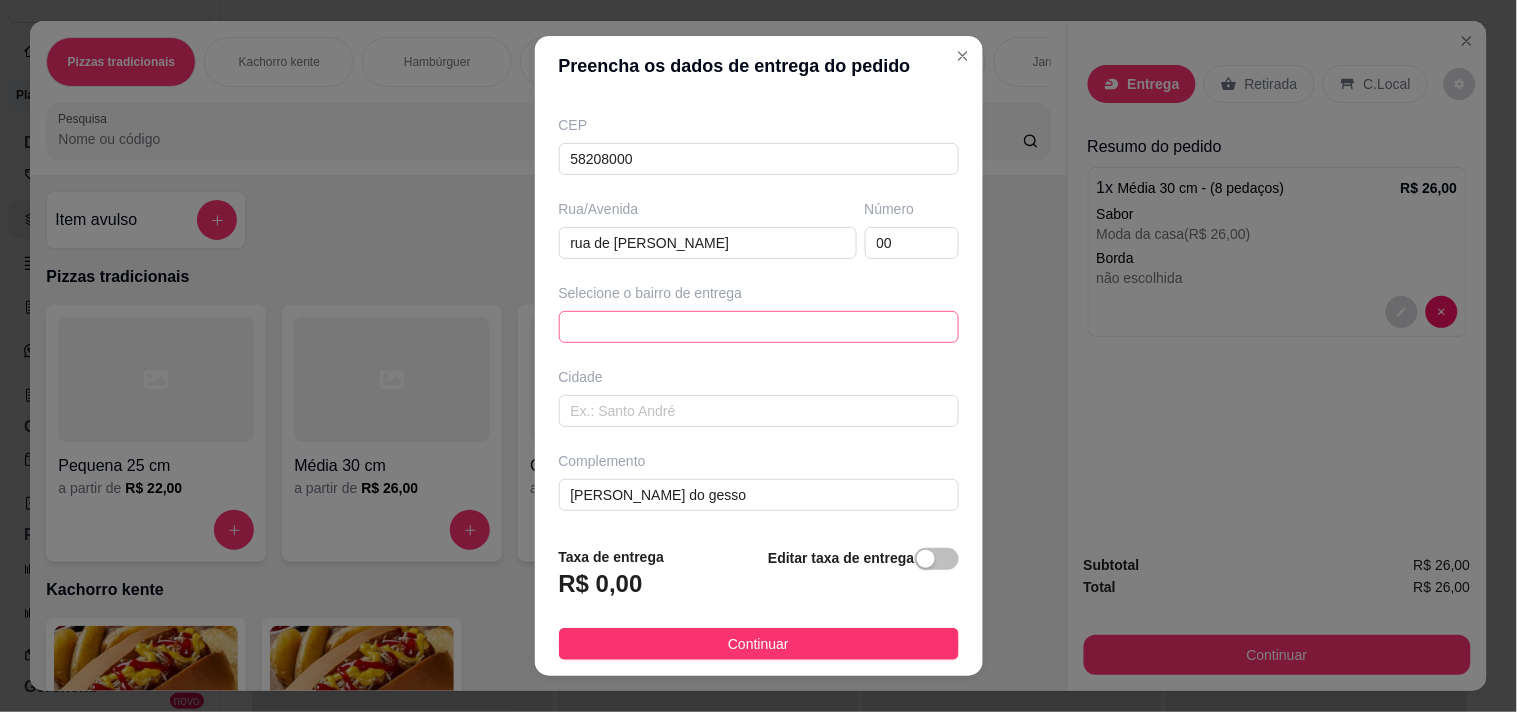 click on "66d244708ba851bbac75bc32 66d244868ba851bbac75bc35 Santo Antônio - Cuitegi  -  R$ 1,00 Cruzeiro - Cuitegi  -  R$ 1,00 [PERSON_NAME] - Cuitegi  -  R$ 1,00 Loteamento [GEOGRAPHIC_DATA] madruga - Cuitegi -  R$ 1,00 Barra  - Cuitegi  -  R$ 5,00 Chã do bodeiro - Cuitegi  -  R$ 7,00 Alzira Toscano  - Cuitegi  -  R$ 1,00 Vila bedeu  - Cuitegi  -  R$ 5,00 [PERSON_NAME]  - Cuitegi  -  R$ 1,00 [PERSON_NAME] - Cuitegi  -  R$ 1,00" at bounding box center [759, 327] 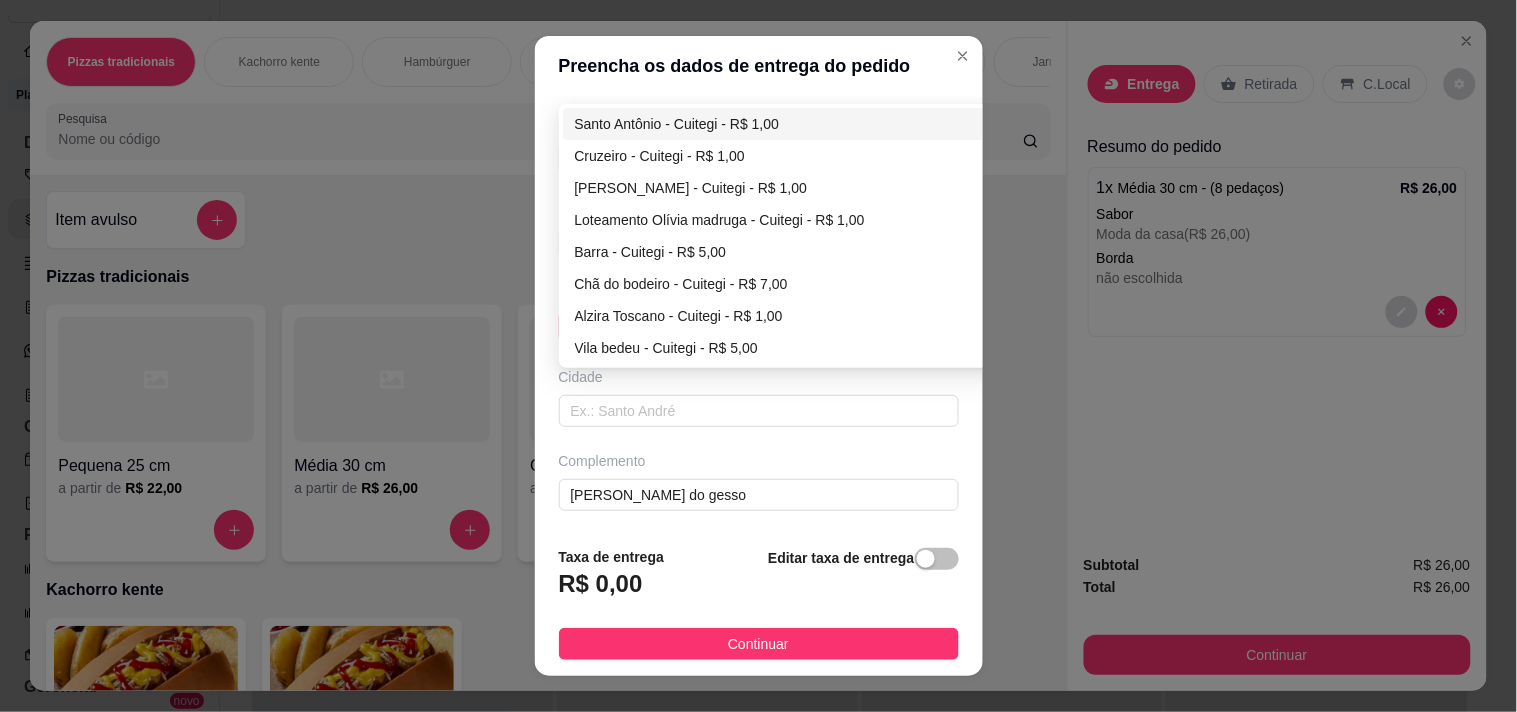 type on "Edilza" 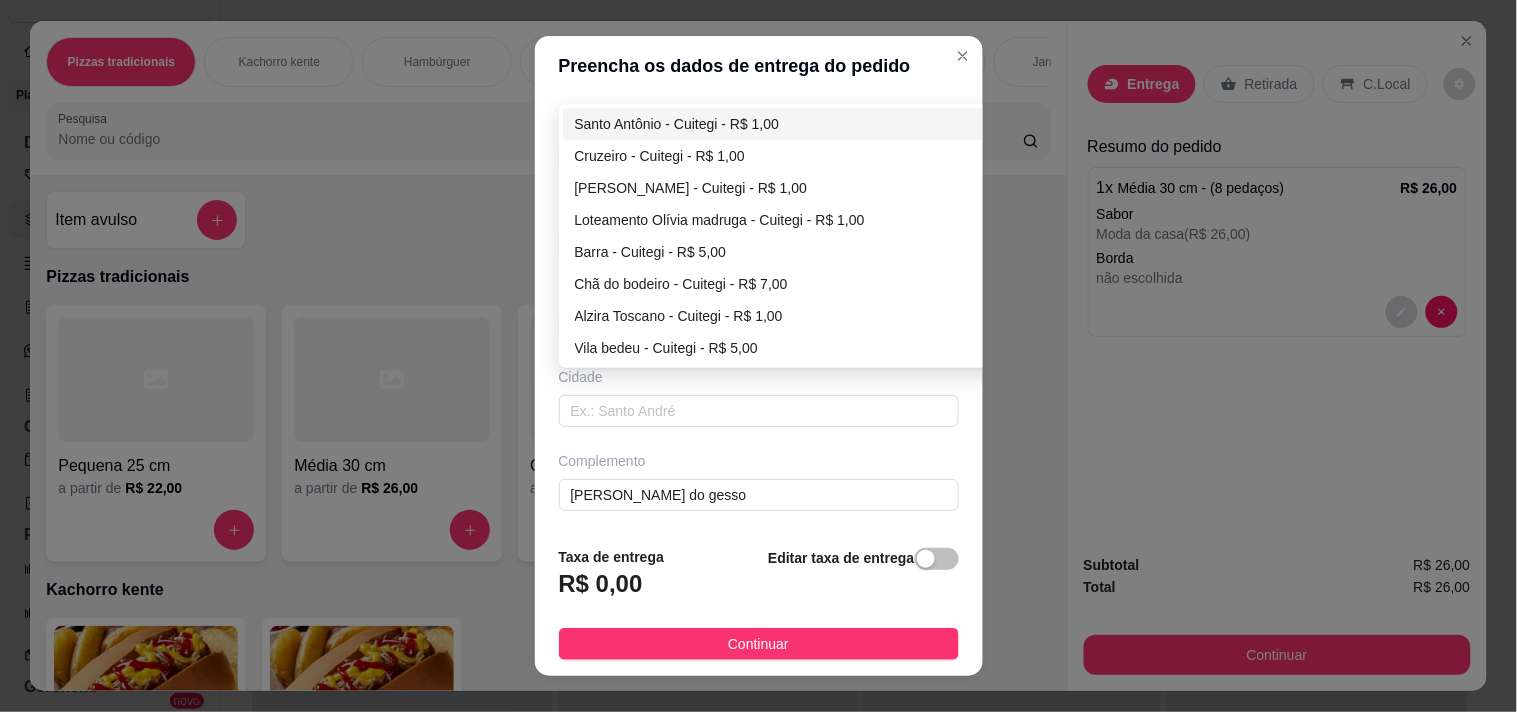 type on "Cuitegi" 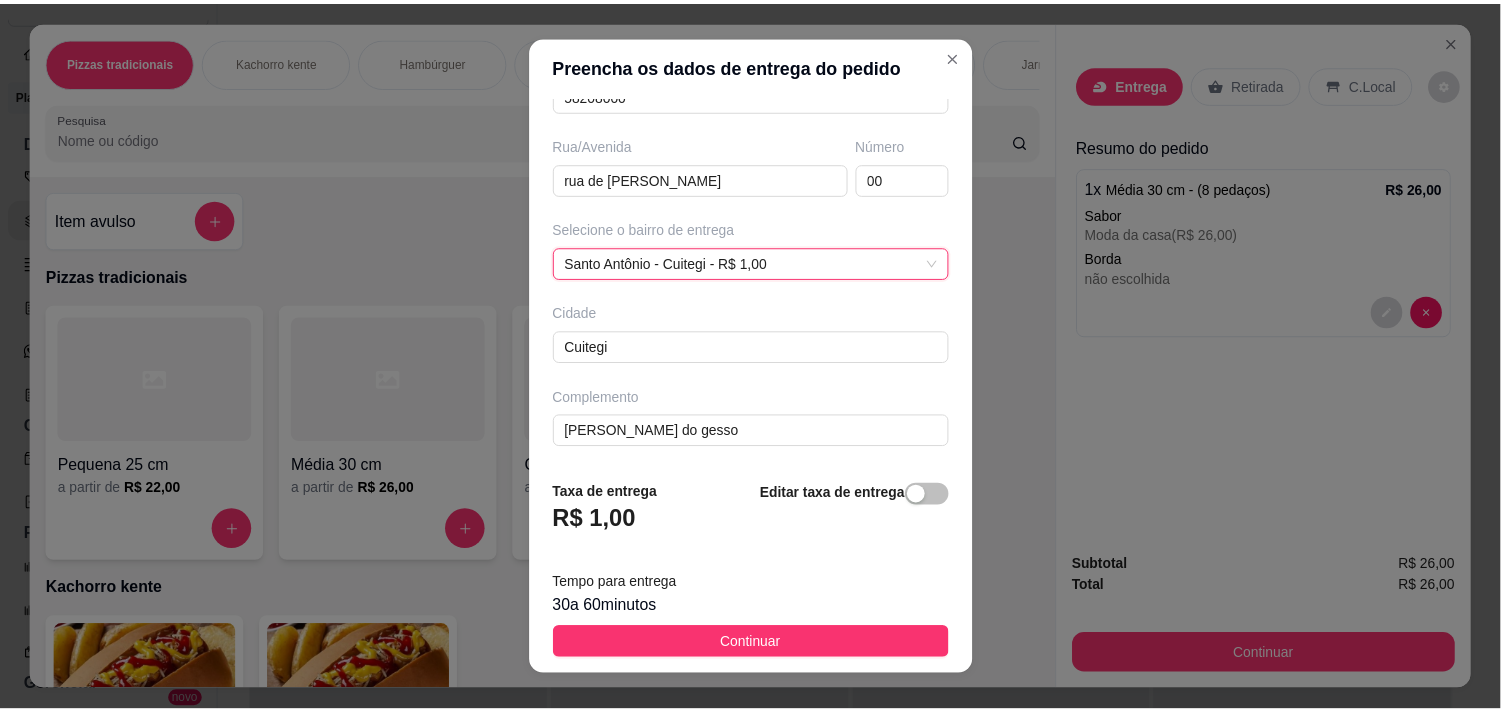 scroll, scrollTop: 44, scrollLeft: 0, axis: vertical 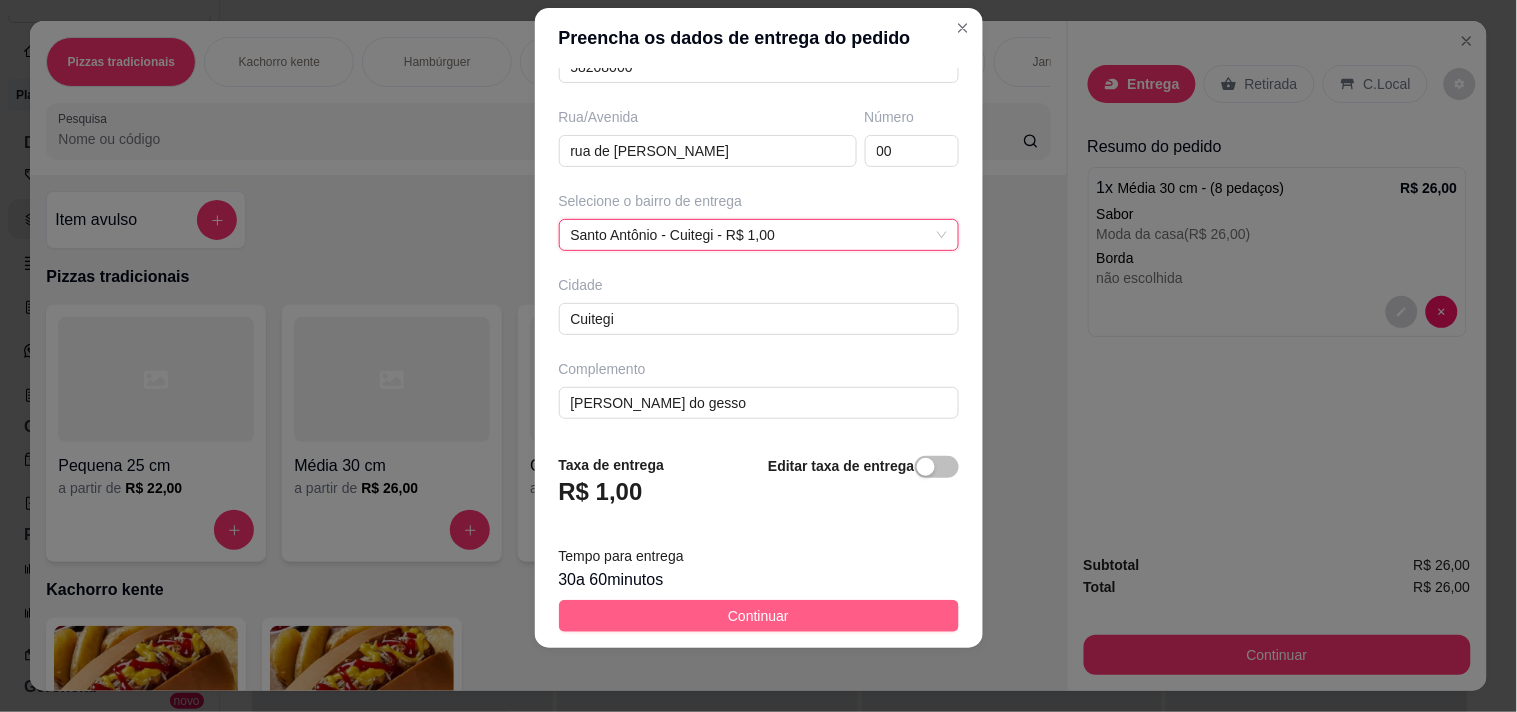 click on "Continuar" at bounding box center [759, 616] 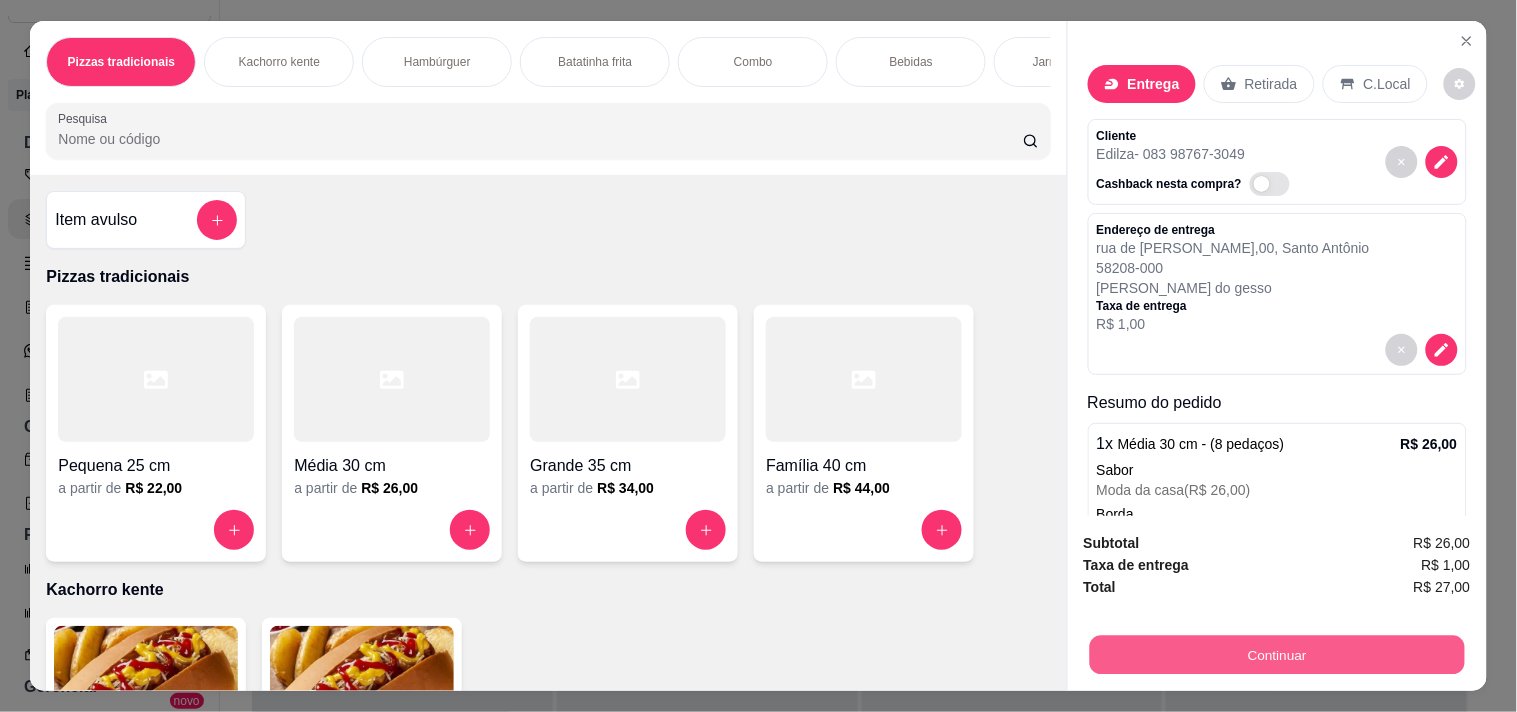 click on "Continuar" at bounding box center (1276, 654) 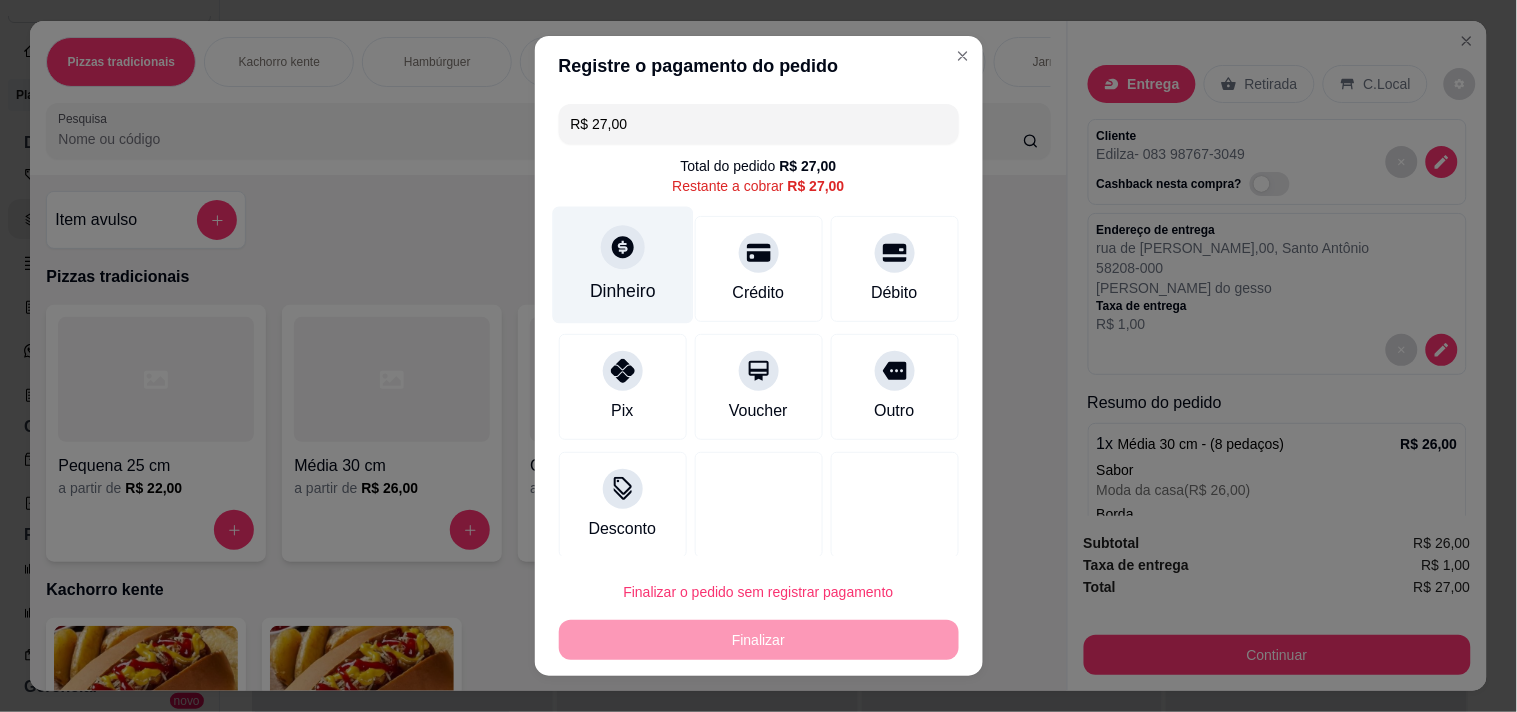 click on "Dinheiro" at bounding box center [622, 264] 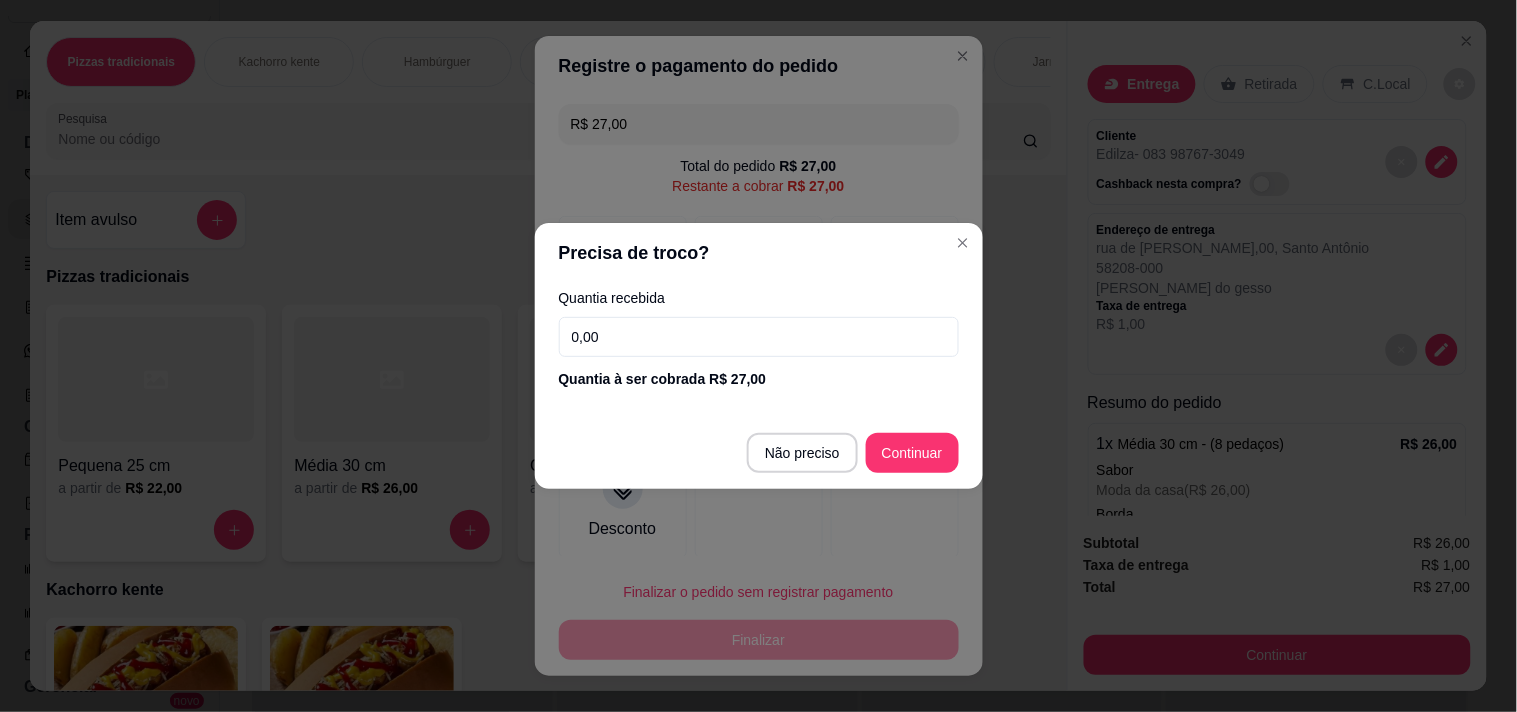 click on "Quantia recebida 0,00 Quantia à ser cobrada   R$ 27,00" at bounding box center (759, 340) 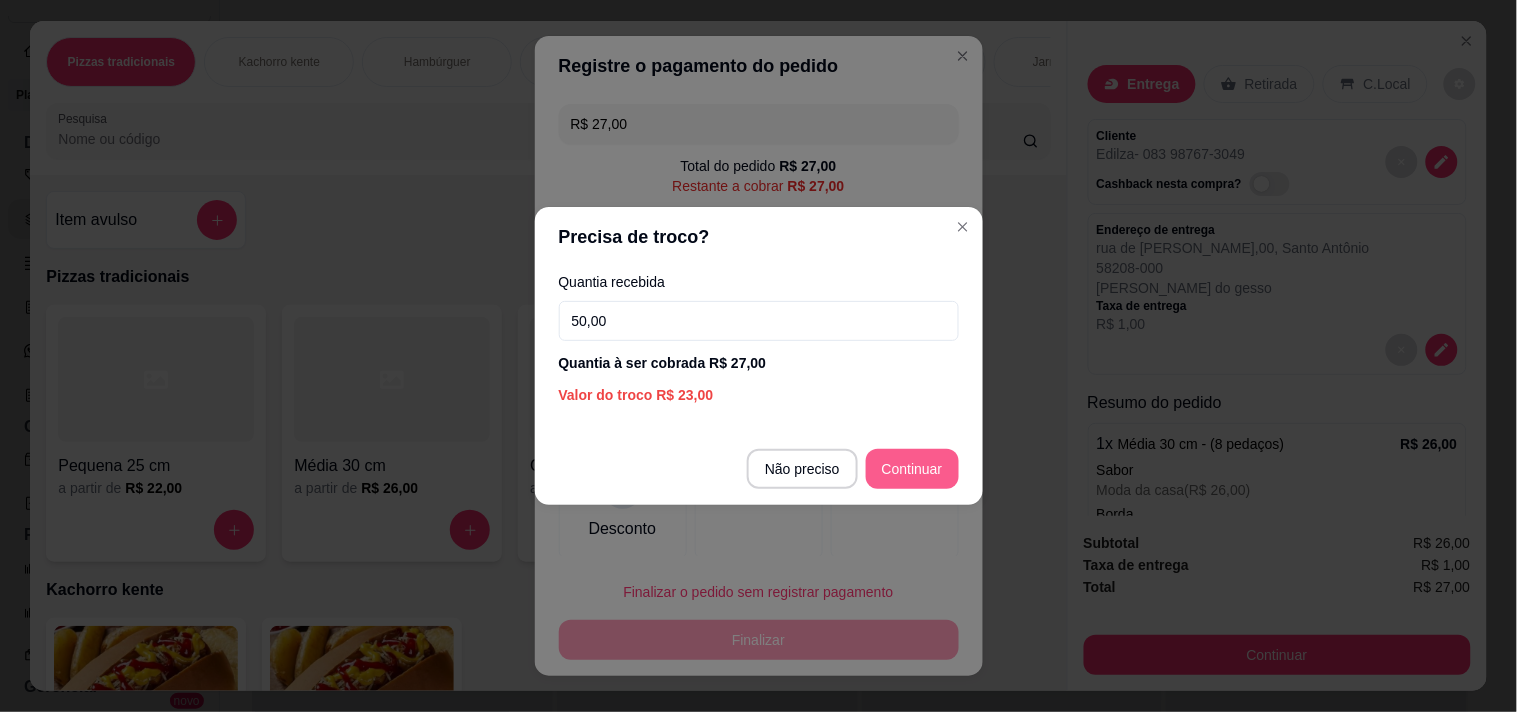 type on "50,00" 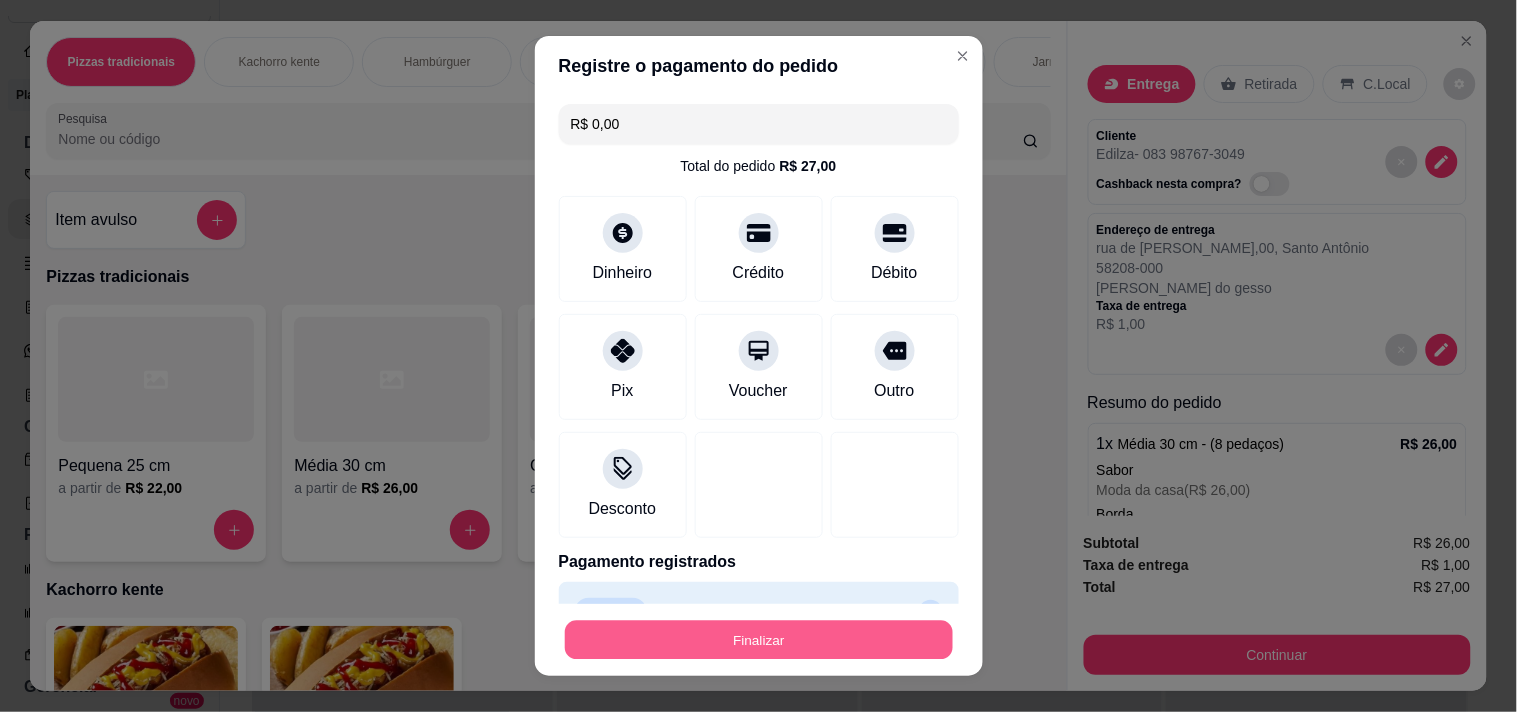 click on "Finalizar" at bounding box center (759, 640) 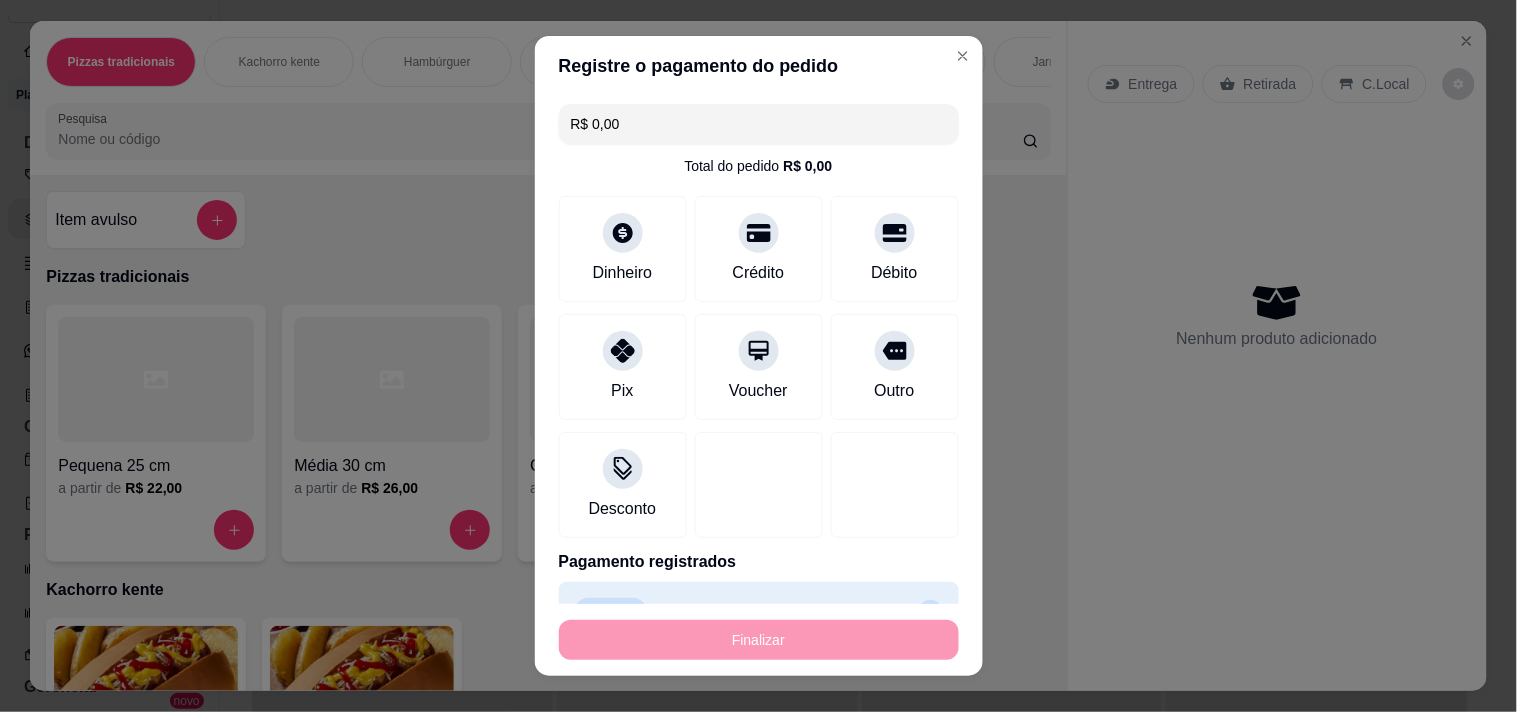 type on "-R$ 27,00" 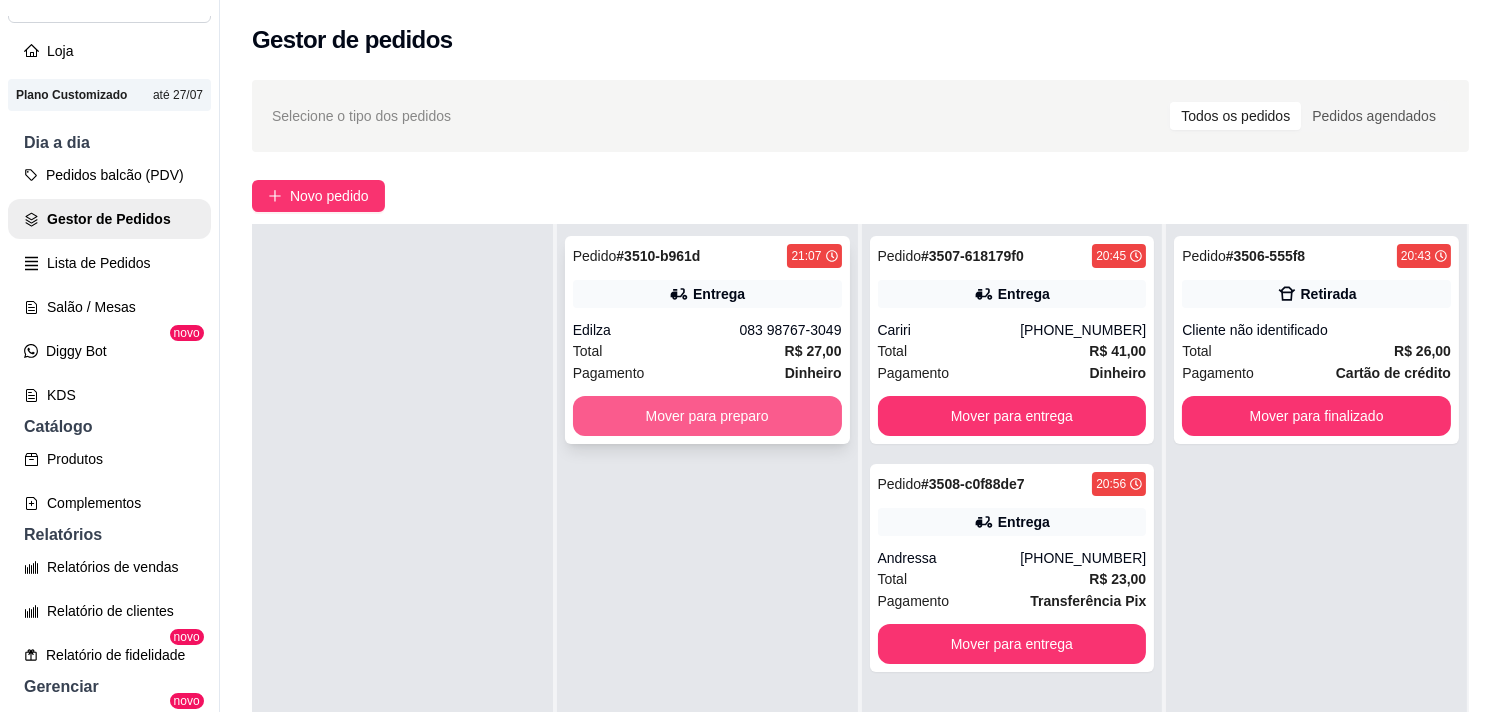 click on "Mover para preparo" at bounding box center [707, 416] 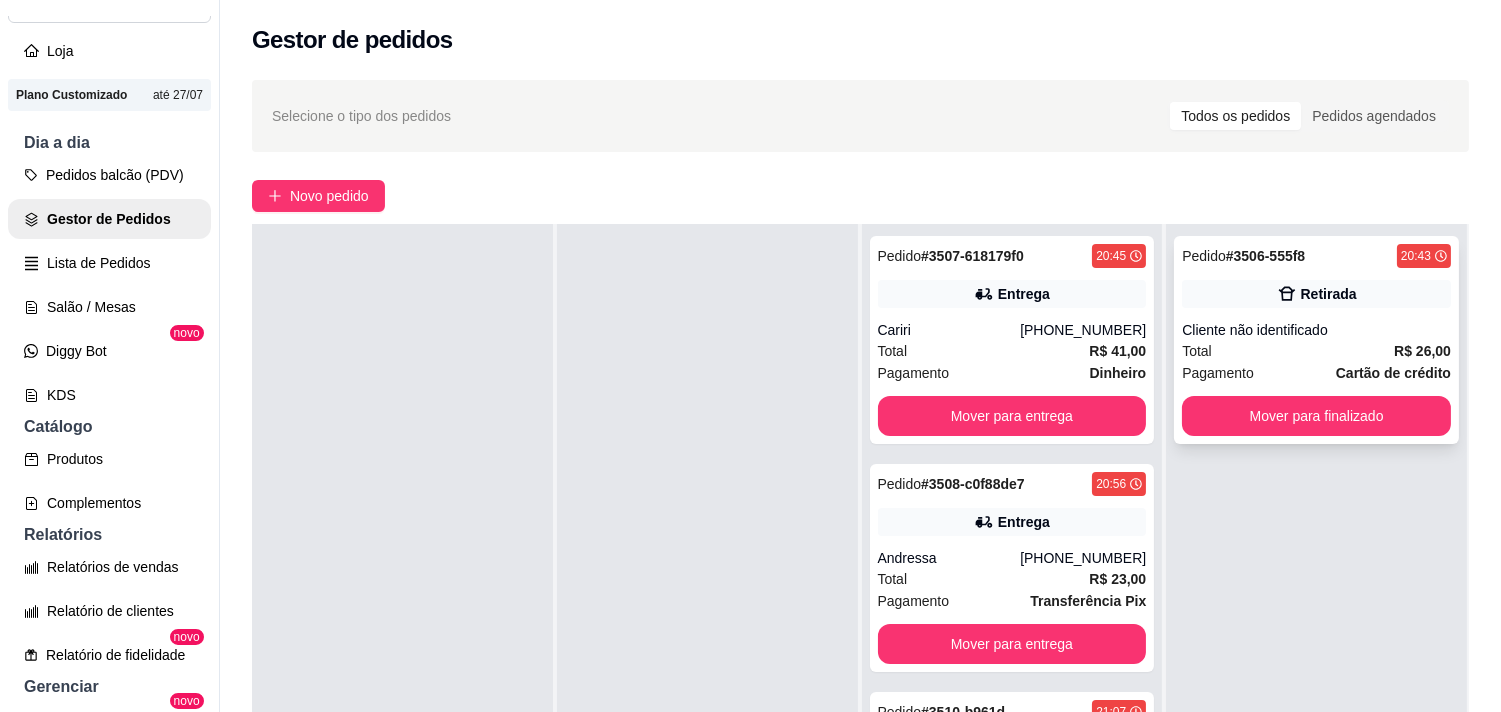 click on "Cliente não identificado" at bounding box center (1316, 330) 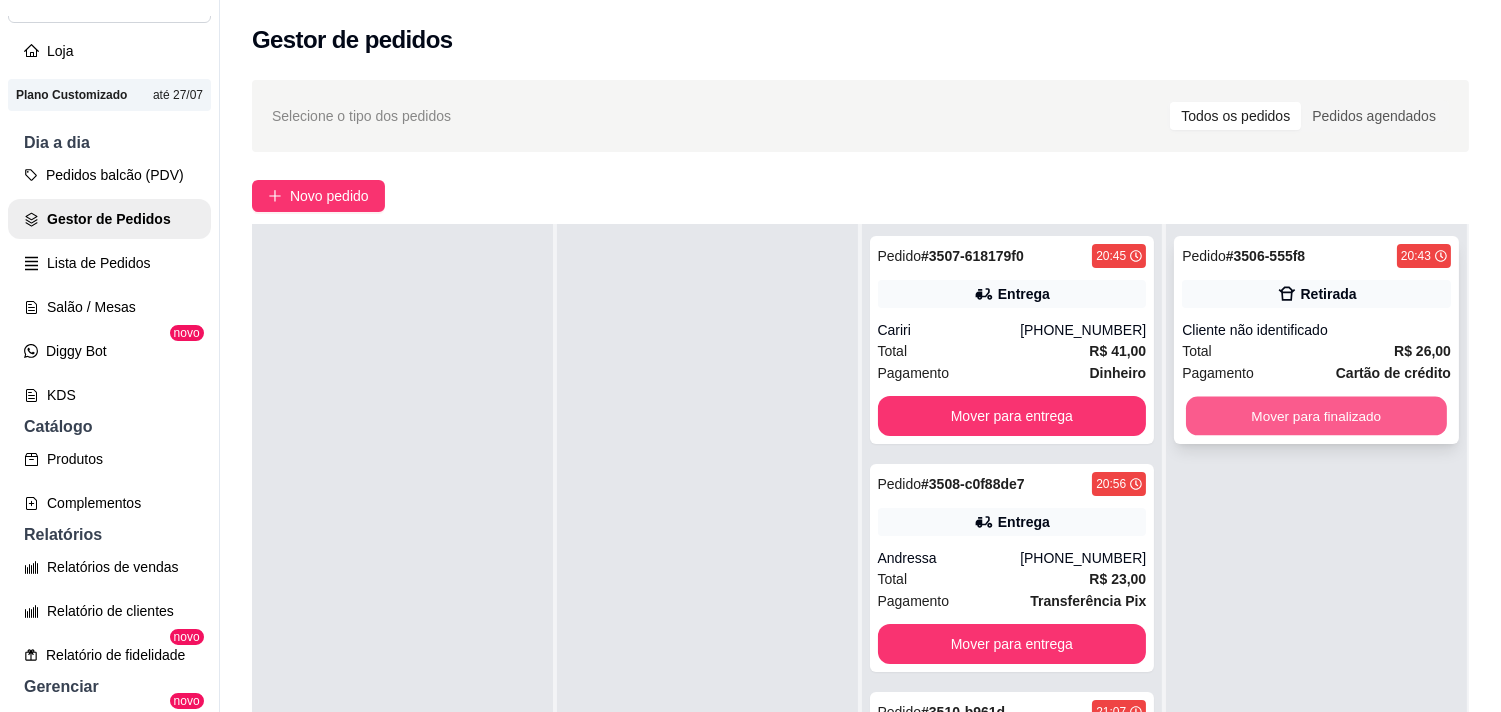 click on "Mover para finalizado" at bounding box center (1316, 416) 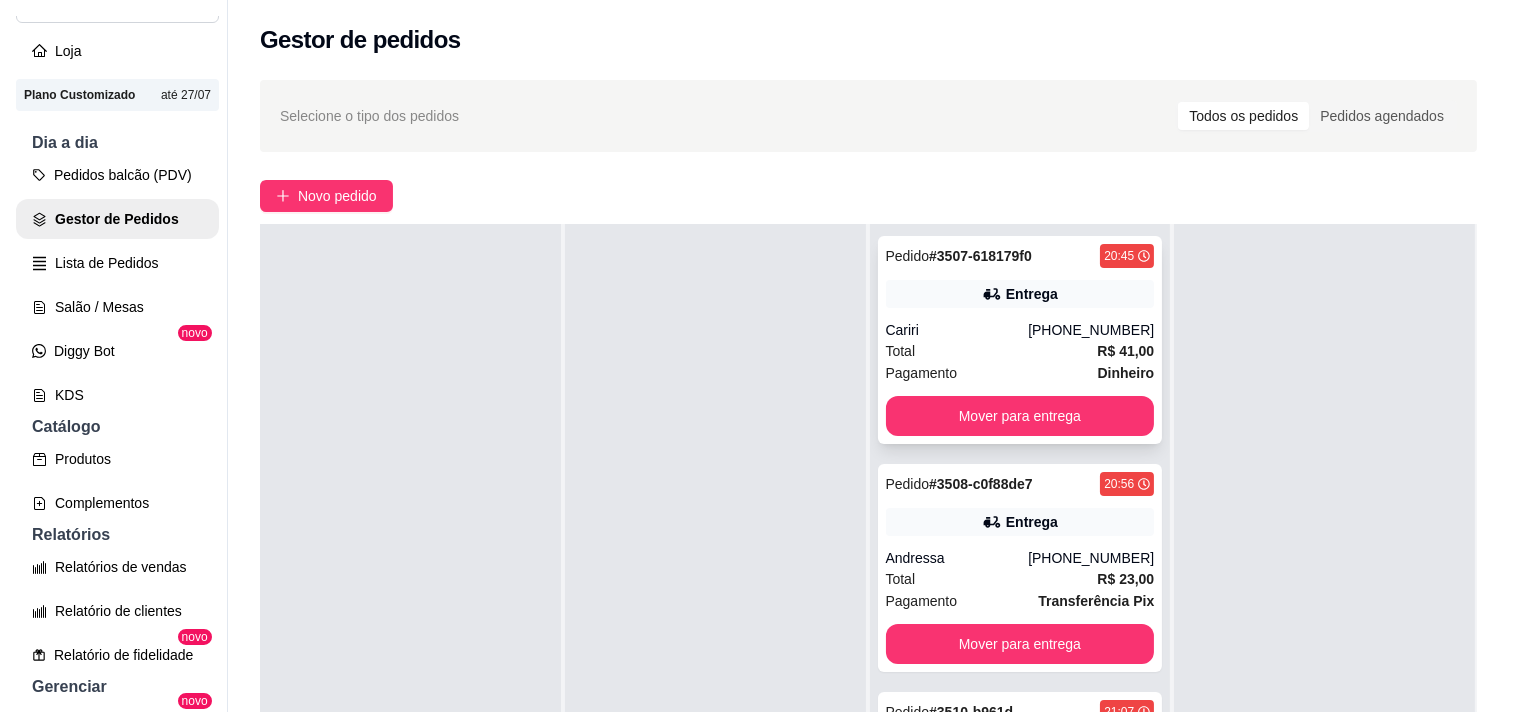 scroll, scrollTop: 0, scrollLeft: 0, axis: both 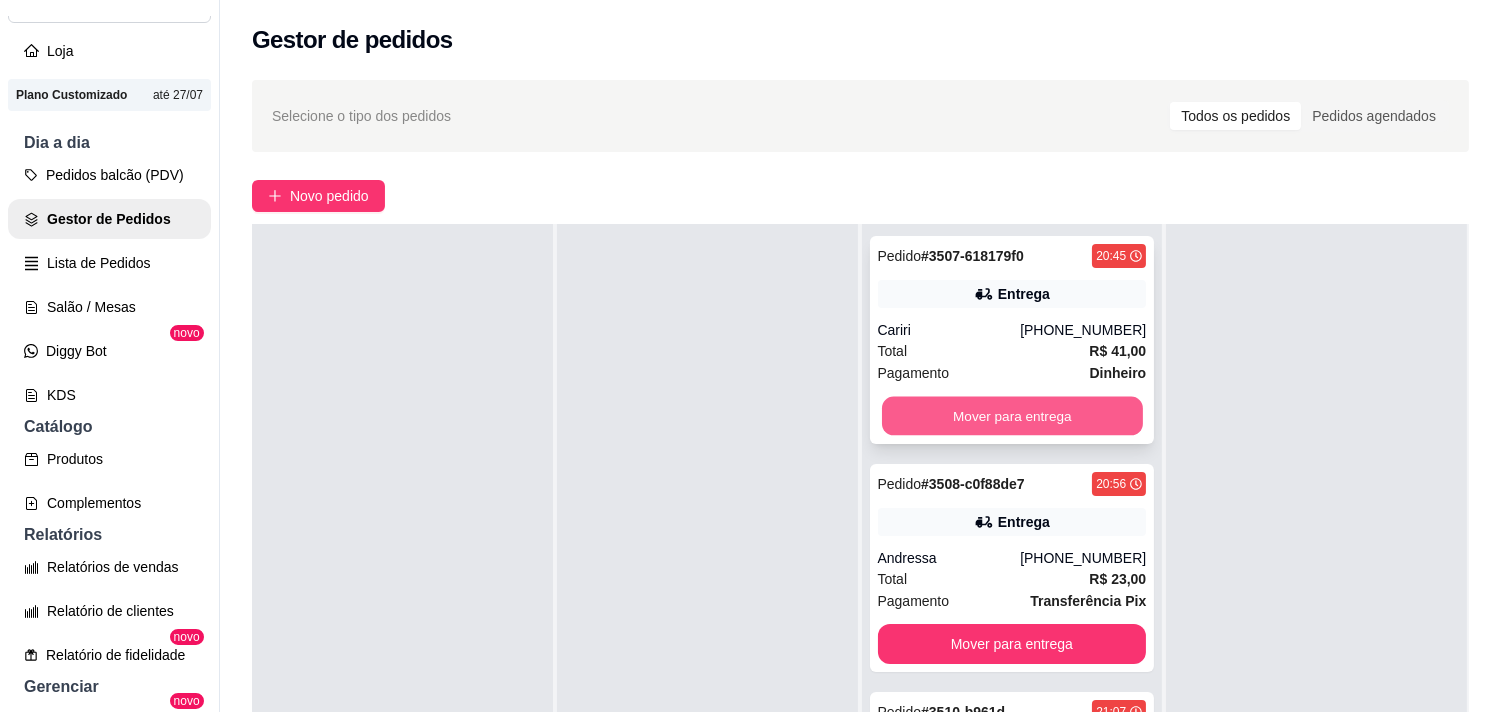 click on "Mover para entrega" at bounding box center [1012, 416] 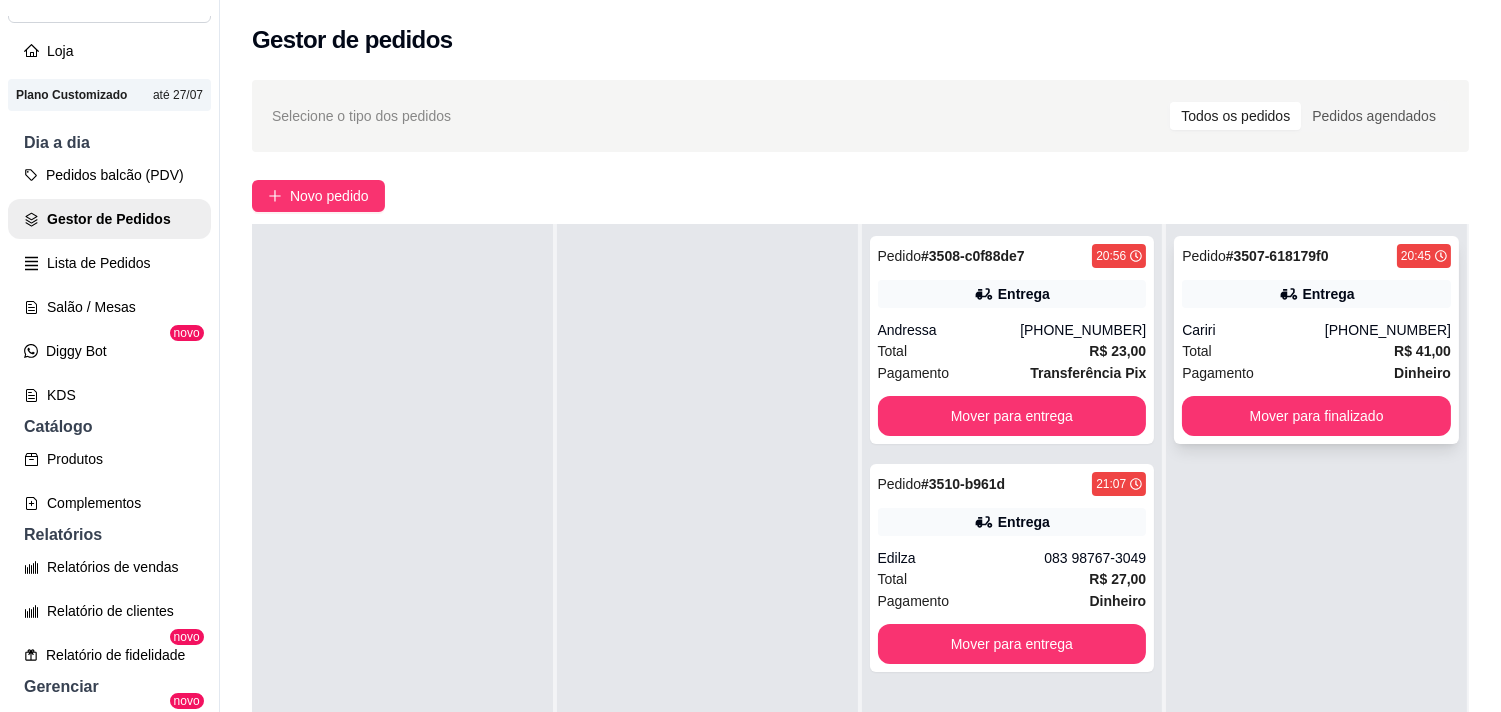 click on "Total R$ 41,00" at bounding box center (1316, 351) 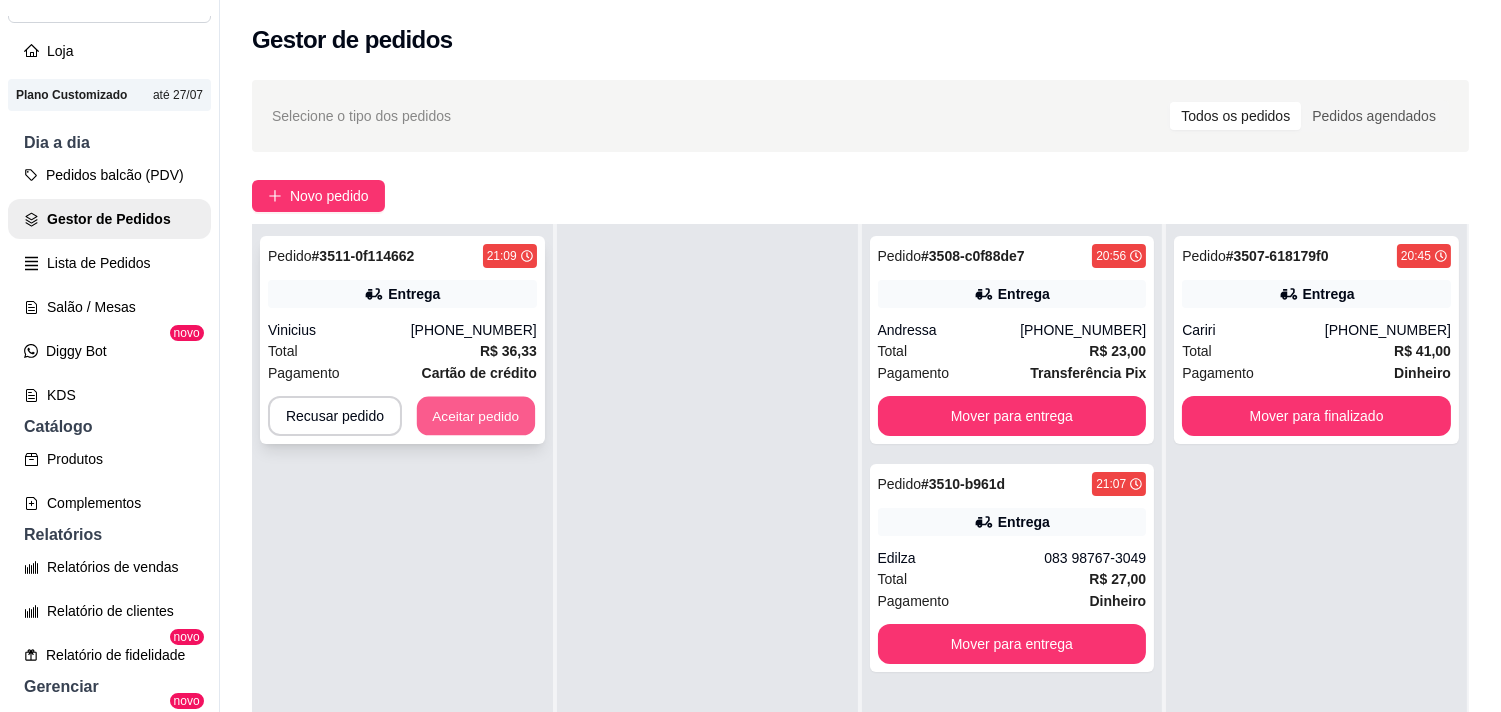 click on "Aceitar pedido" at bounding box center (476, 416) 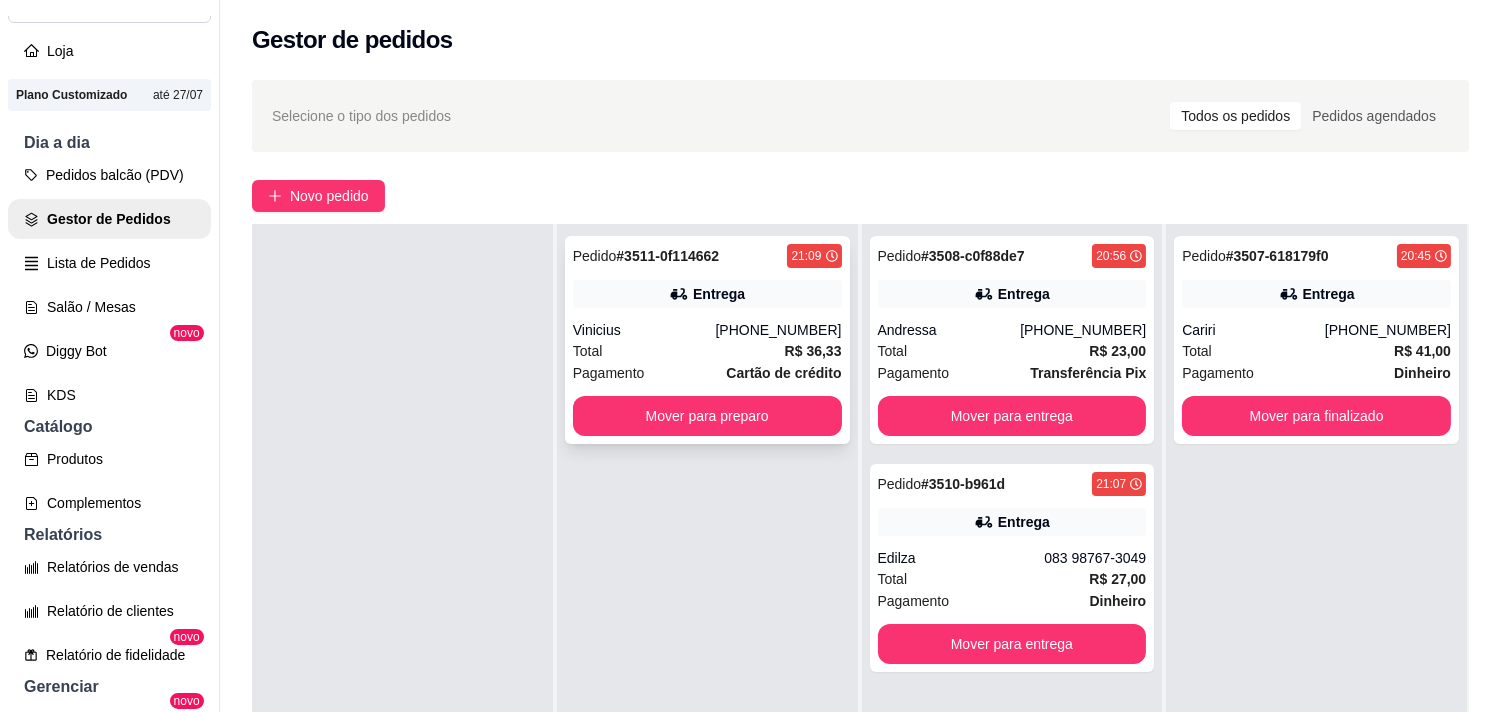 click on "Vinicius" at bounding box center [644, 330] 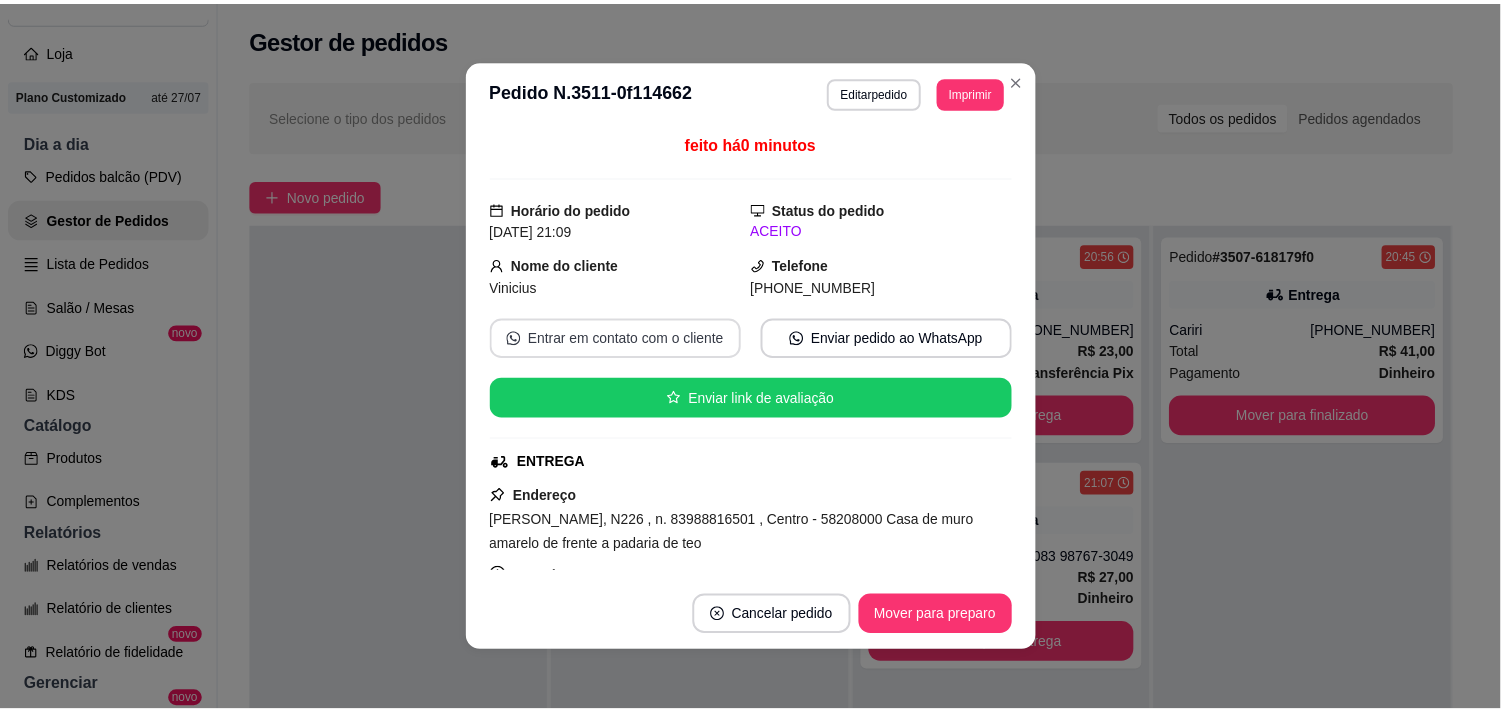 scroll, scrollTop: 333, scrollLeft: 0, axis: vertical 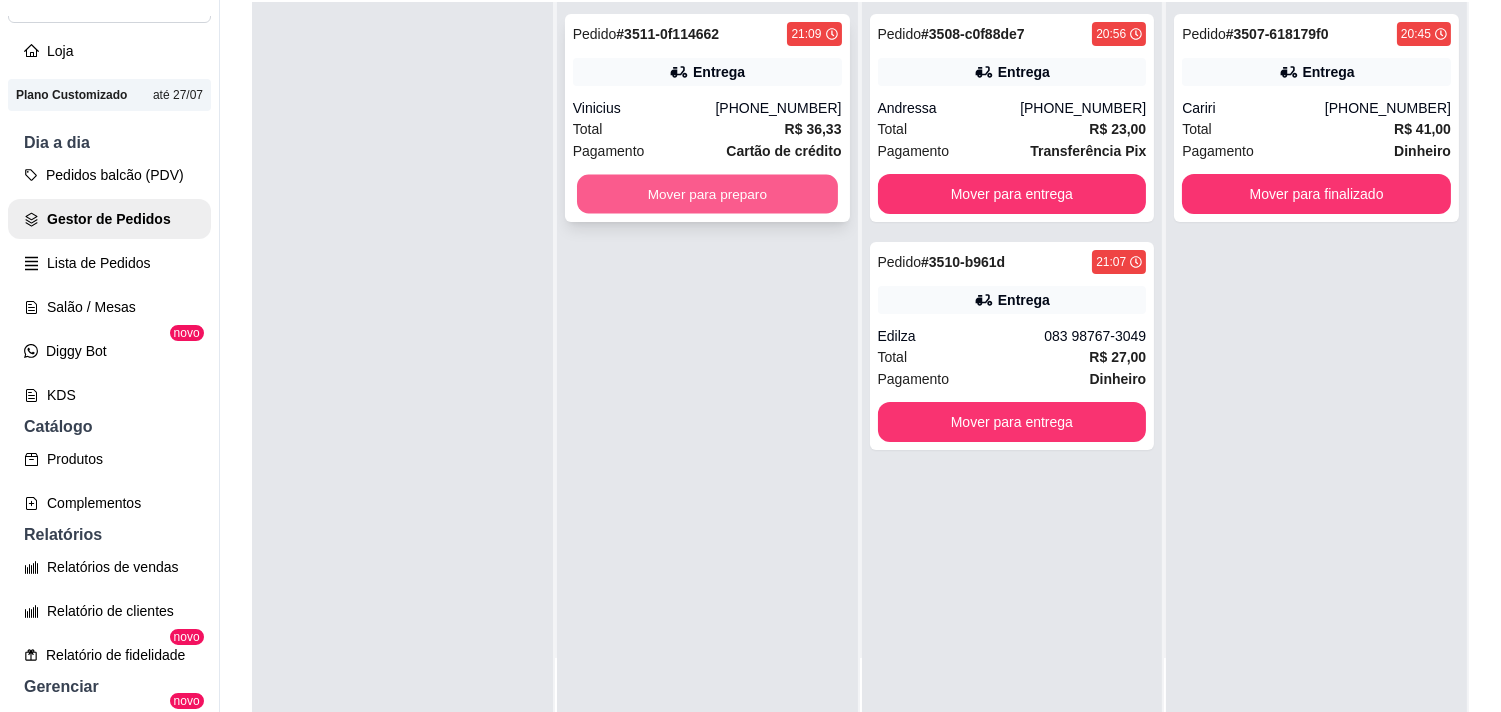 click on "Mover para preparo" at bounding box center [707, 194] 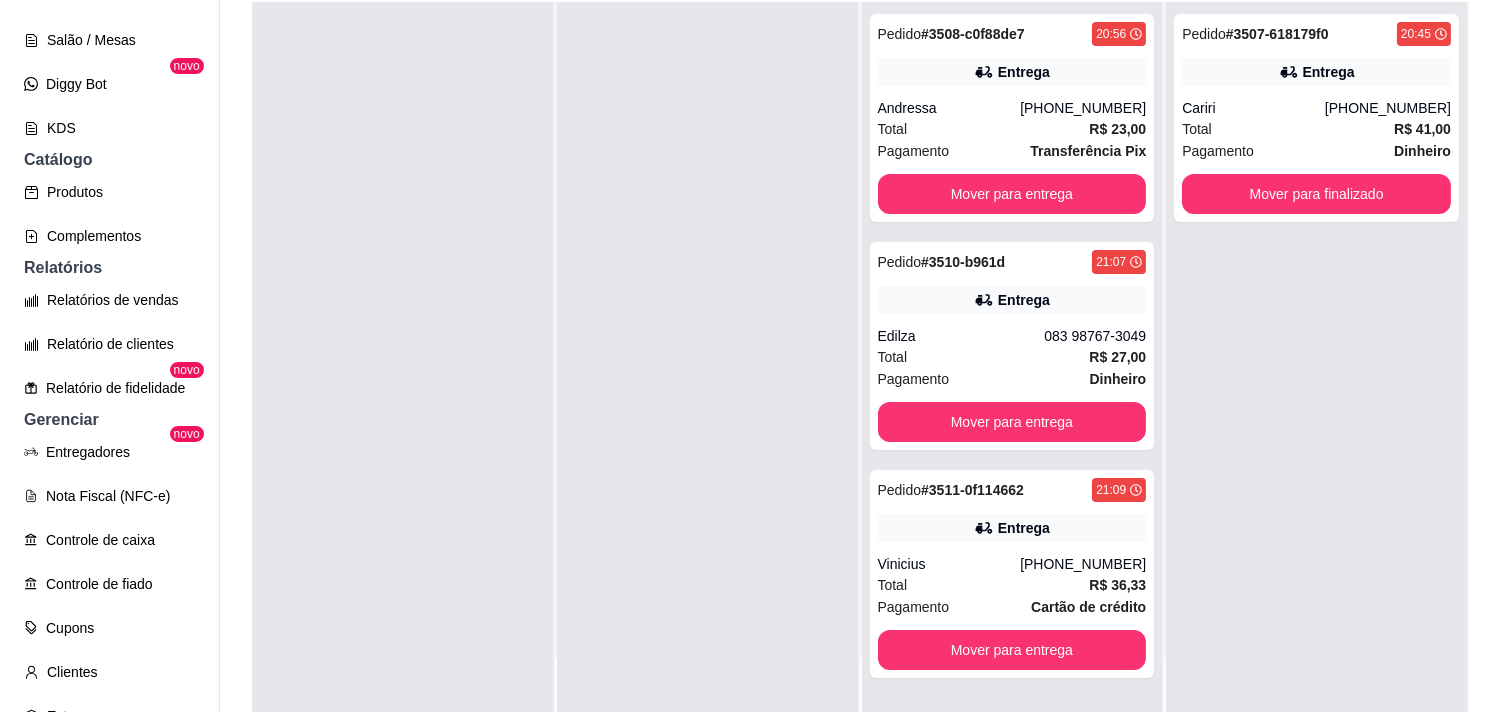 scroll, scrollTop: 444, scrollLeft: 0, axis: vertical 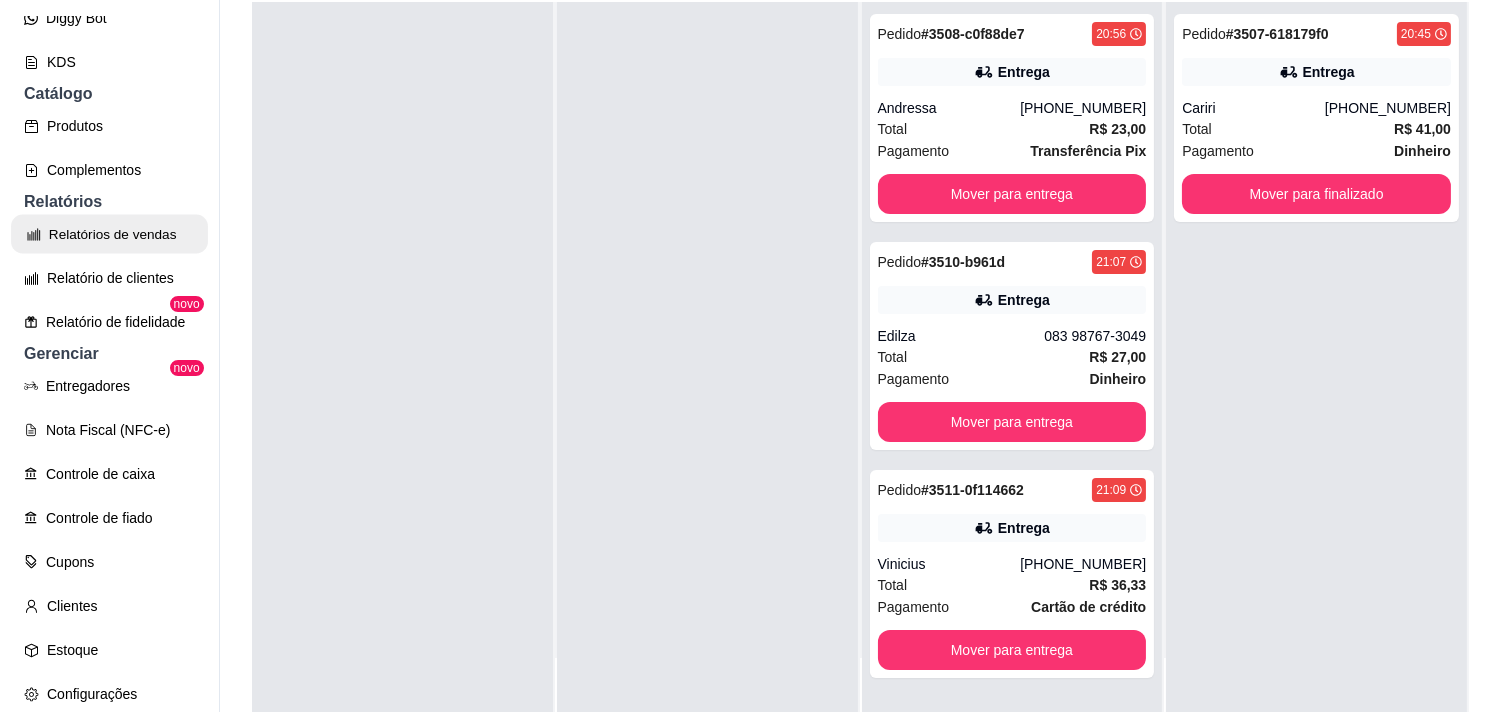 click on "Relatórios de vendas" at bounding box center [109, 234] 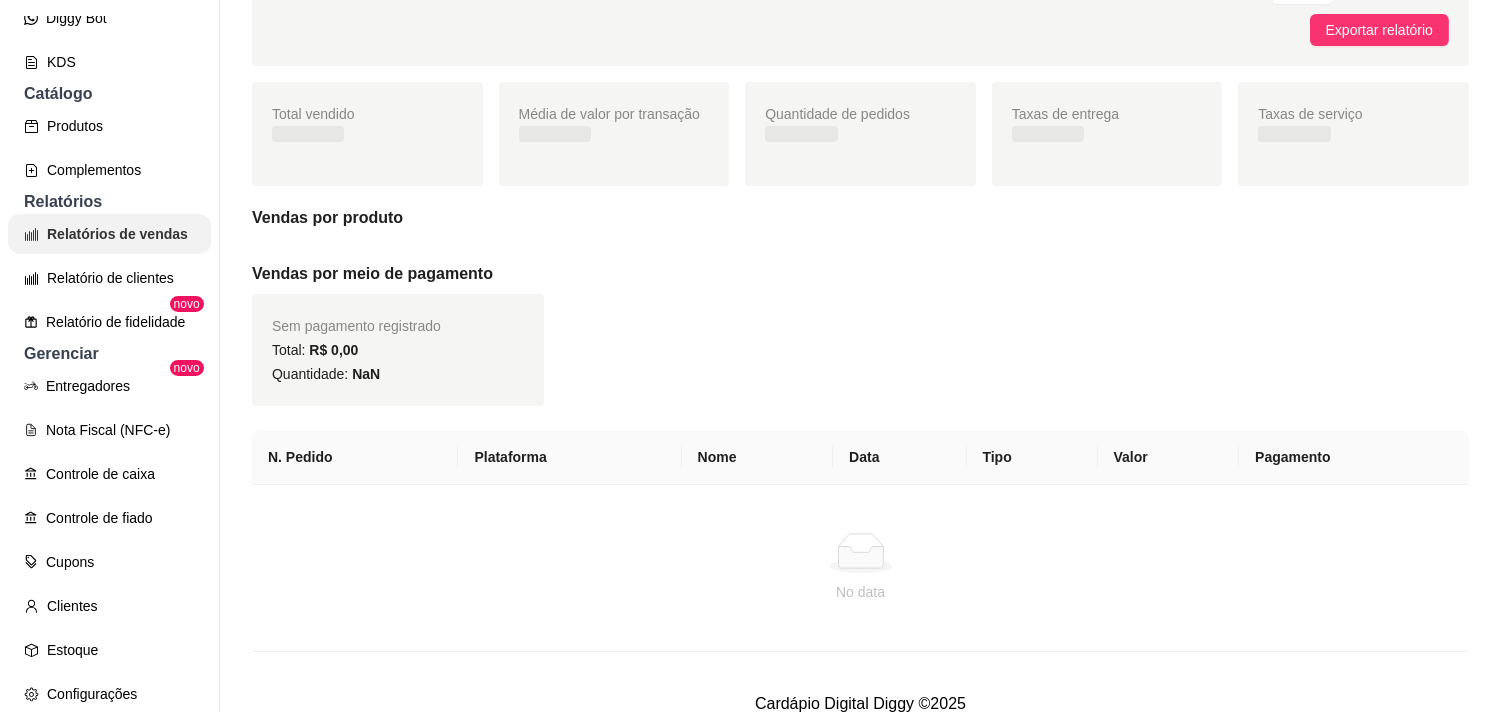 scroll, scrollTop: 0, scrollLeft: 0, axis: both 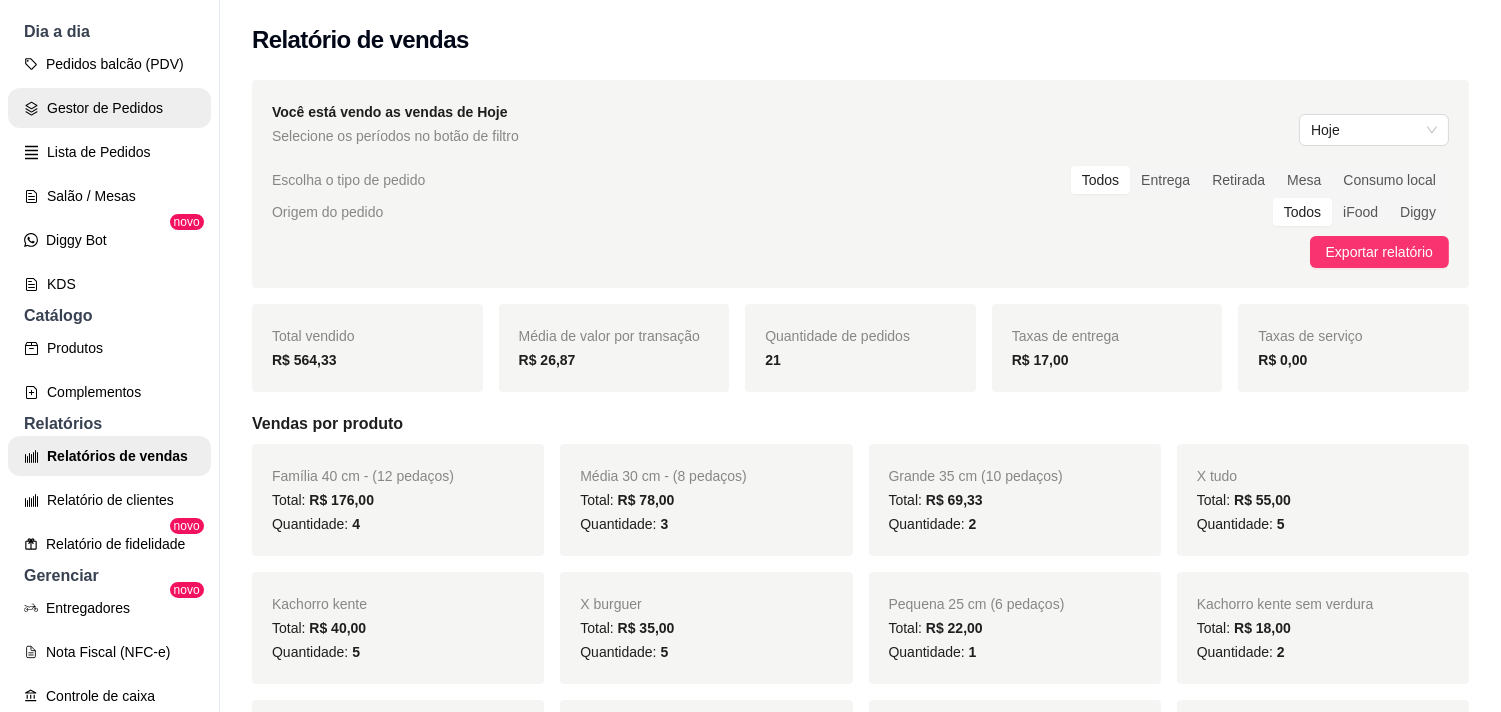 click on "Gestor de Pedidos" at bounding box center [109, 108] 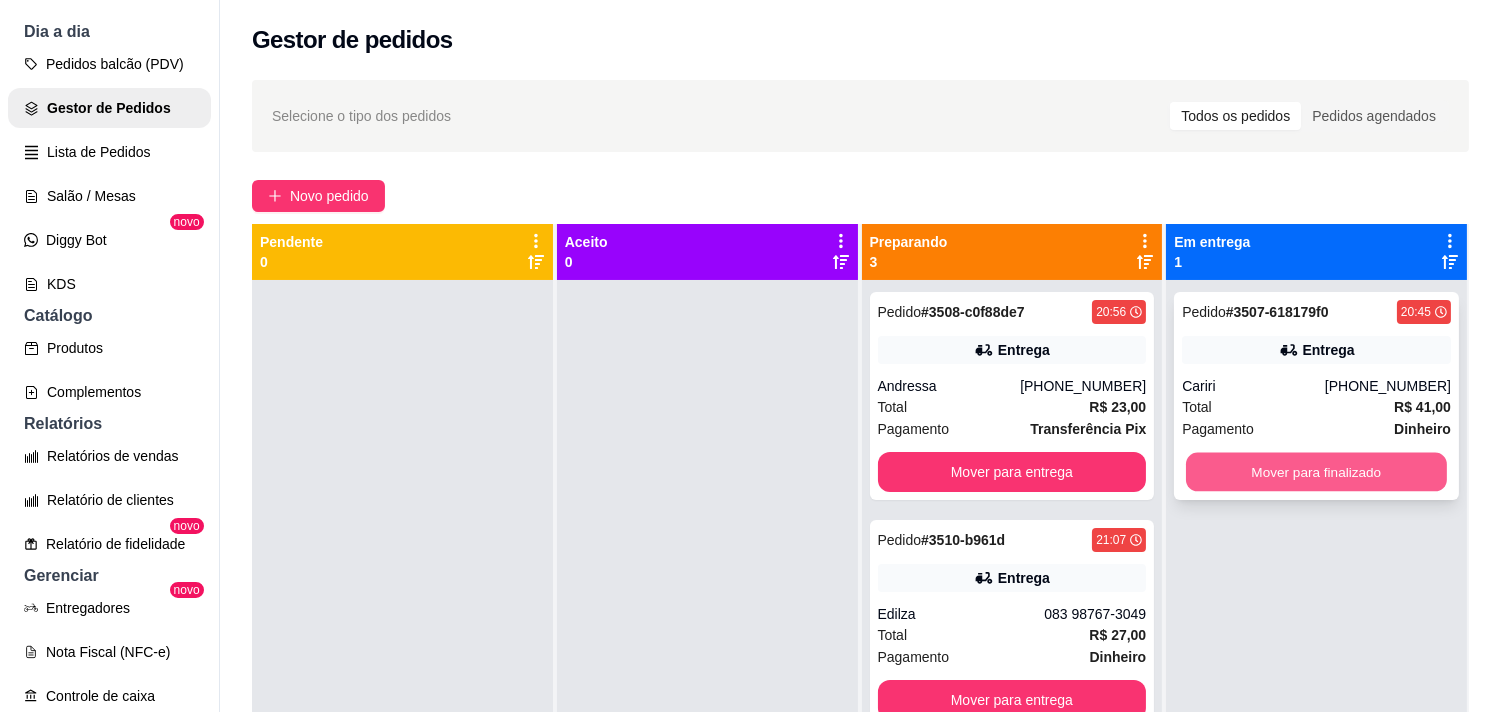 click on "Mover para finalizado" at bounding box center (1316, 472) 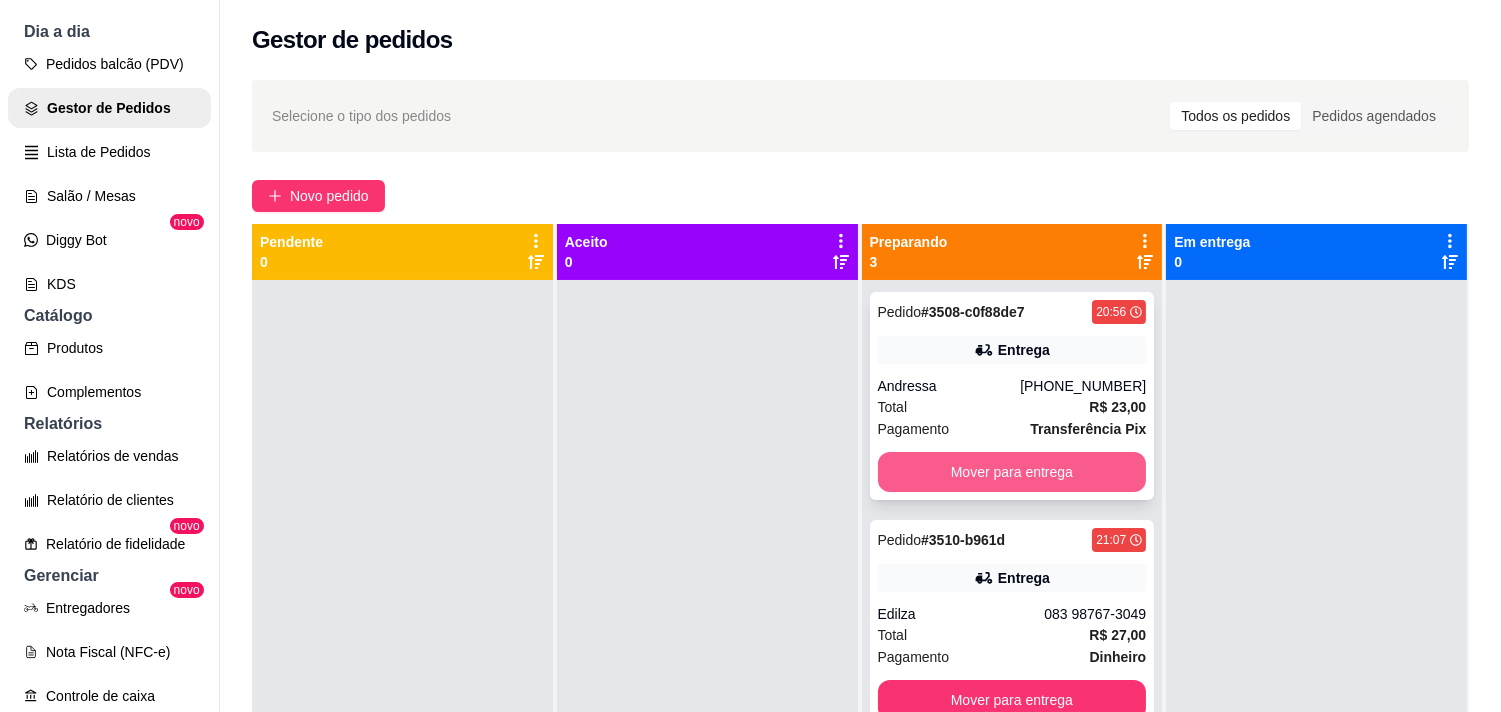 scroll, scrollTop: 134, scrollLeft: 0, axis: vertical 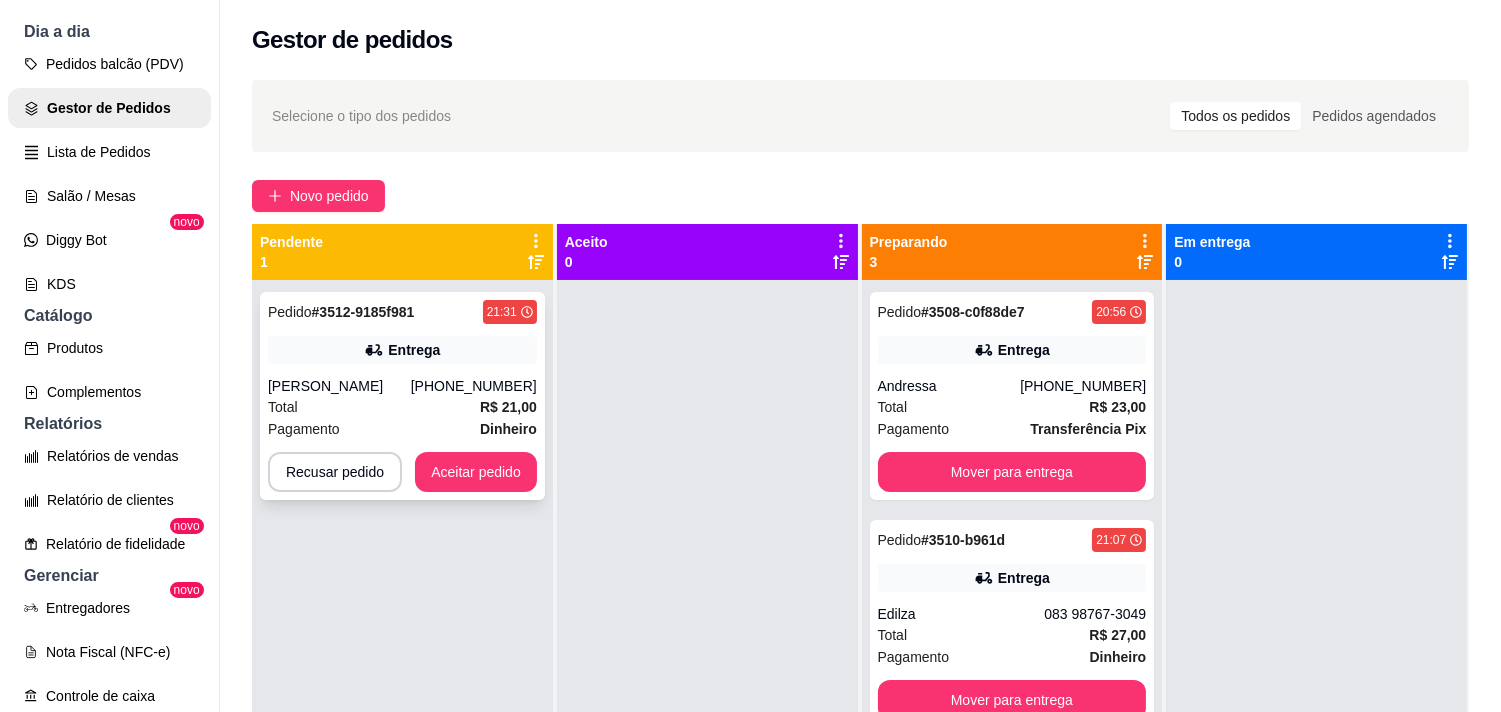 click on "Entrega" at bounding box center [402, 350] 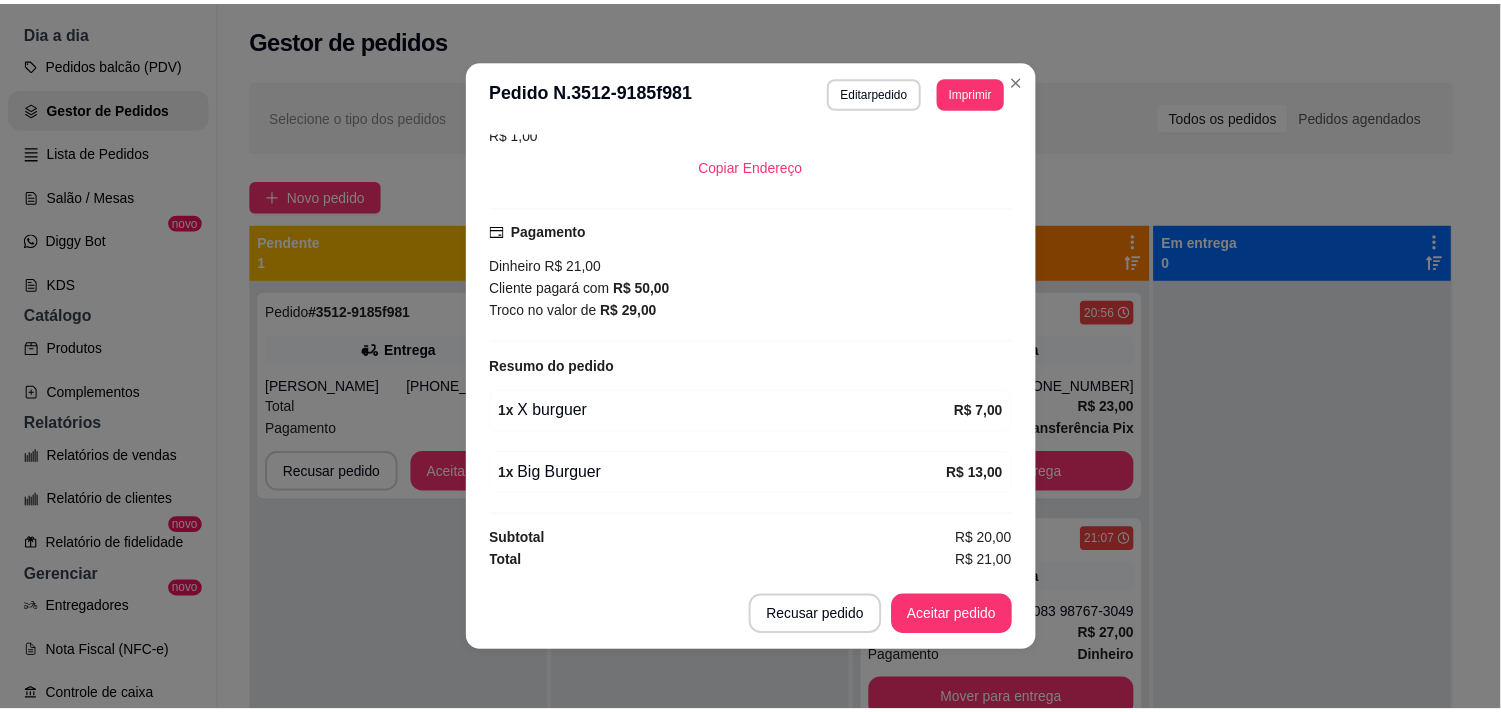 scroll, scrollTop: 670, scrollLeft: 0, axis: vertical 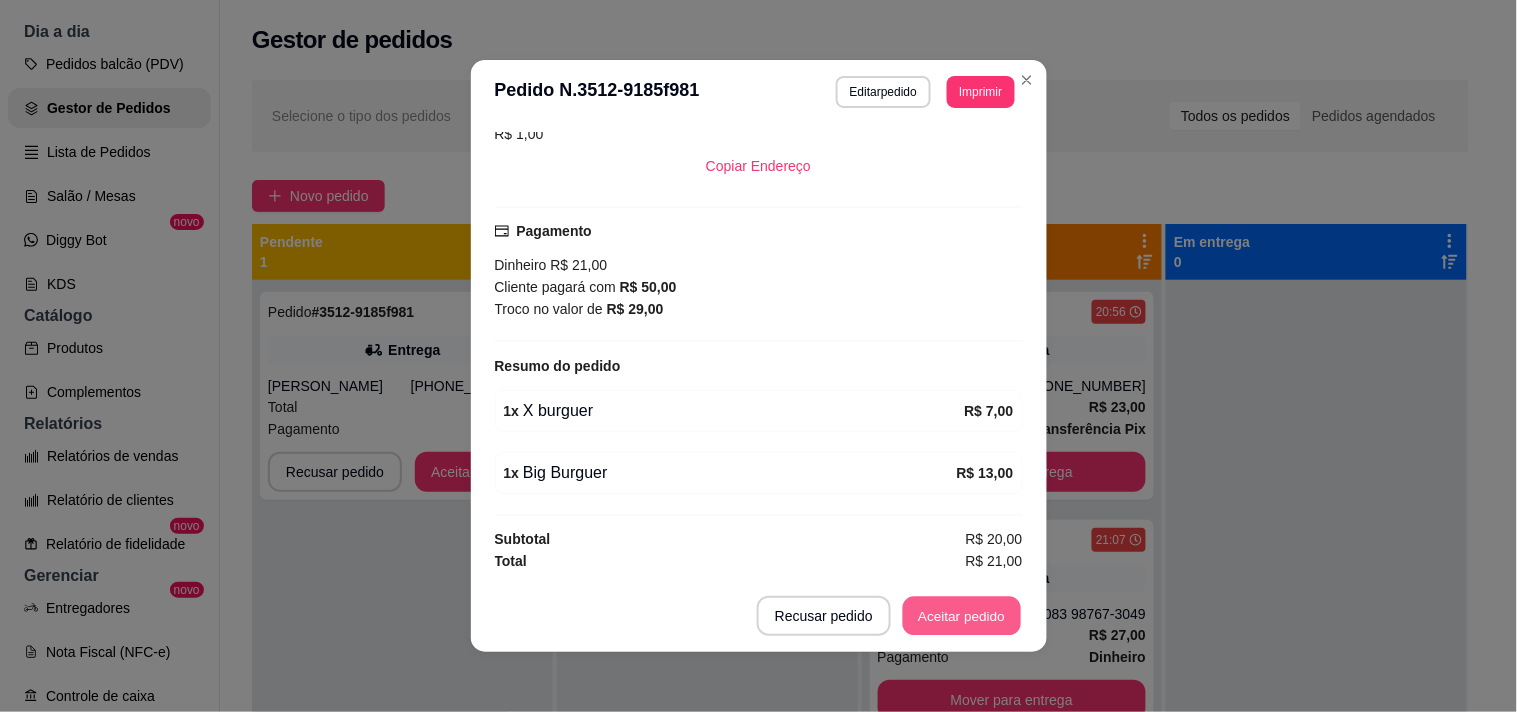 click on "Aceitar pedido" at bounding box center [962, 616] 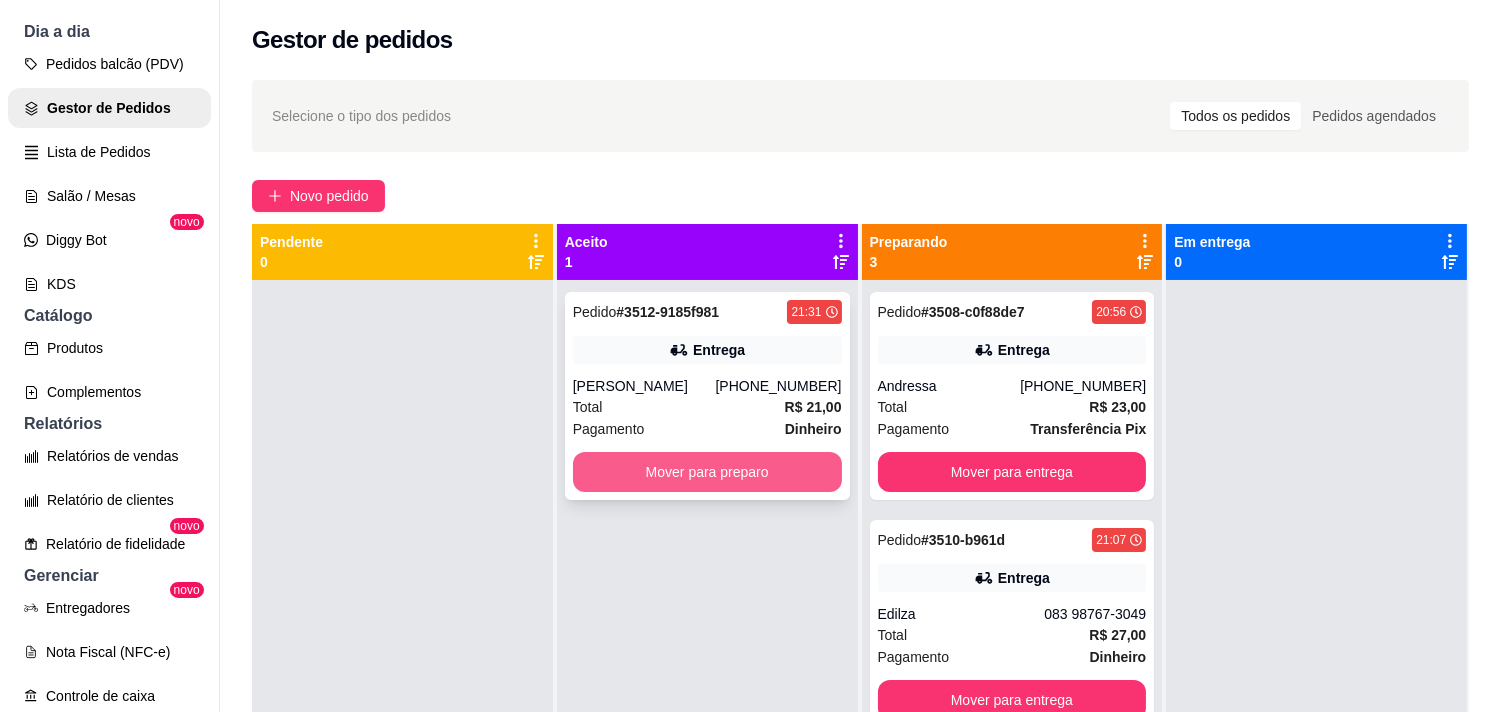 click on "Mover para preparo" at bounding box center (707, 472) 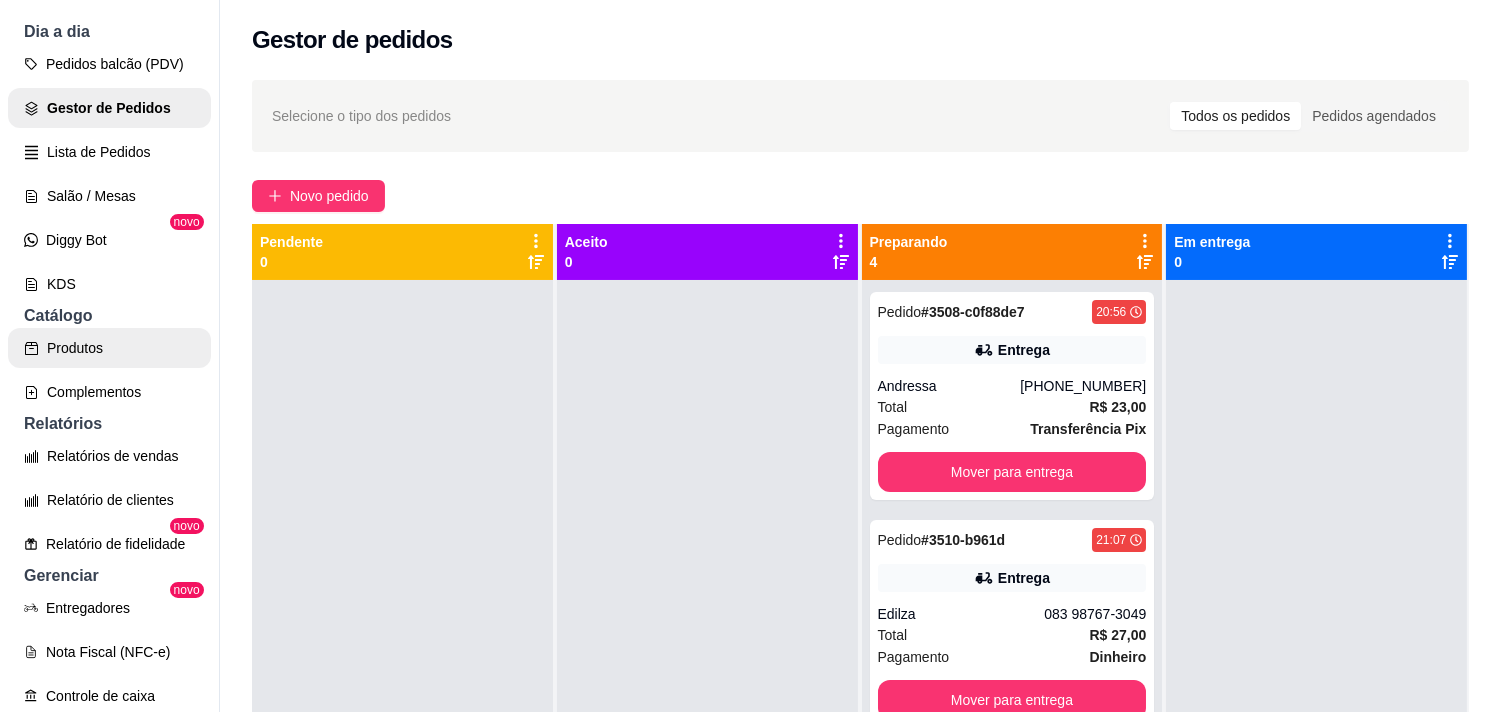click on "Produtos" at bounding box center (109, 348) 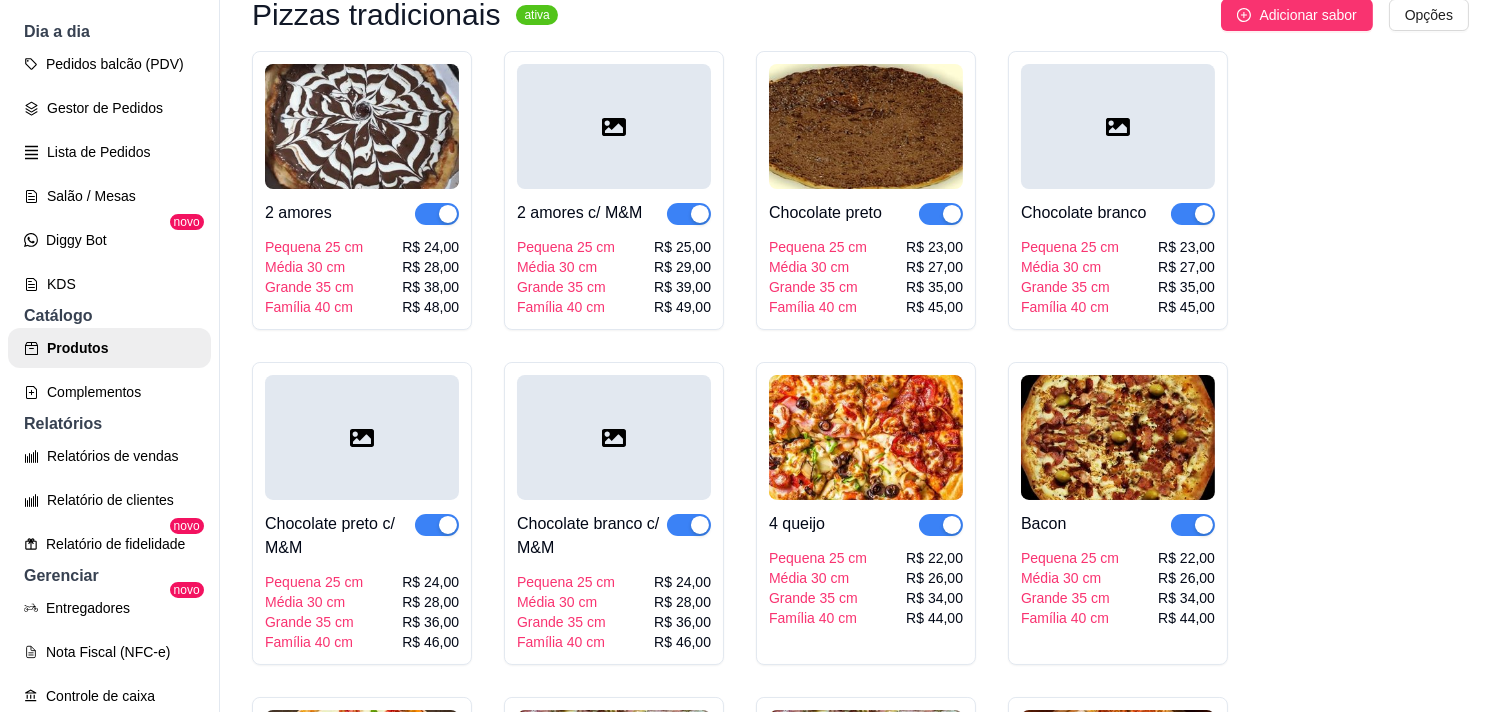 scroll, scrollTop: 333, scrollLeft: 0, axis: vertical 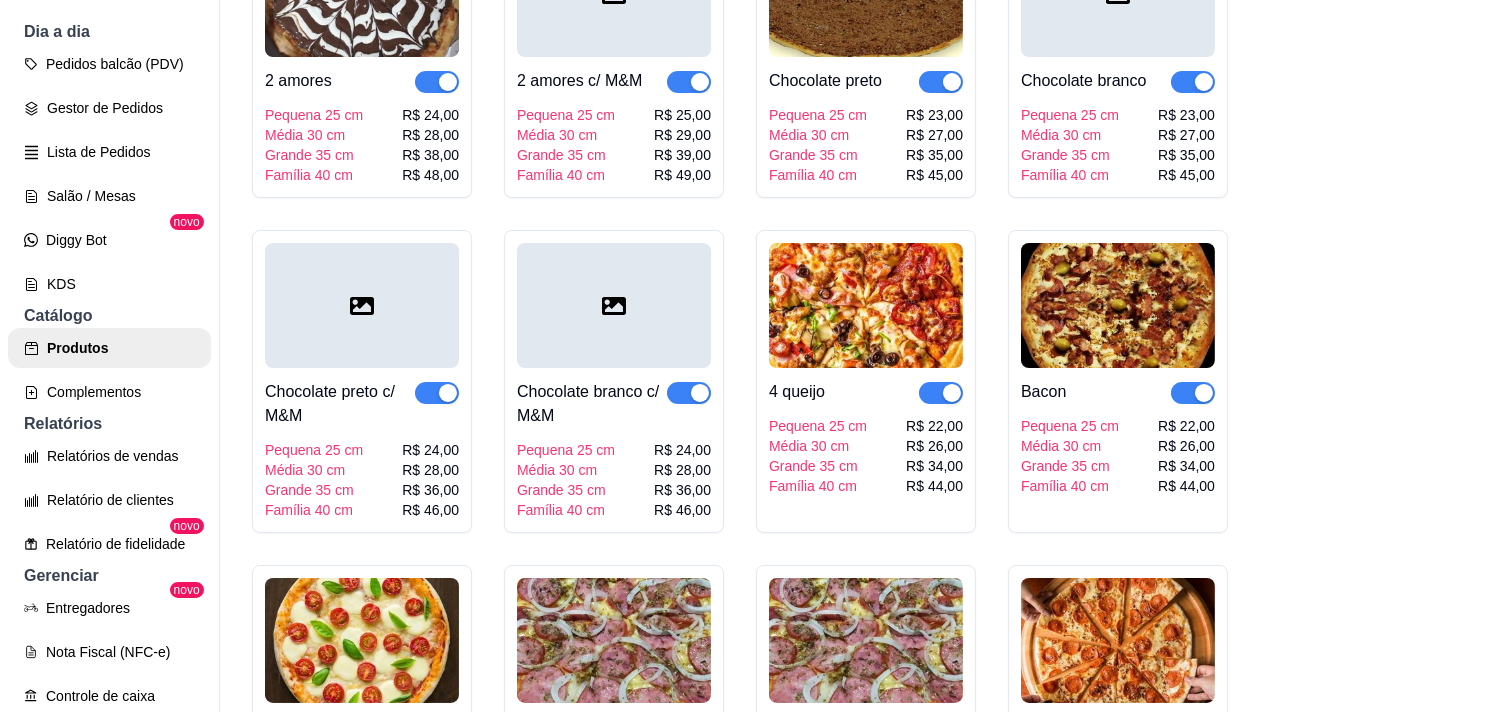 click at bounding box center (941, 393) 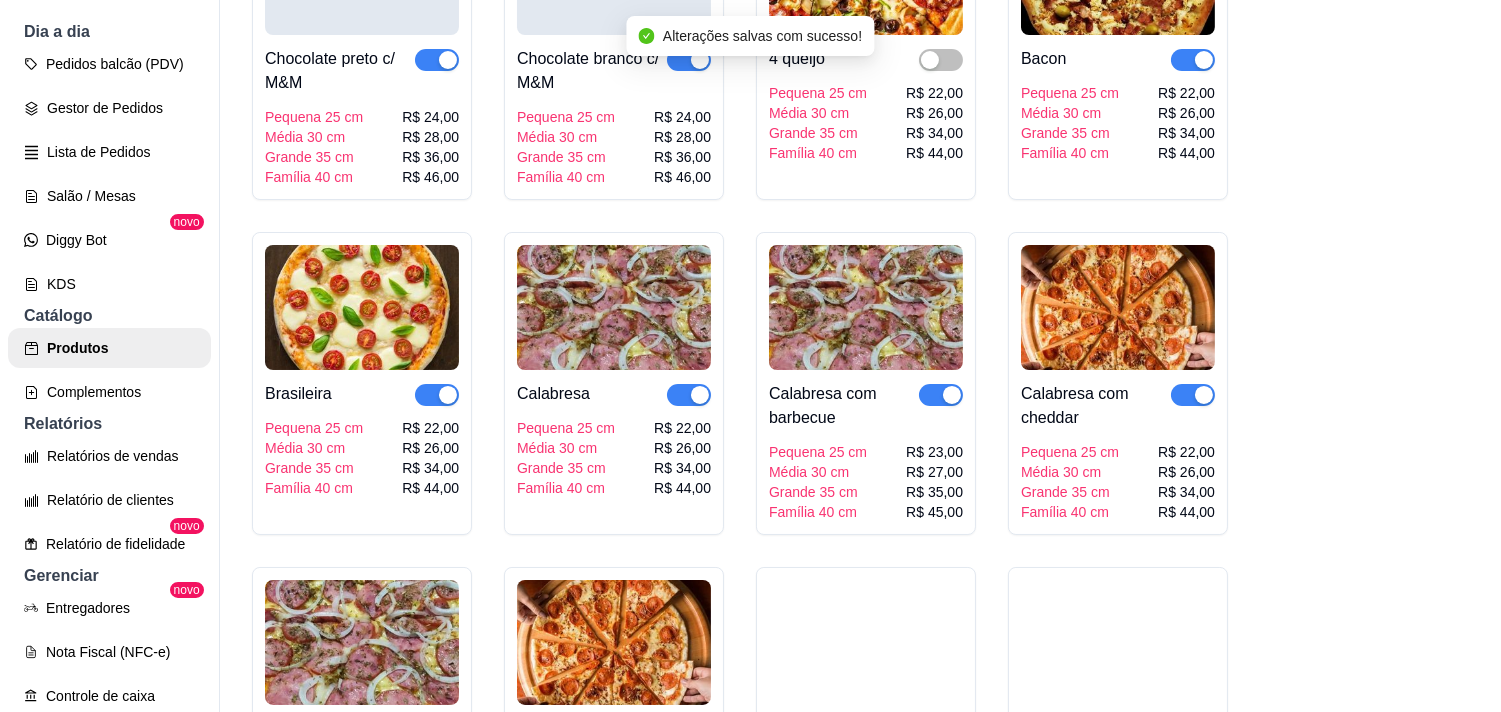 scroll, scrollTop: 777, scrollLeft: 0, axis: vertical 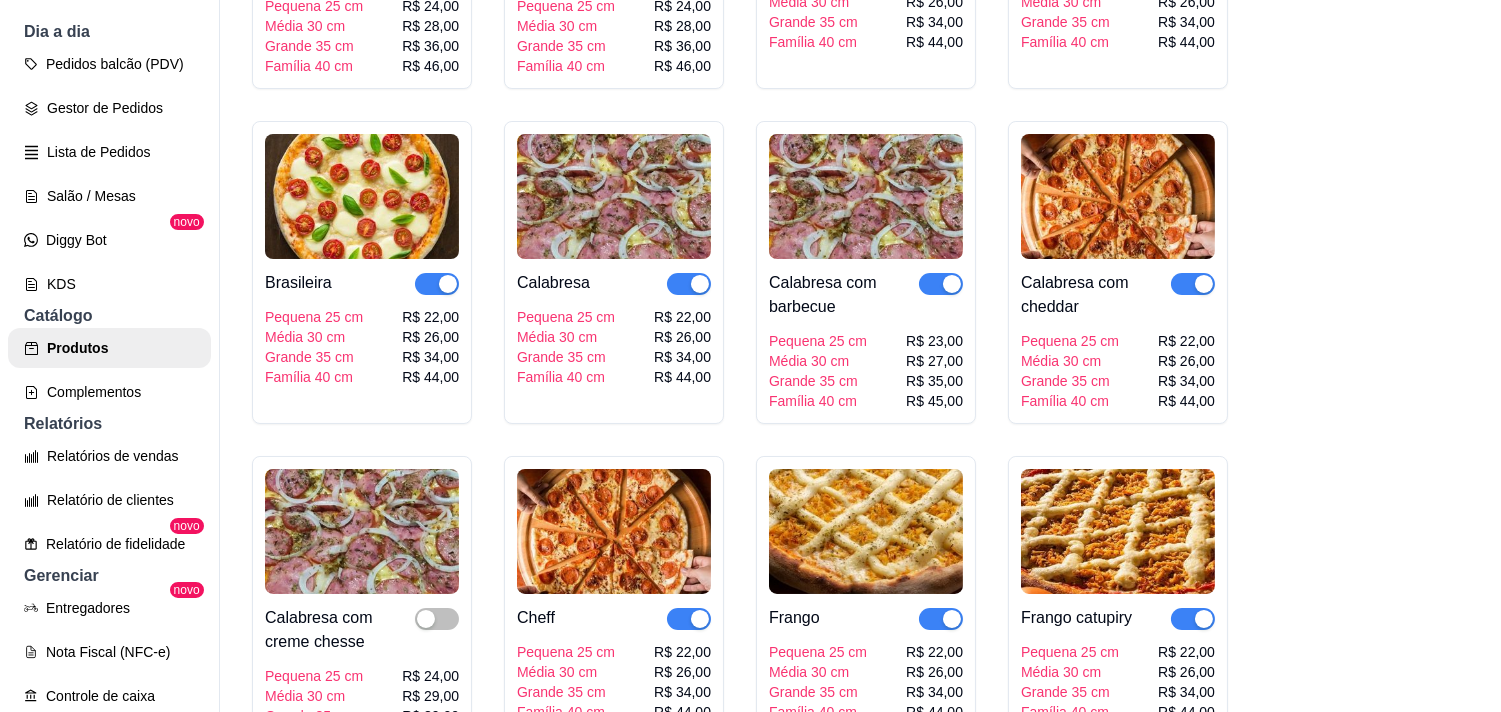 click at bounding box center (1204, 284) 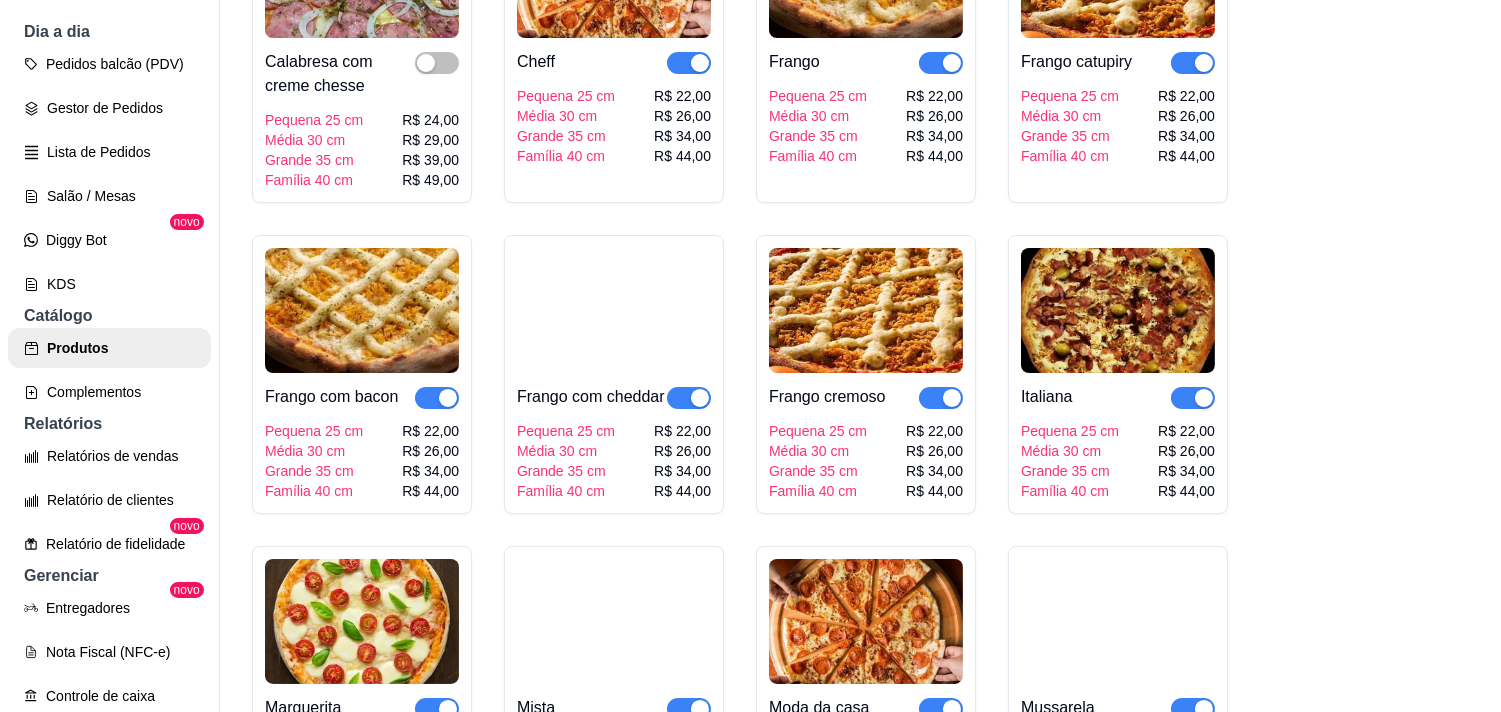scroll, scrollTop: 1555, scrollLeft: 0, axis: vertical 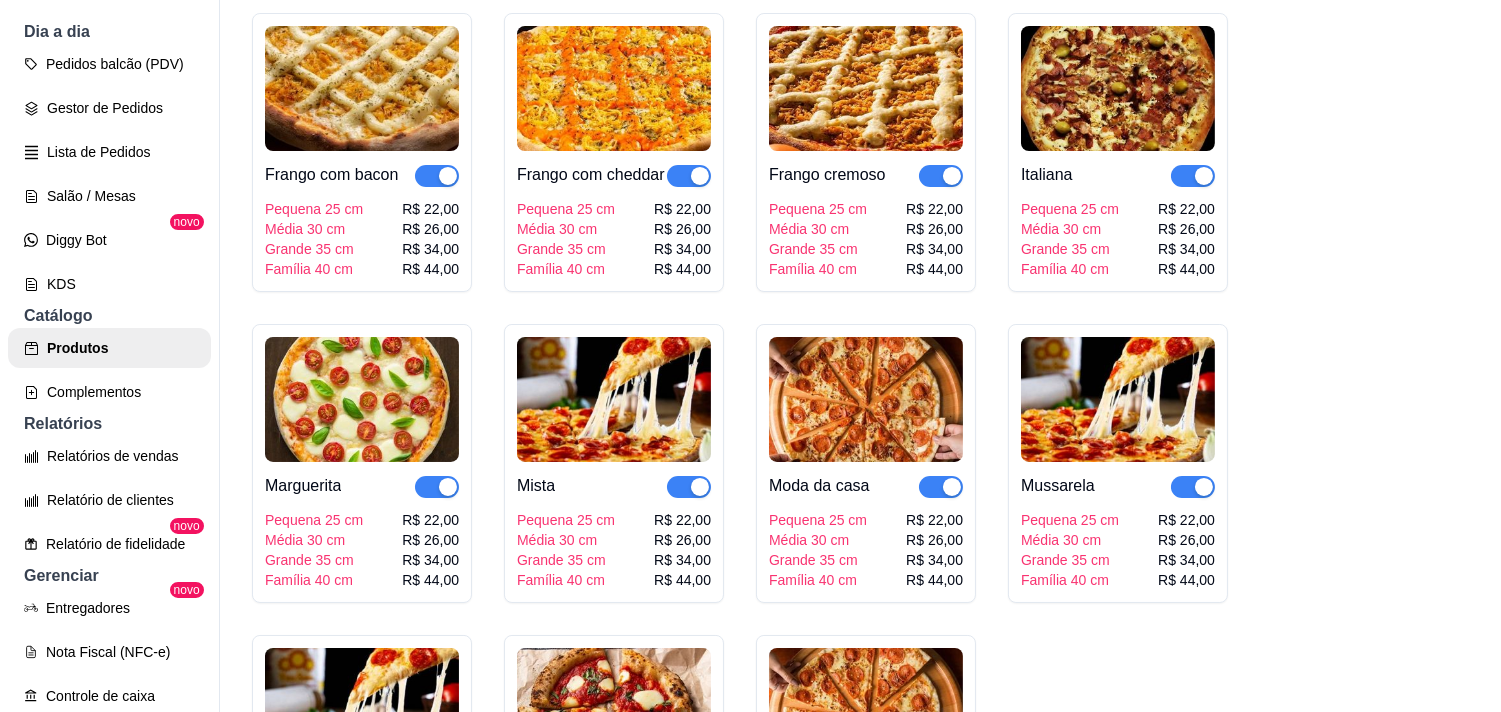 click at bounding box center (689, 176) 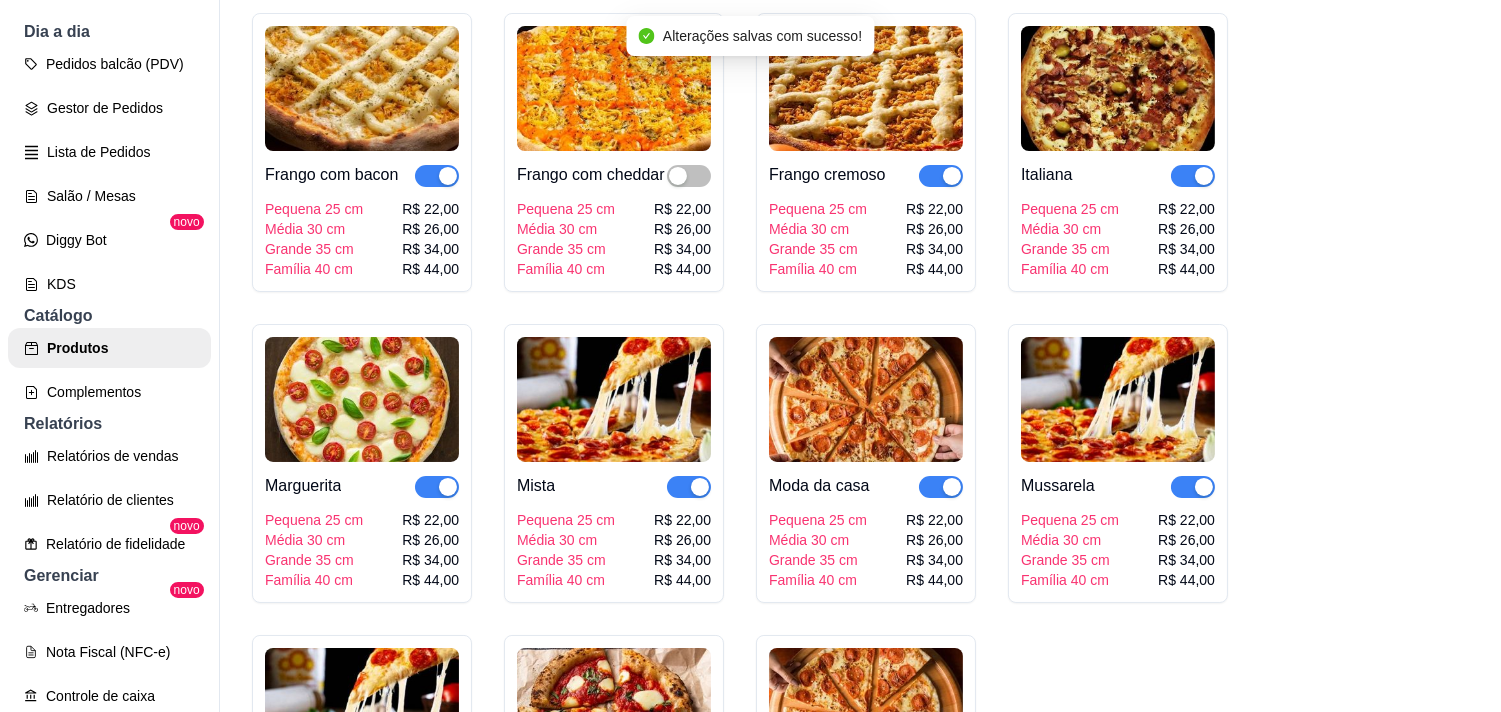 click at bounding box center (952, 176) 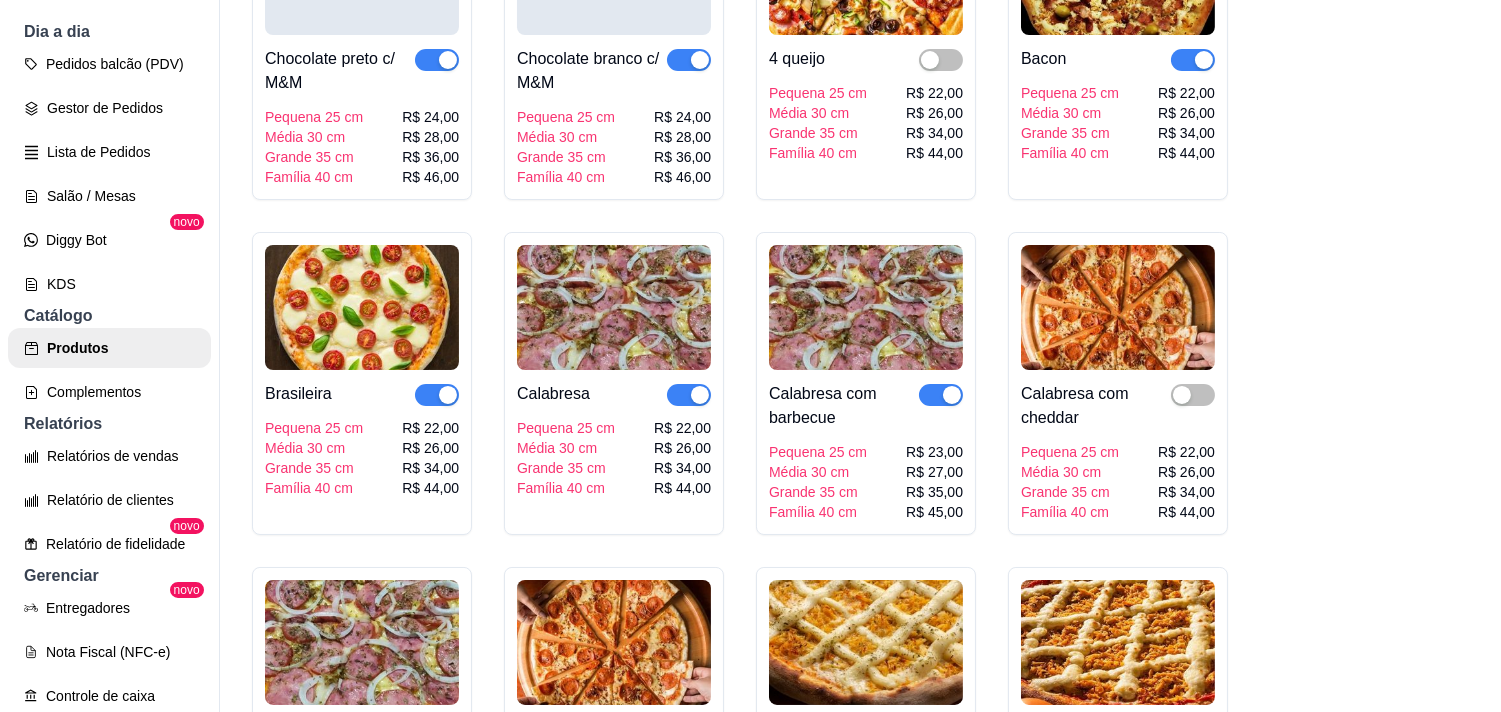 scroll, scrollTop: 0, scrollLeft: 0, axis: both 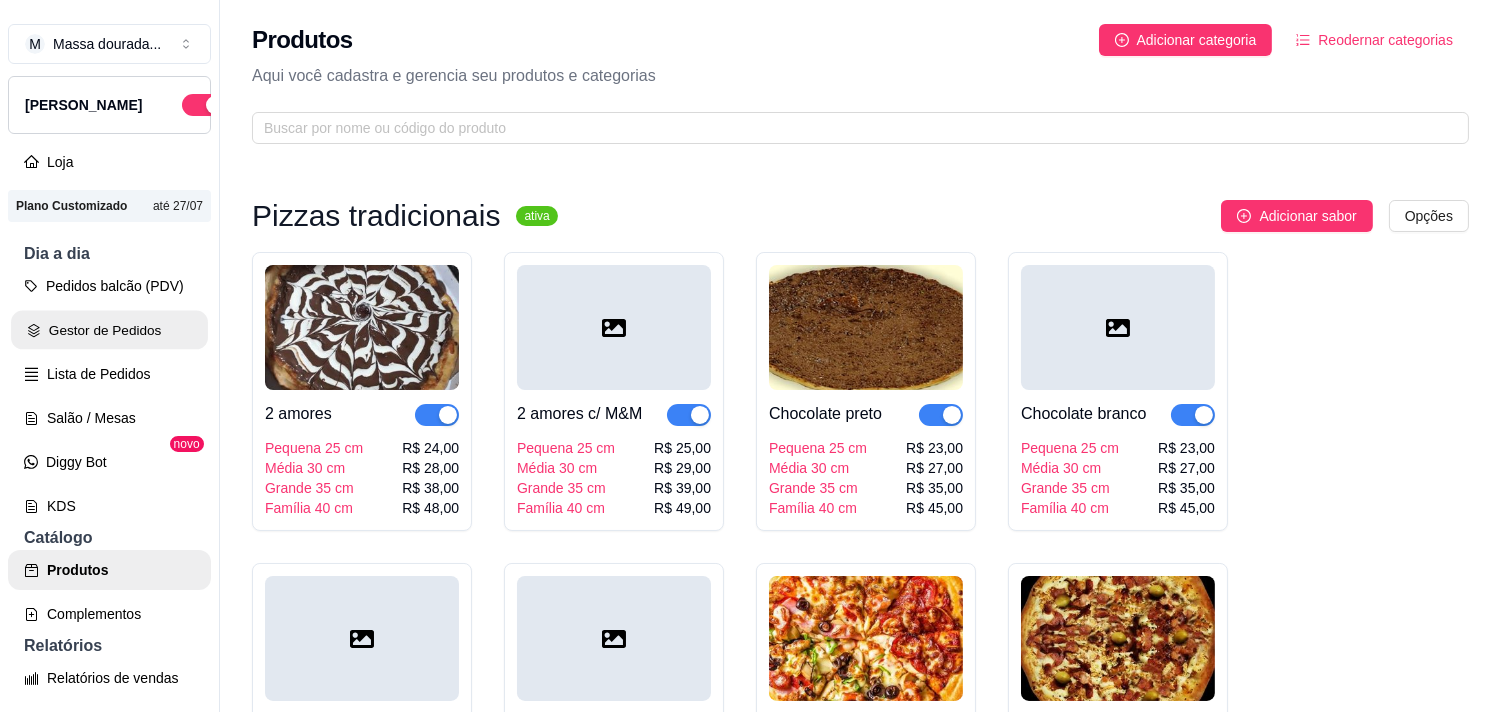 click on "Gestor de Pedidos" at bounding box center [109, 330] 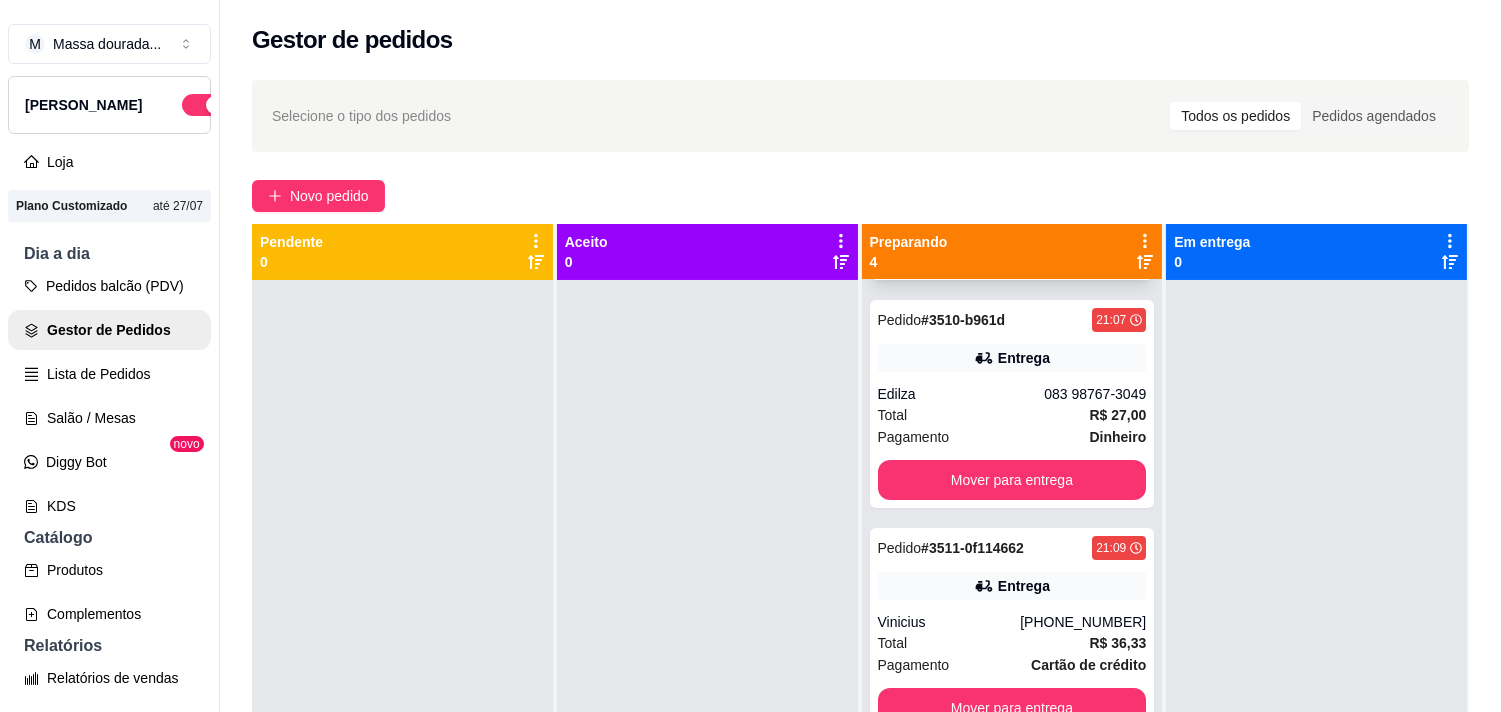 scroll, scrollTop: 408, scrollLeft: 0, axis: vertical 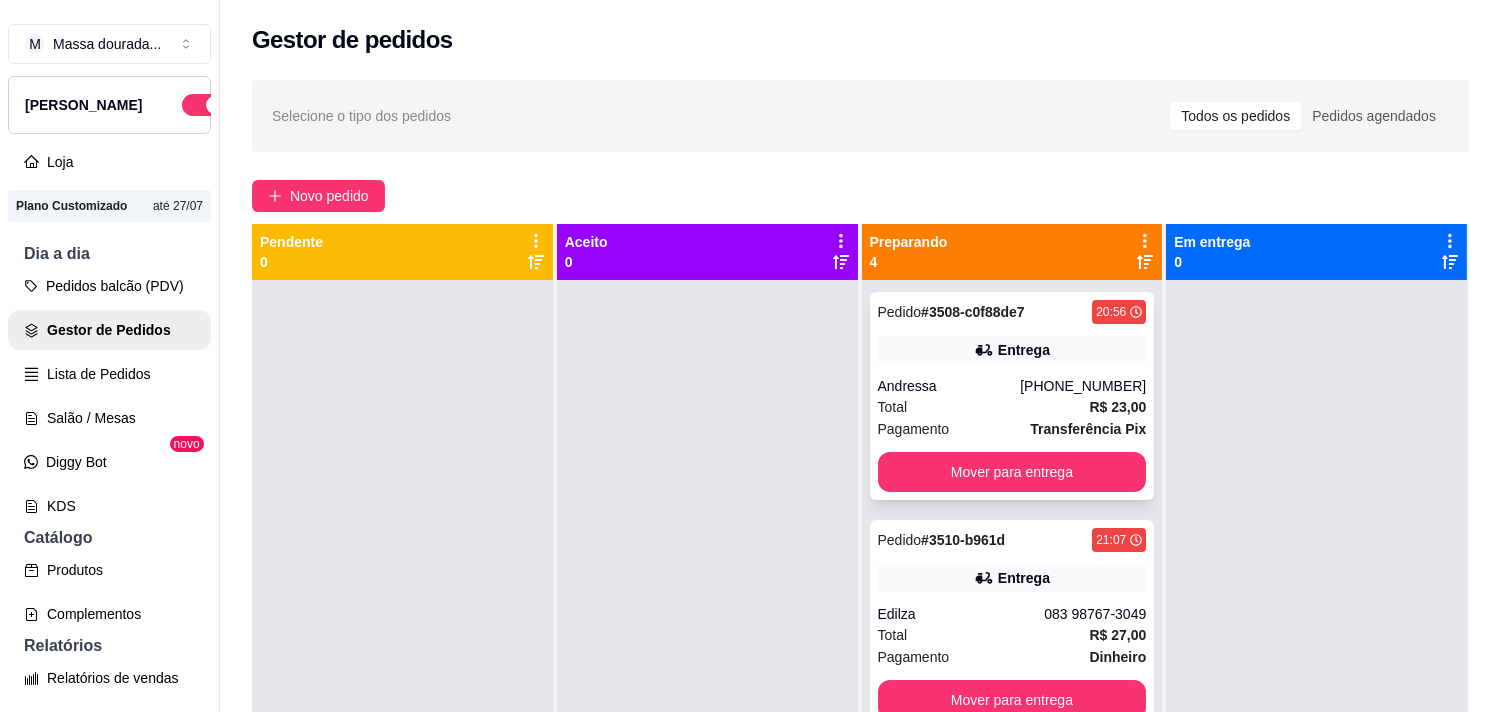 click on "Pedido  # 3508-c0f88de7 20:56 Entrega Andressa  [PHONE_NUMBER] Total R$ 23,00 Pagamento Transferência Pix Mover para entrega" at bounding box center (1012, 396) 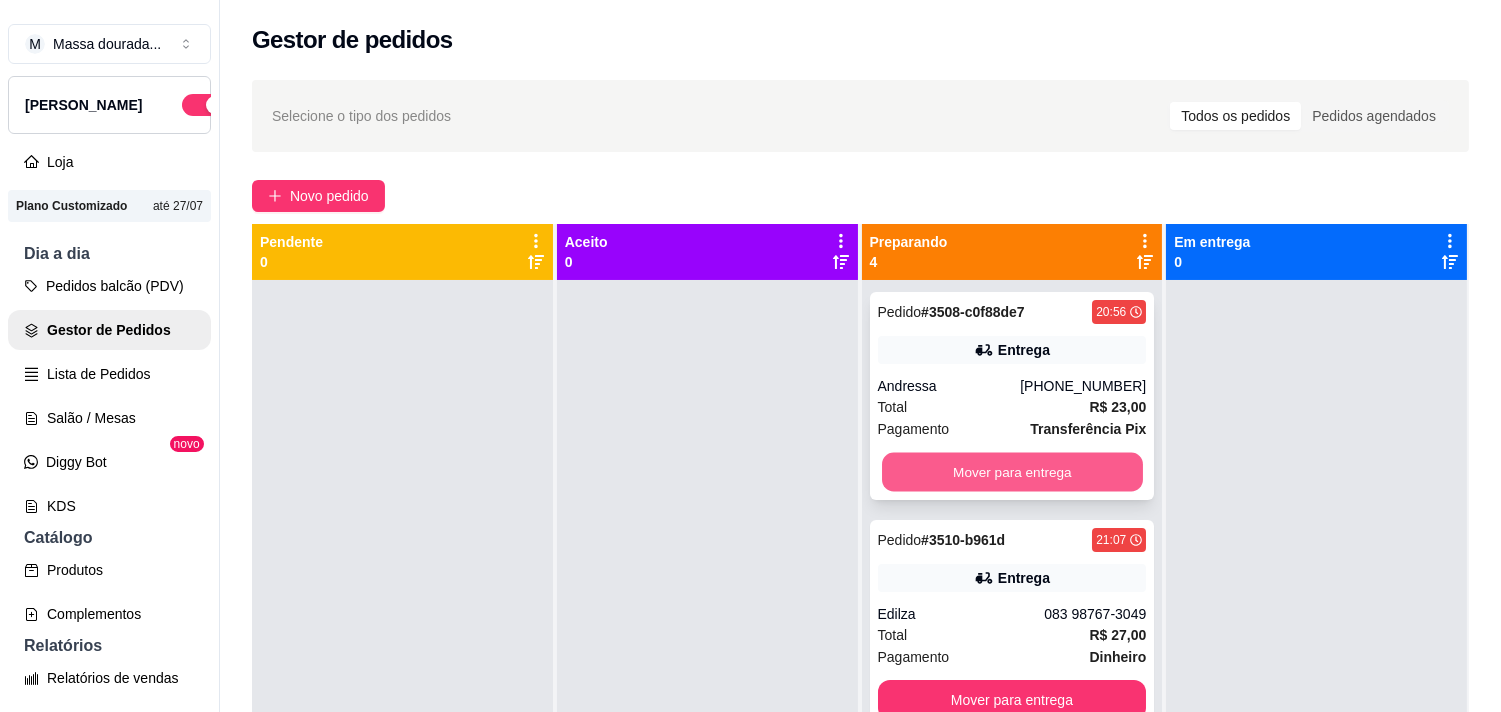 click on "Mover para entrega" at bounding box center [1012, 472] 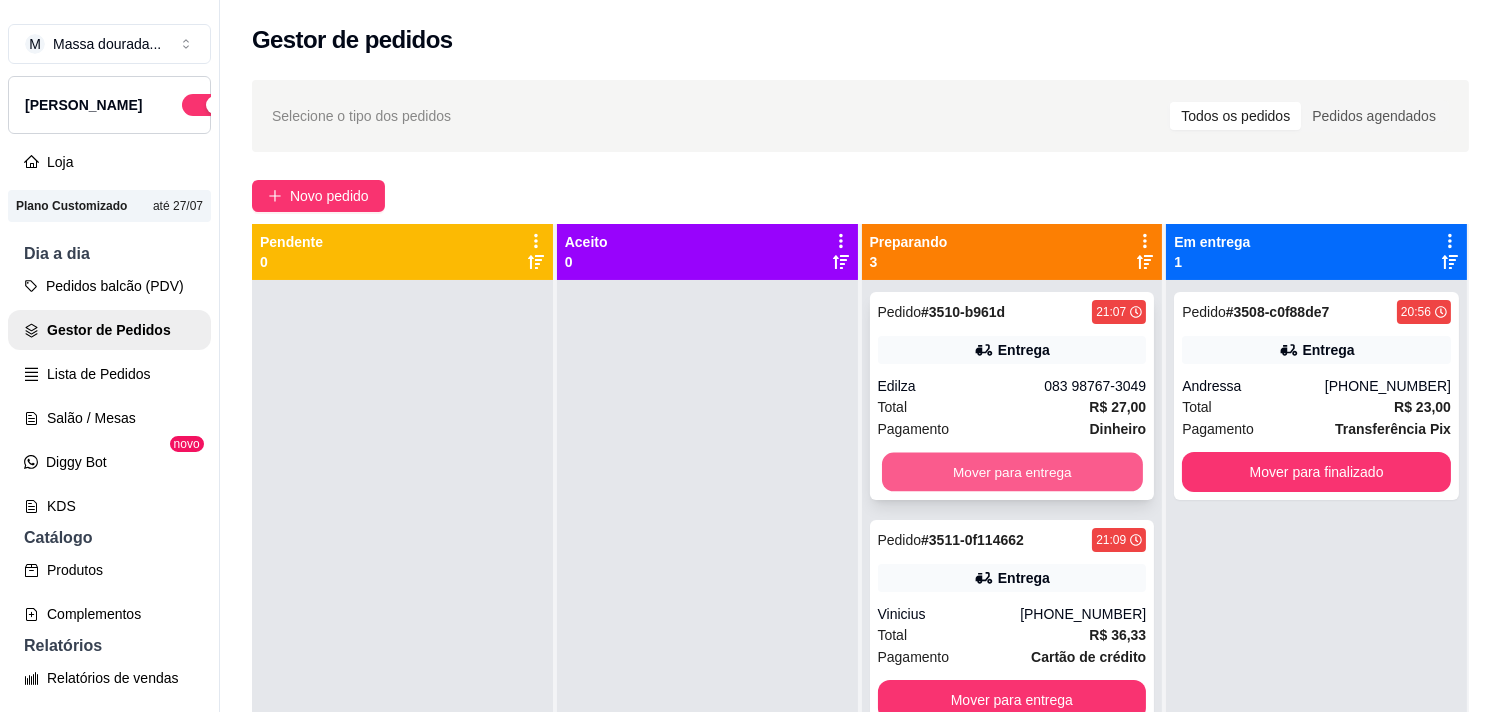 click on "Mover para entrega" at bounding box center (1012, 472) 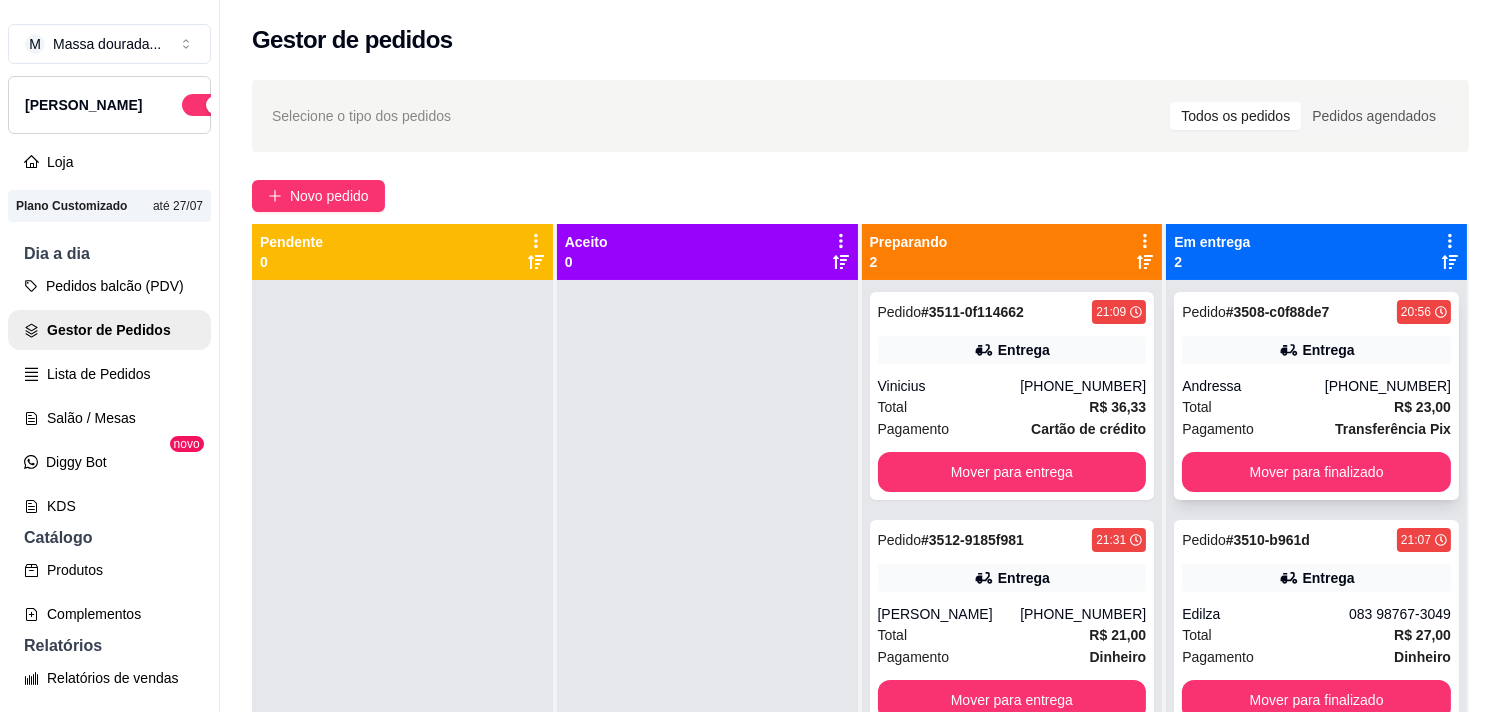 scroll, scrollTop: 70, scrollLeft: 0, axis: vertical 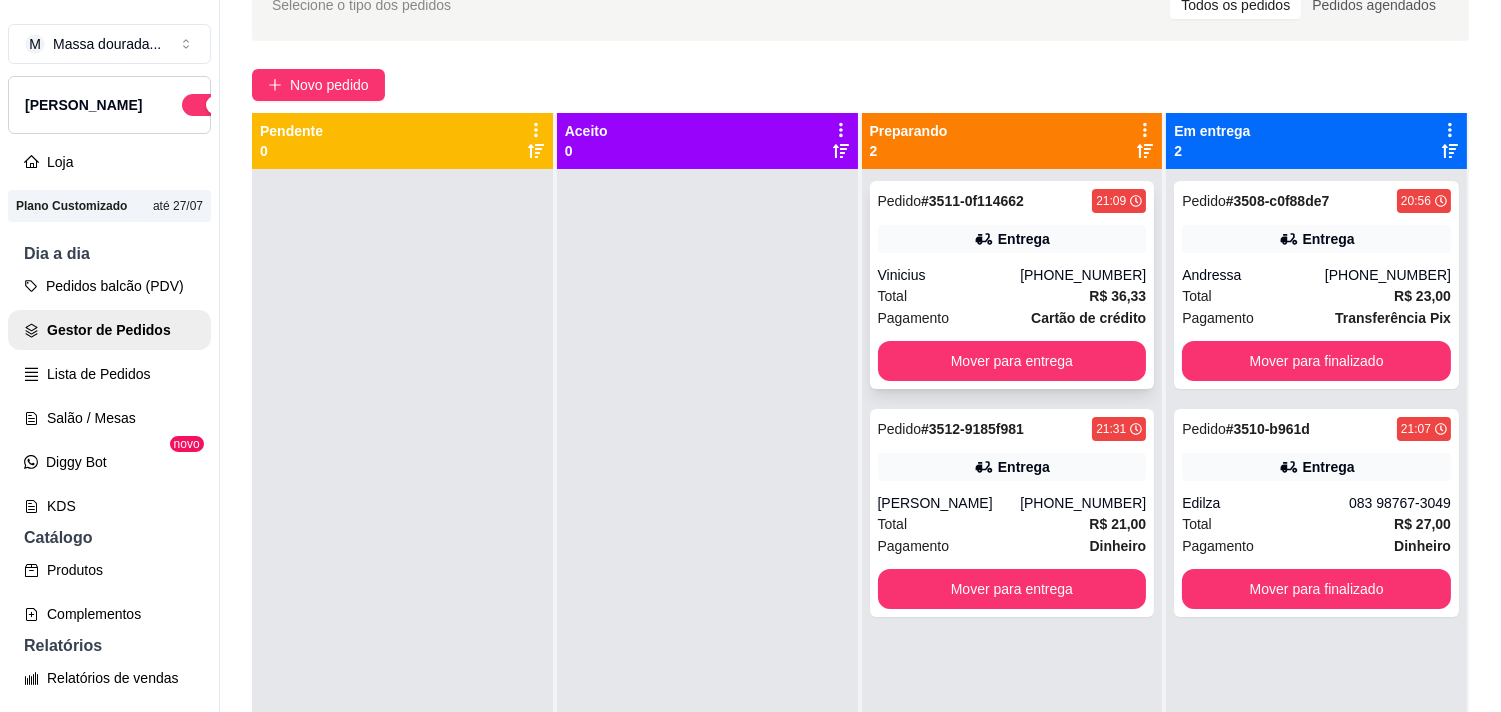 click on "Total R$ 36,33" at bounding box center [1012, 296] 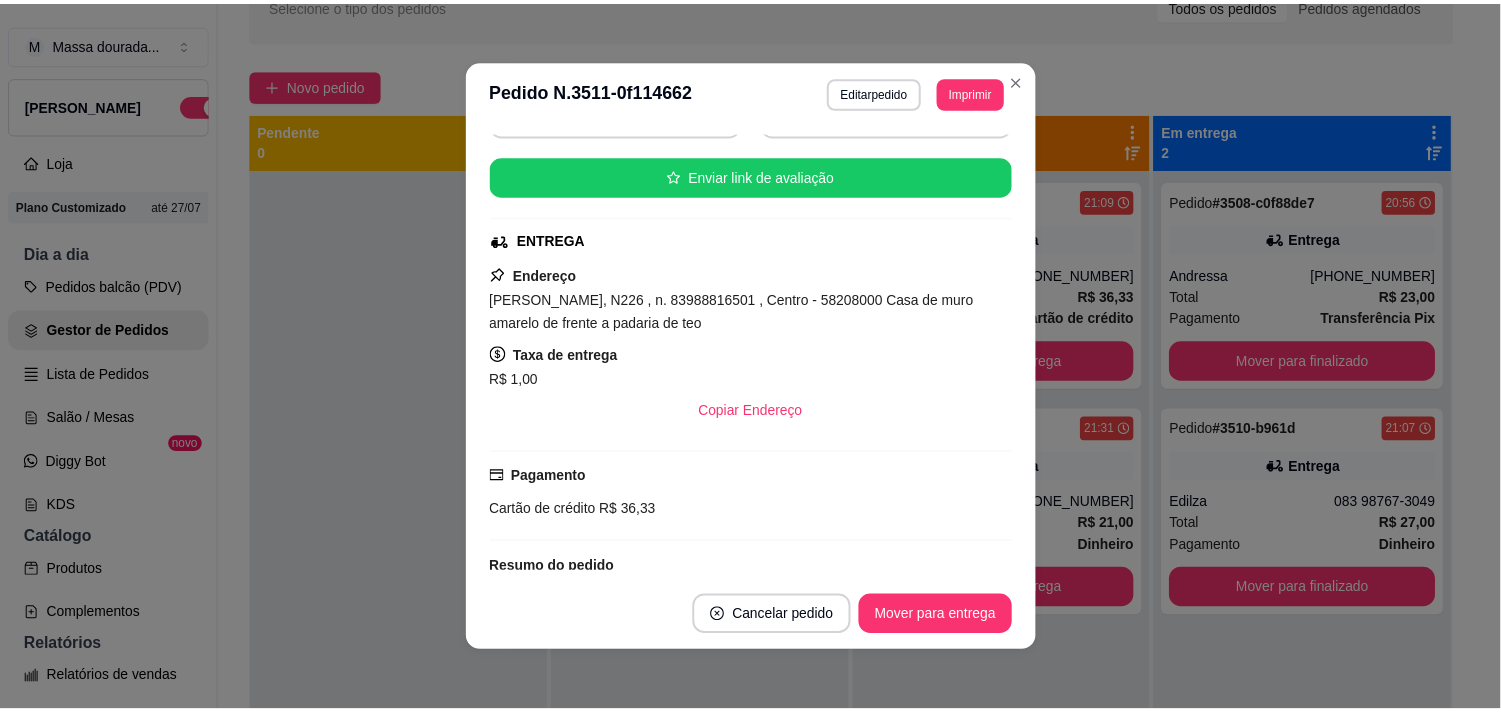 scroll, scrollTop: 0, scrollLeft: 0, axis: both 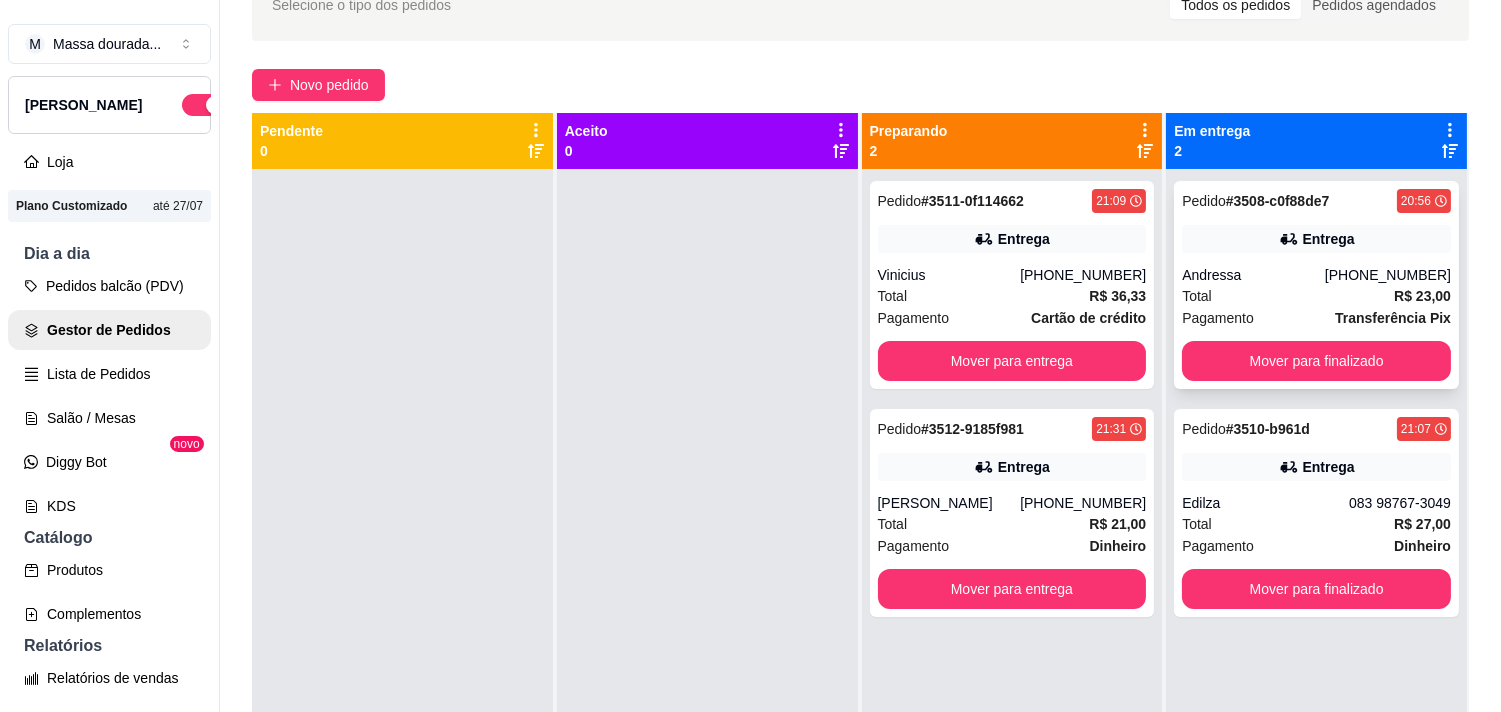 click on "Total R$ 23,00" at bounding box center [1316, 296] 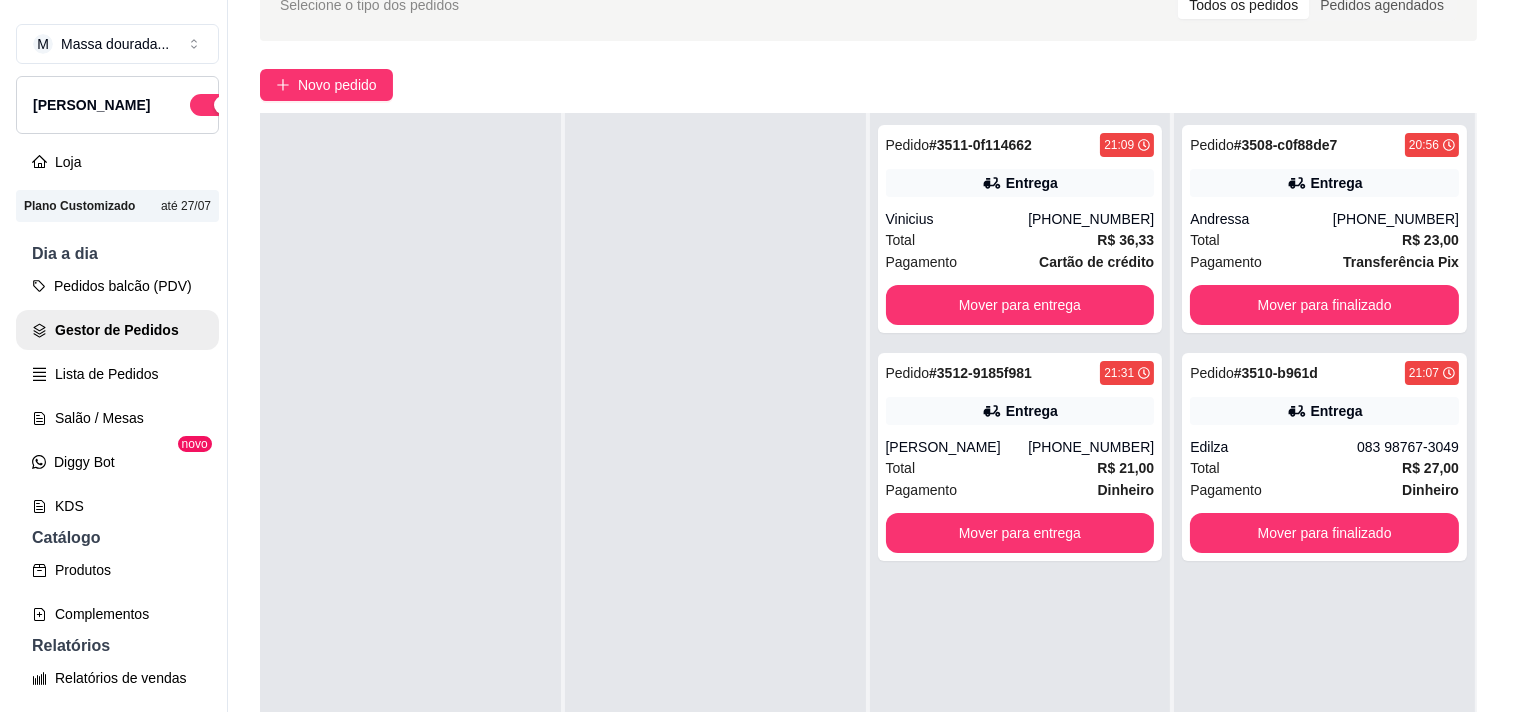 scroll, scrollTop: 0, scrollLeft: 0, axis: both 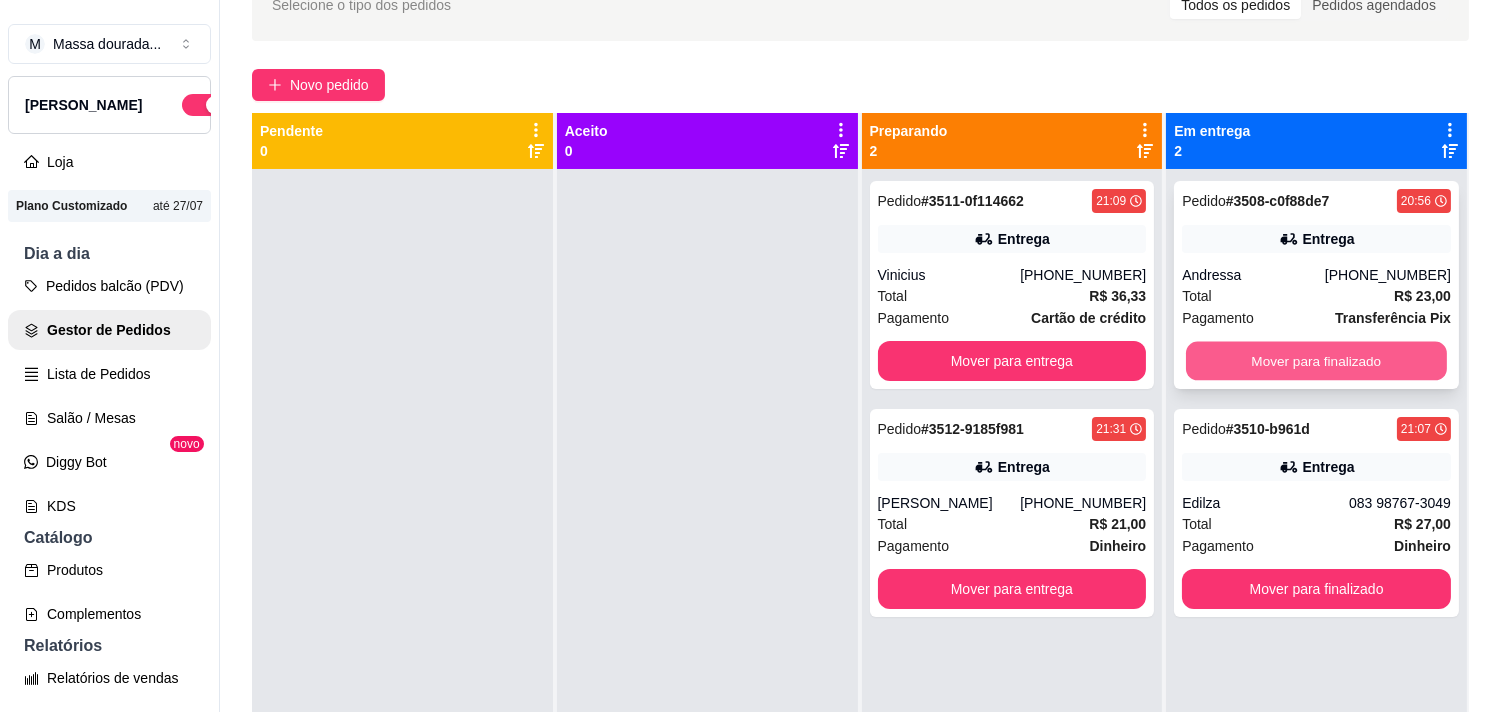 click on "Mover para finalizado" at bounding box center (1316, 361) 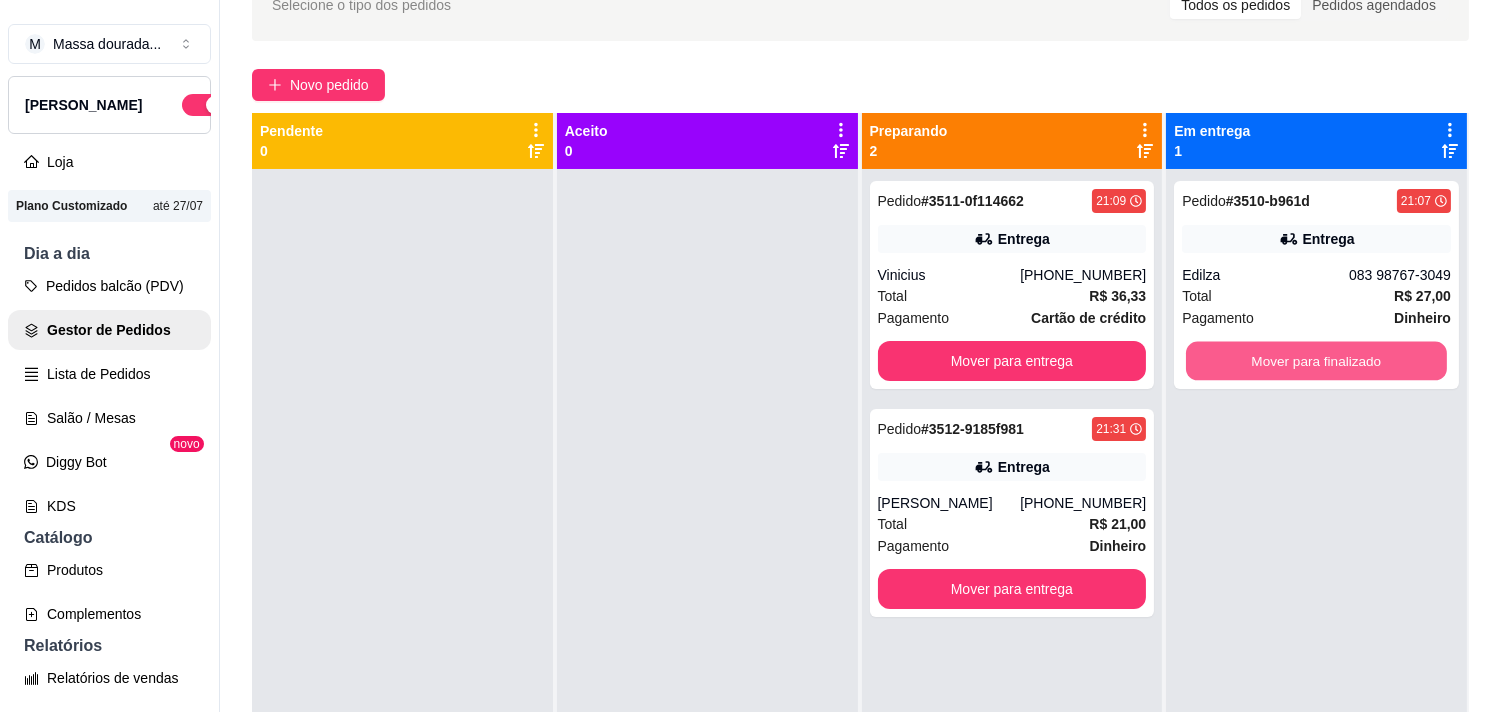 click on "Mover para finalizado" at bounding box center [1316, 361] 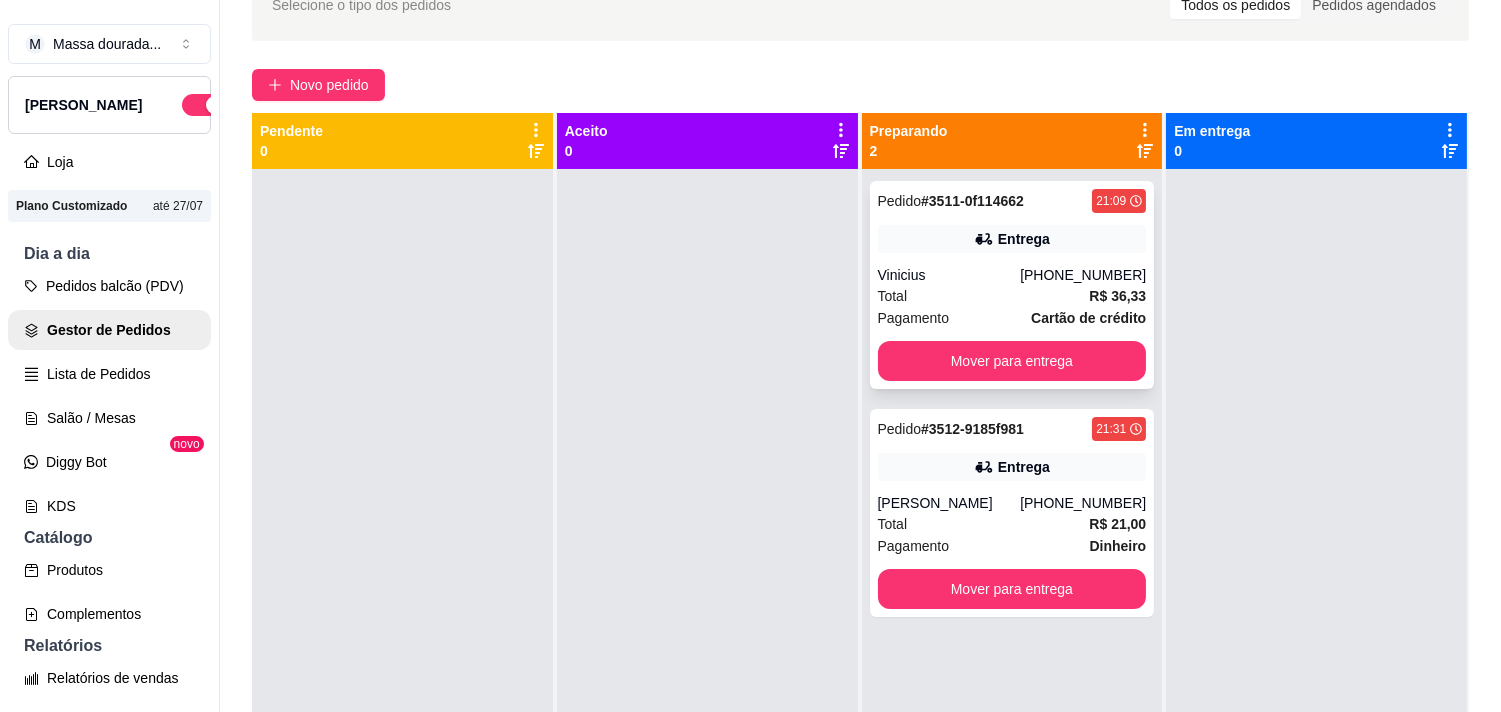 click on "[PHONE_NUMBER]" at bounding box center [1083, 275] 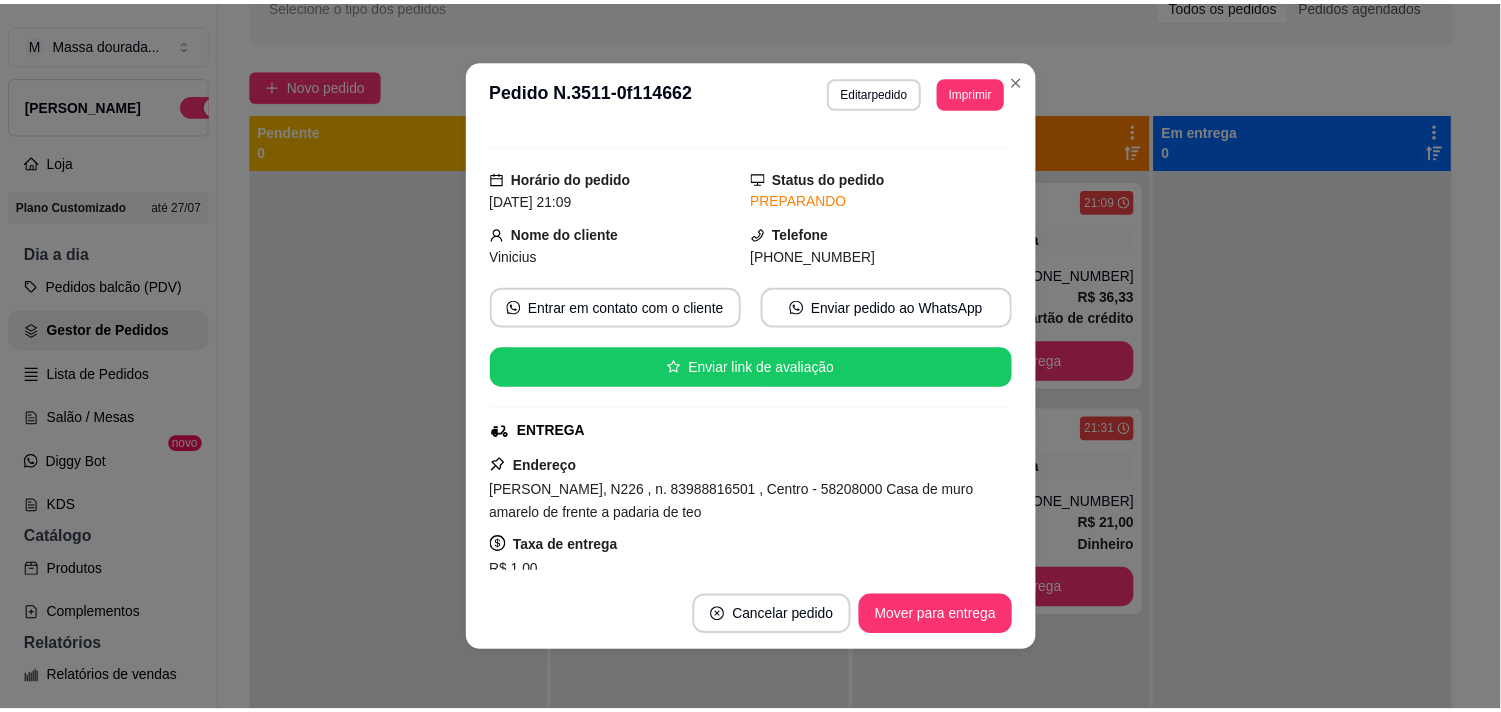 scroll, scrollTop: 0, scrollLeft: 0, axis: both 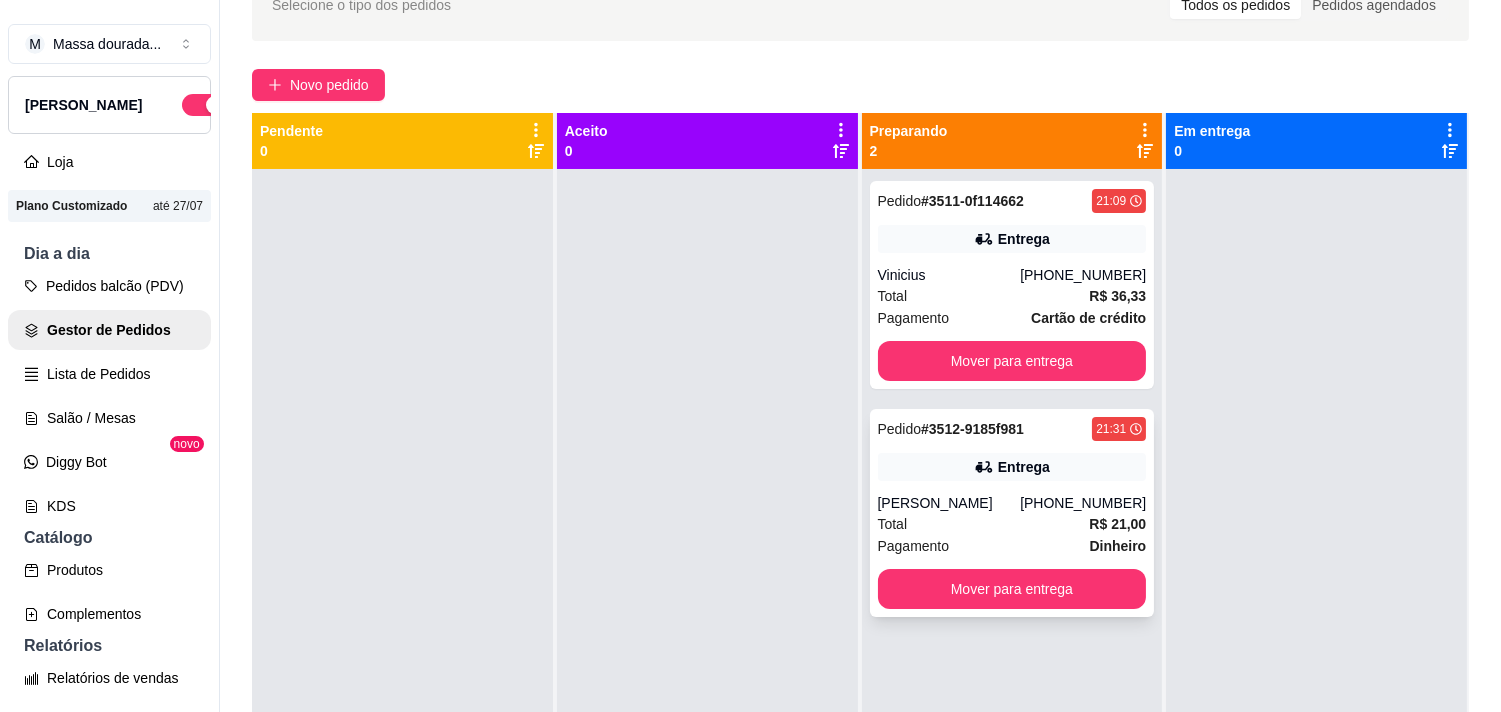 click on "[PHONE_NUMBER]" at bounding box center (1083, 503) 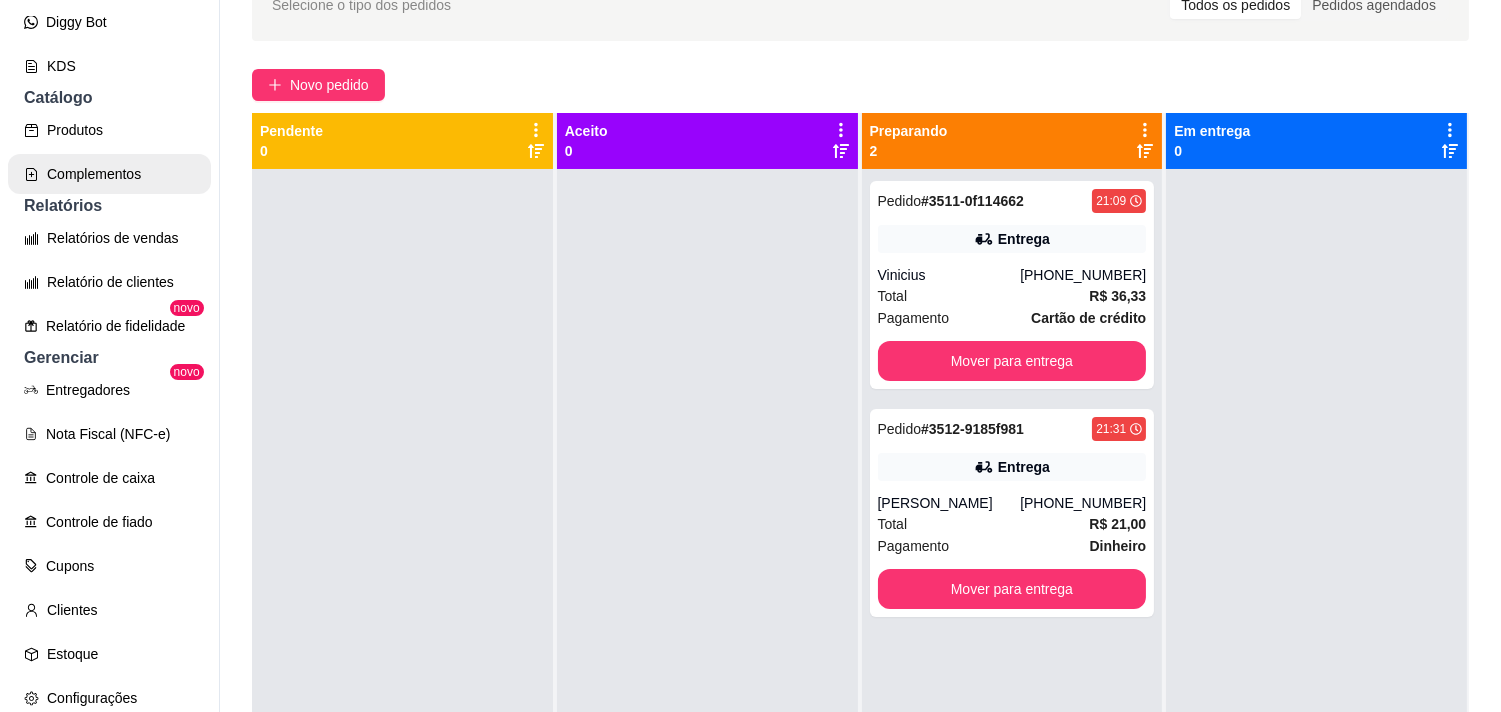 scroll, scrollTop: 444, scrollLeft: 0, axis: vertical 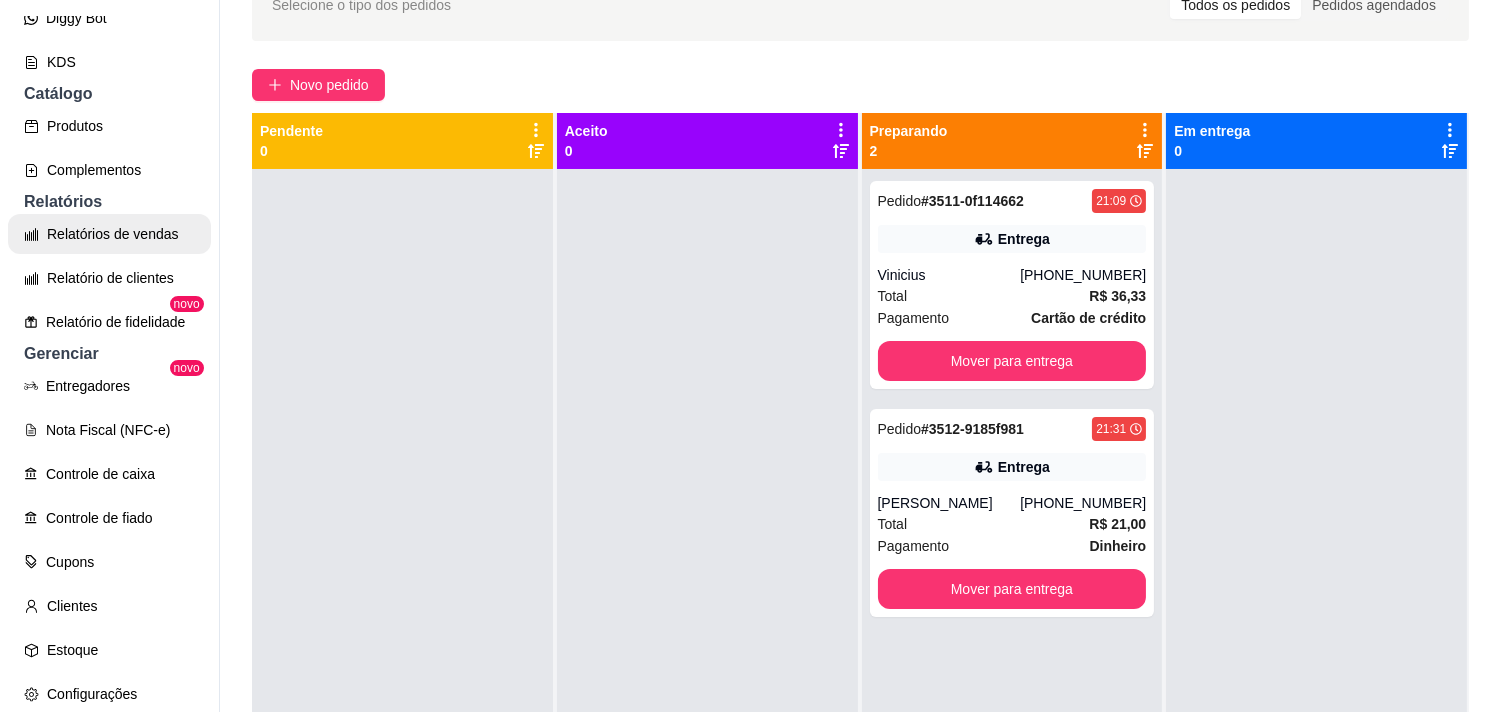 click on "Relatórios de vendas" at bounding box center (109, 234) 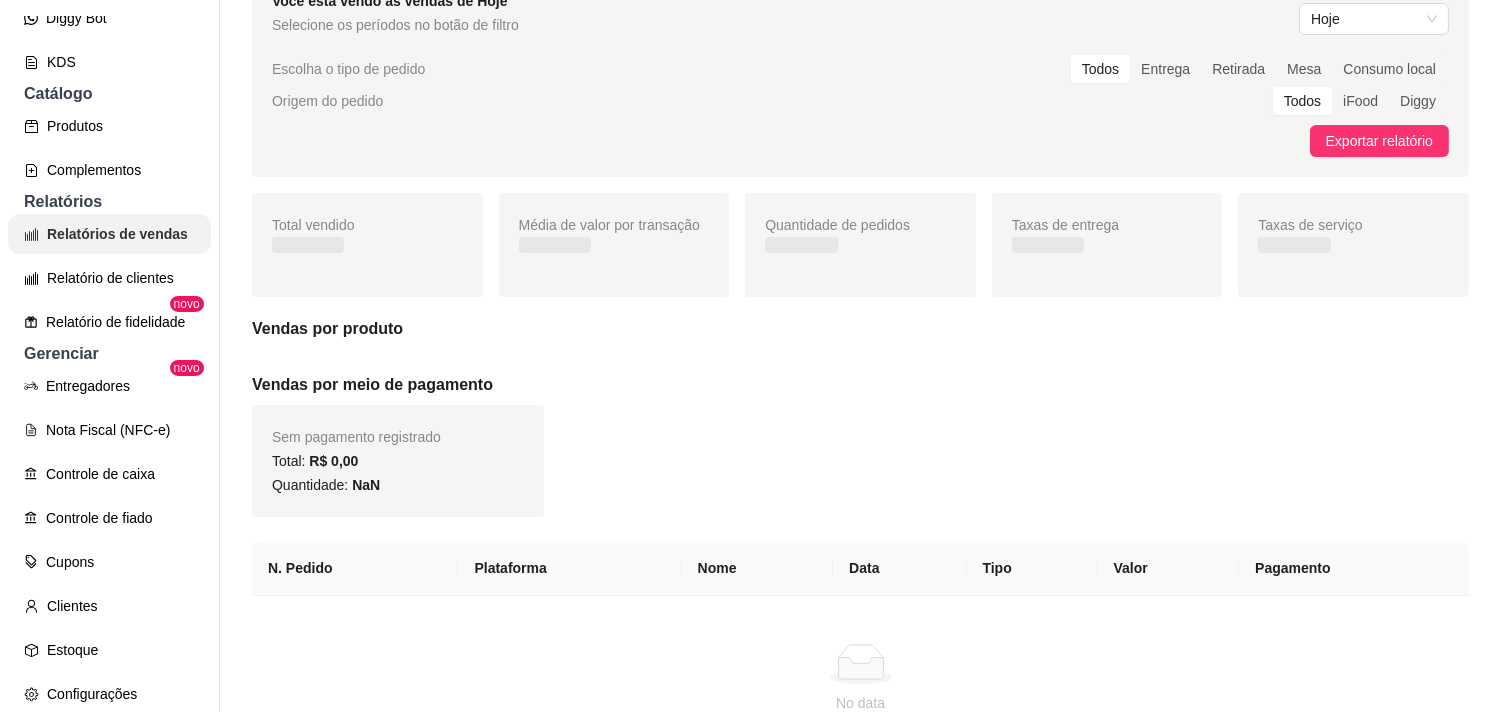 scroll, scrollTop: 0, scrollLeft: 0, axis: both 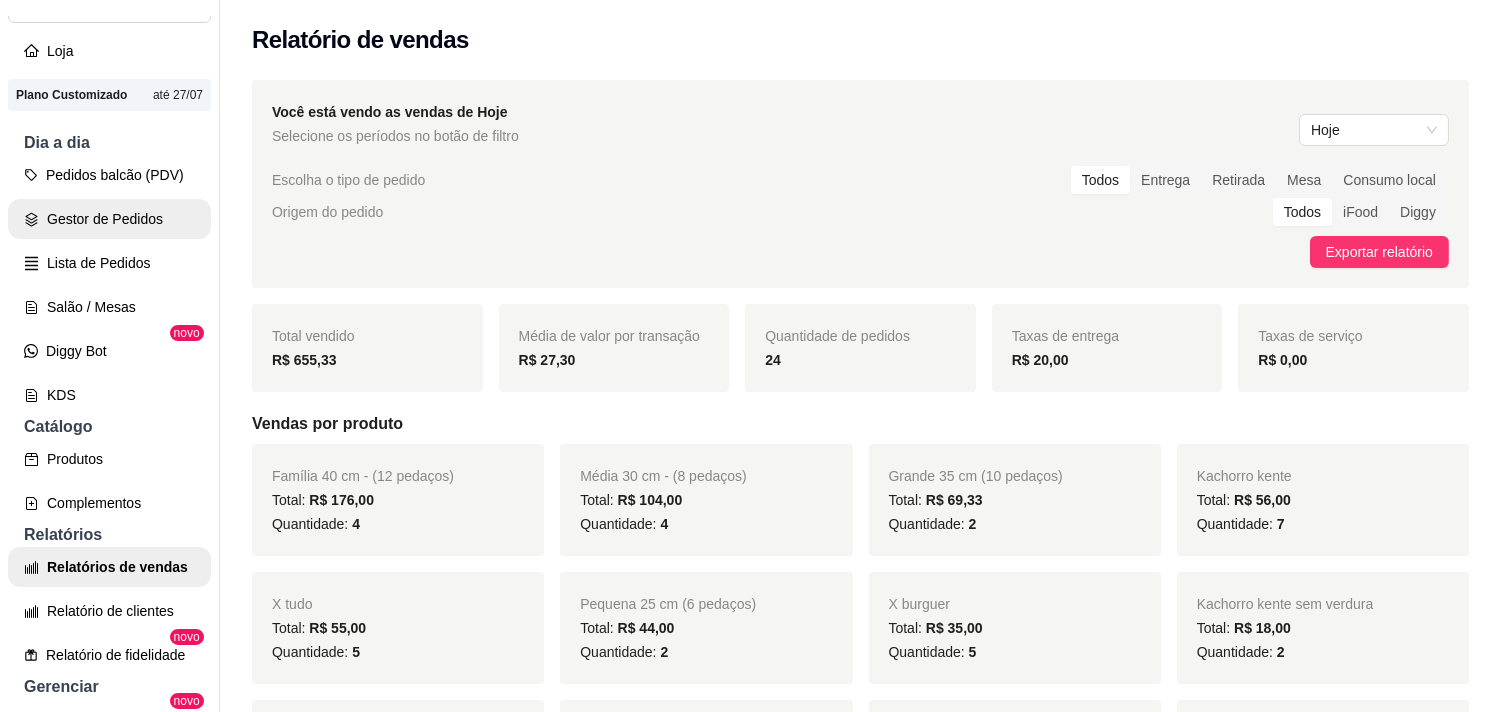 click on "Gestor de Pedidos" at bounding box center [109, 219] 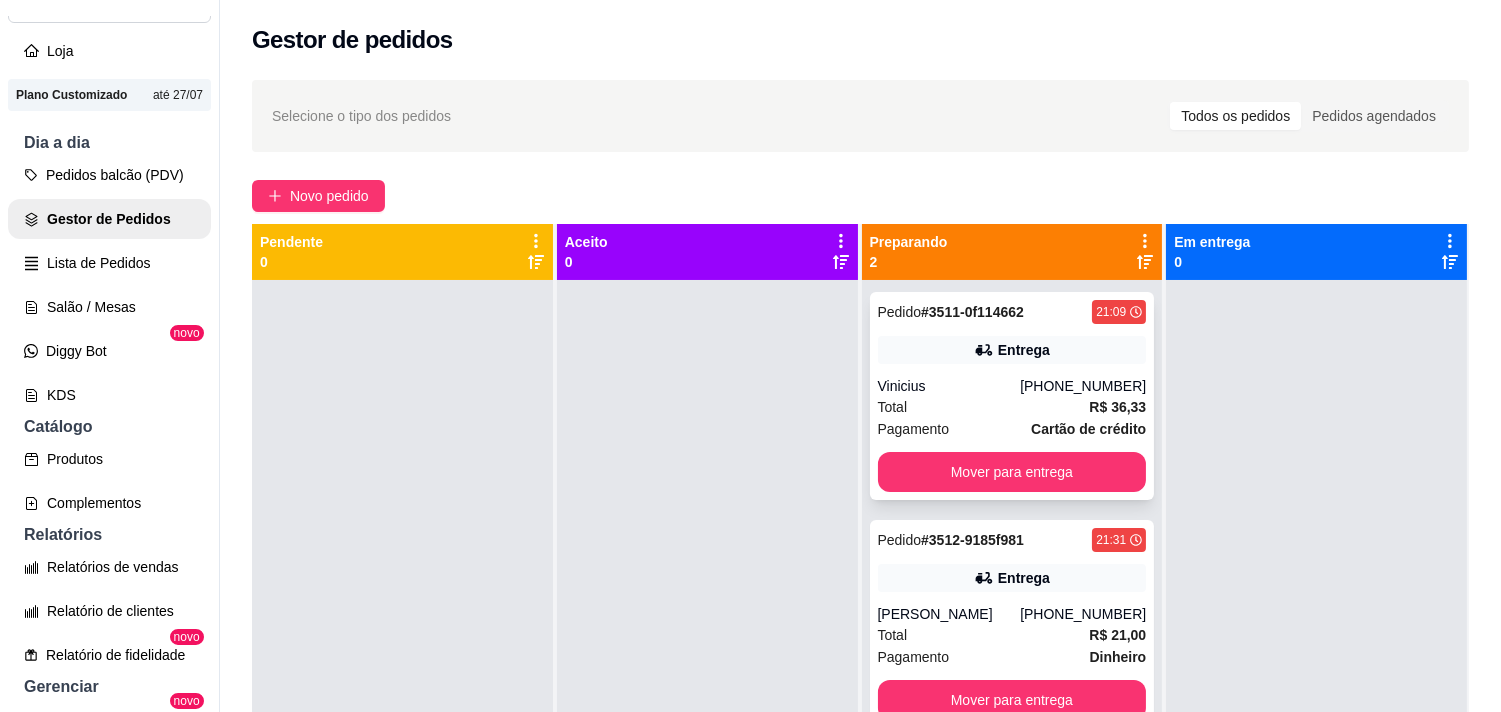 click on "Pedido  # 3511-0f114662 21:09 Entrega Vinicius  [PHONE_NUMBER] Total R$ 36,33 Pagamento Cartão de crédito Mover para entrega" at bounding box center (1012, 396) 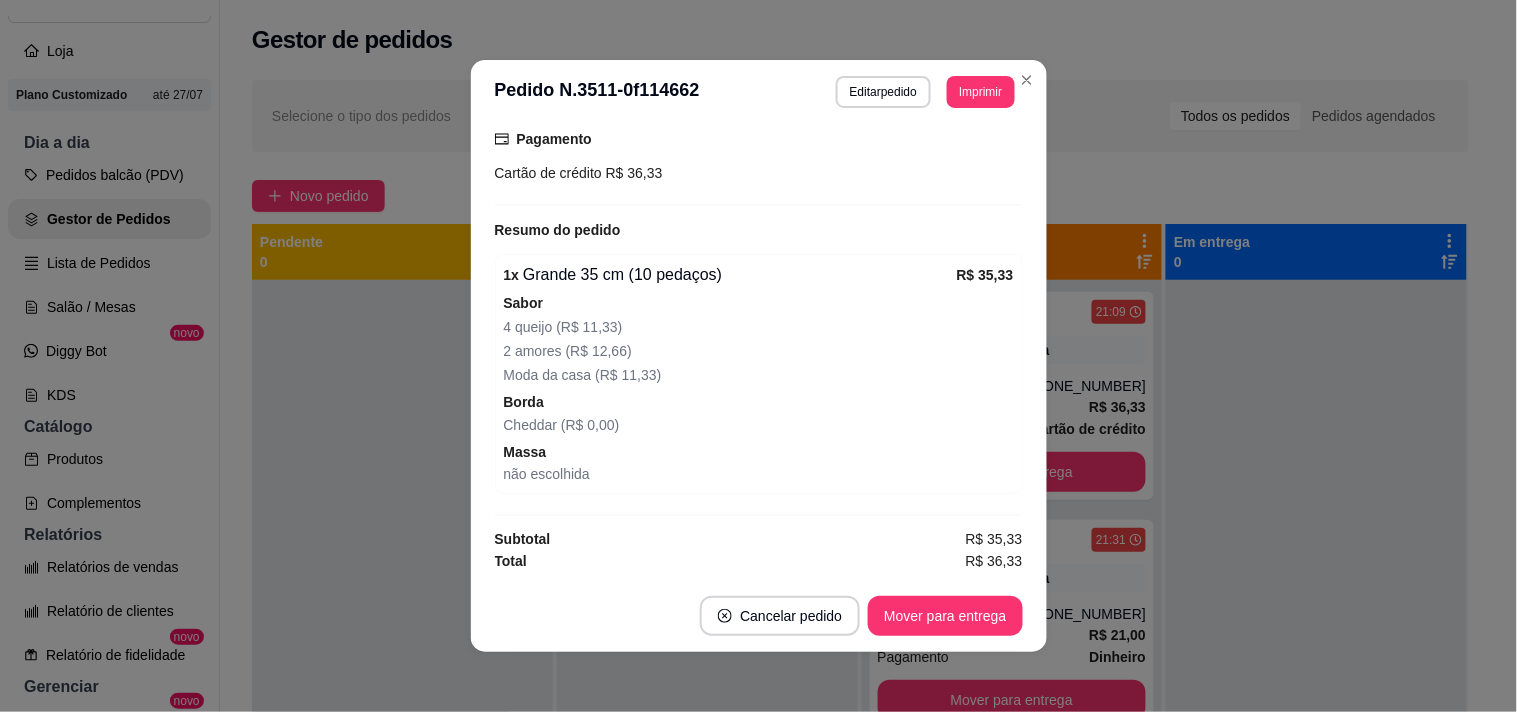 scroll, scrollTop: 808, scrollLeft: 0, axis: vertical 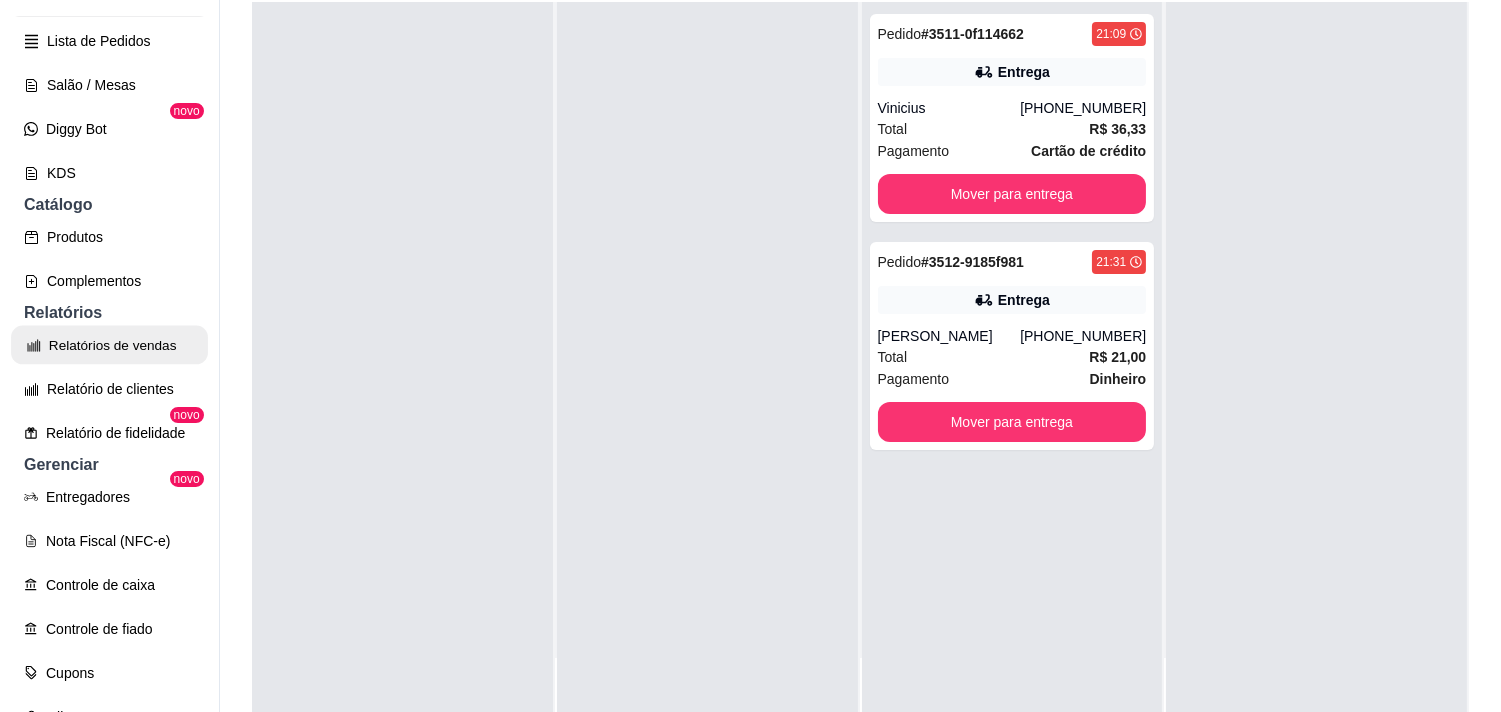 click on "Relatórios de vendas" at bounding box center [109, 345] 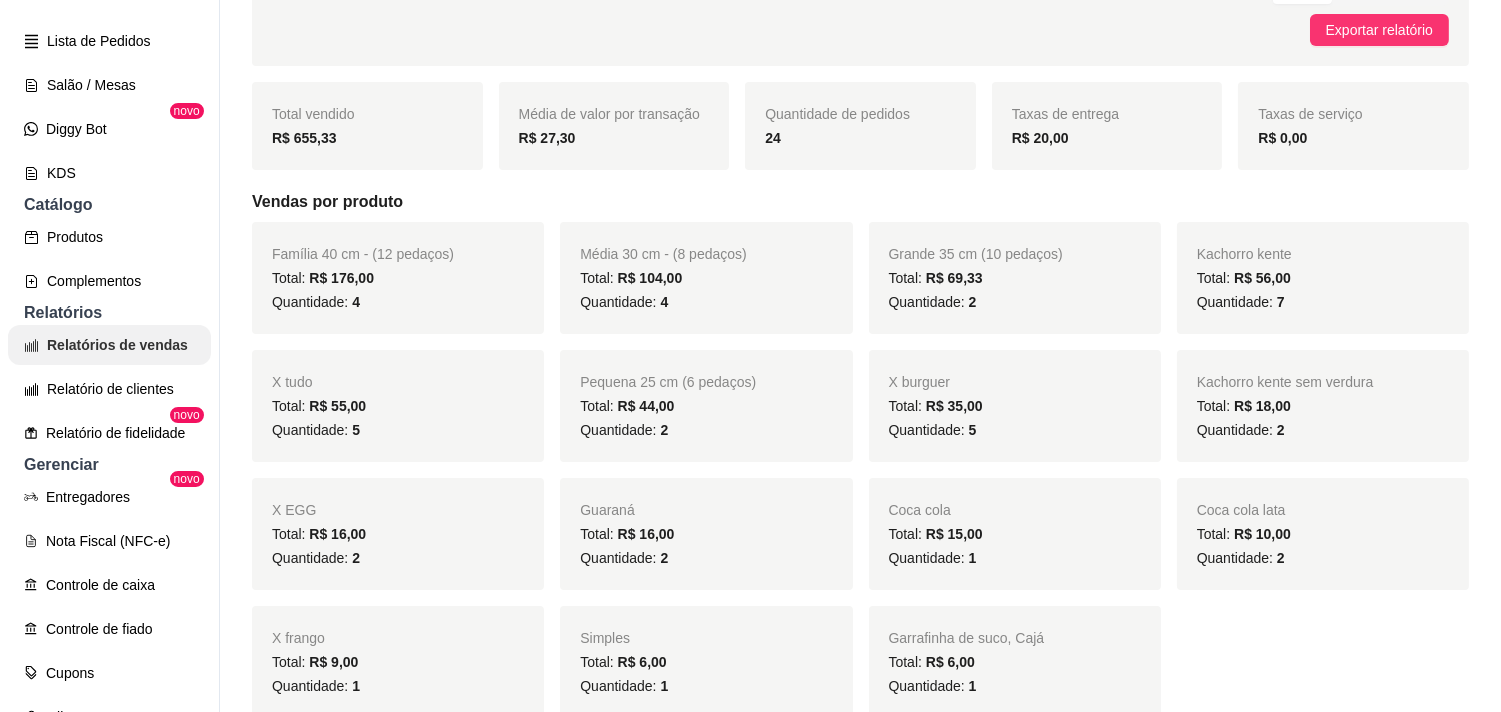 scroll, scrollTop: 0, scrollLeft: 0, axis: both 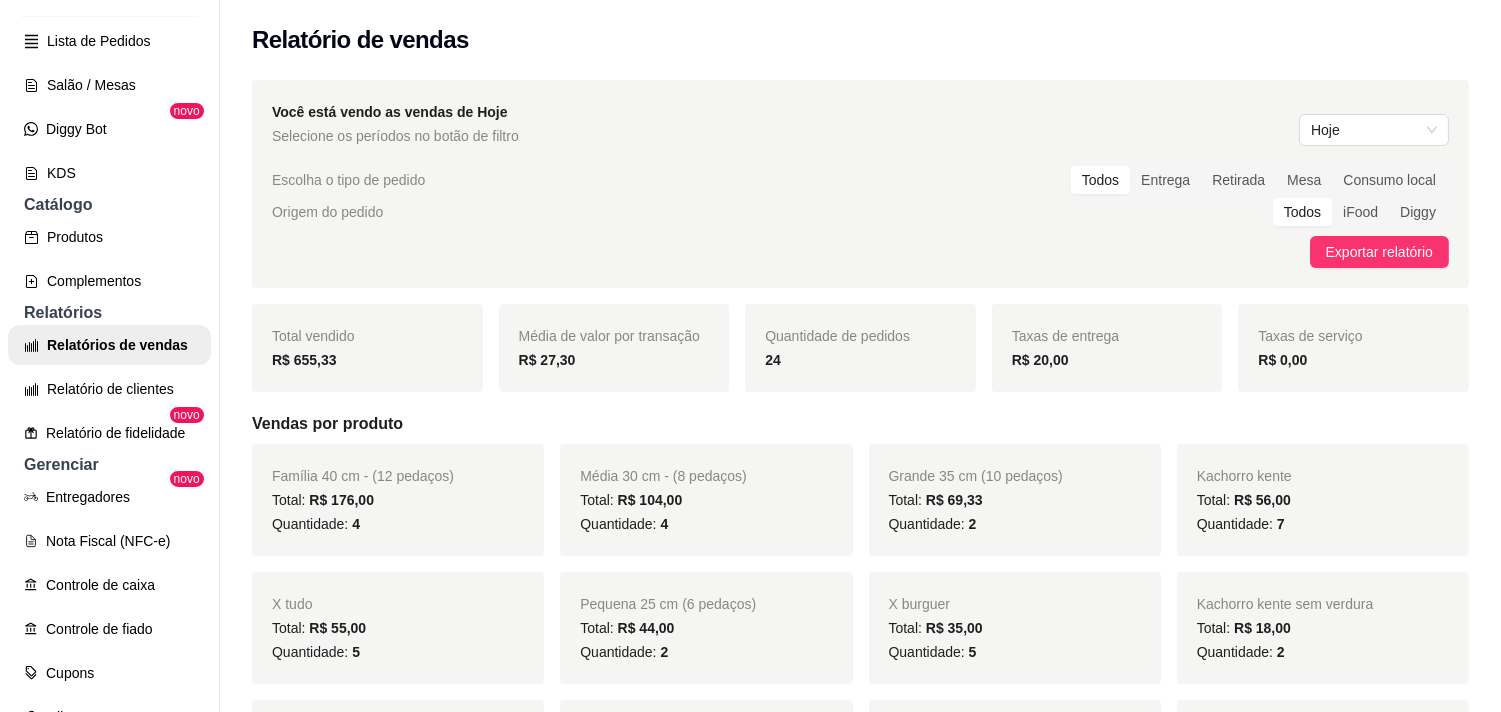 click on "Gestor de Pedidos" at bounding box center (109, -3) 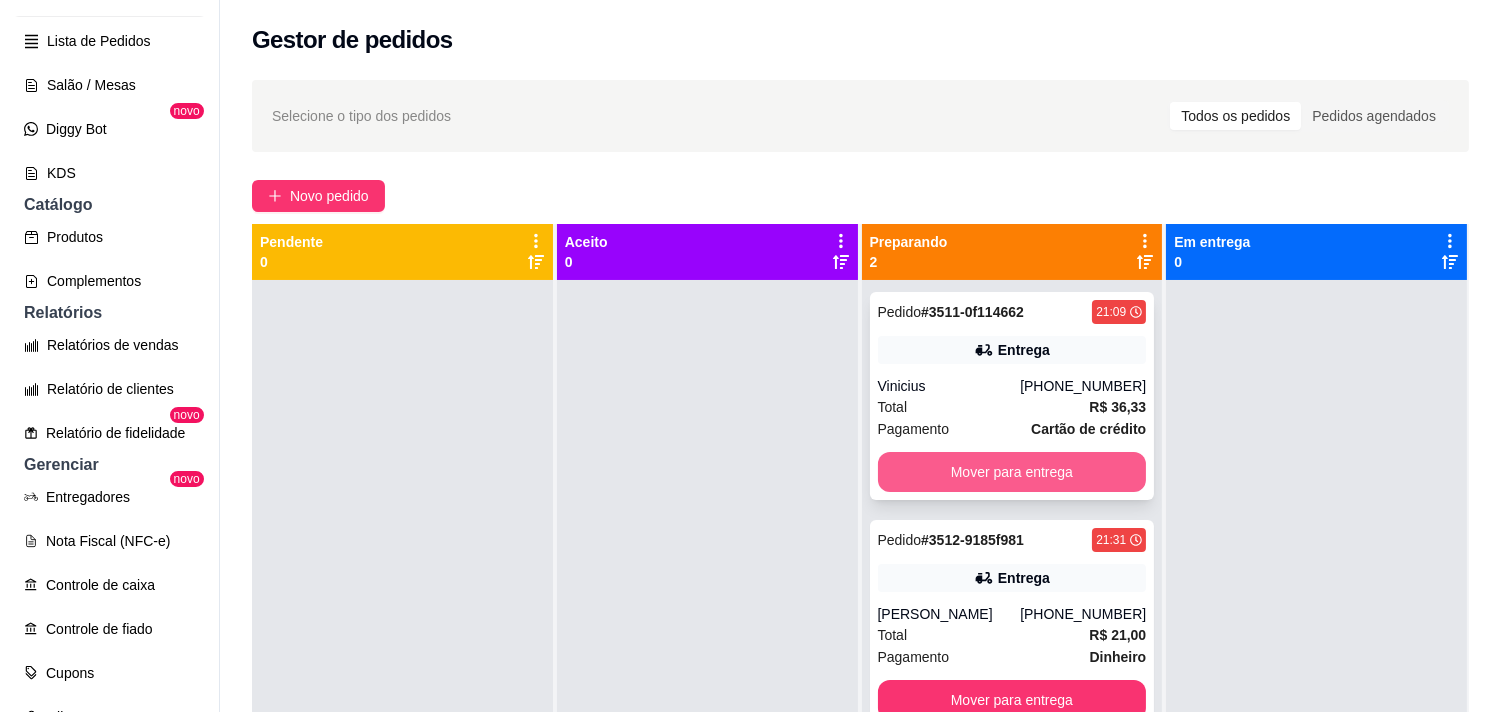 click on "Mover para entrega" at bounding box center (1012, 472) 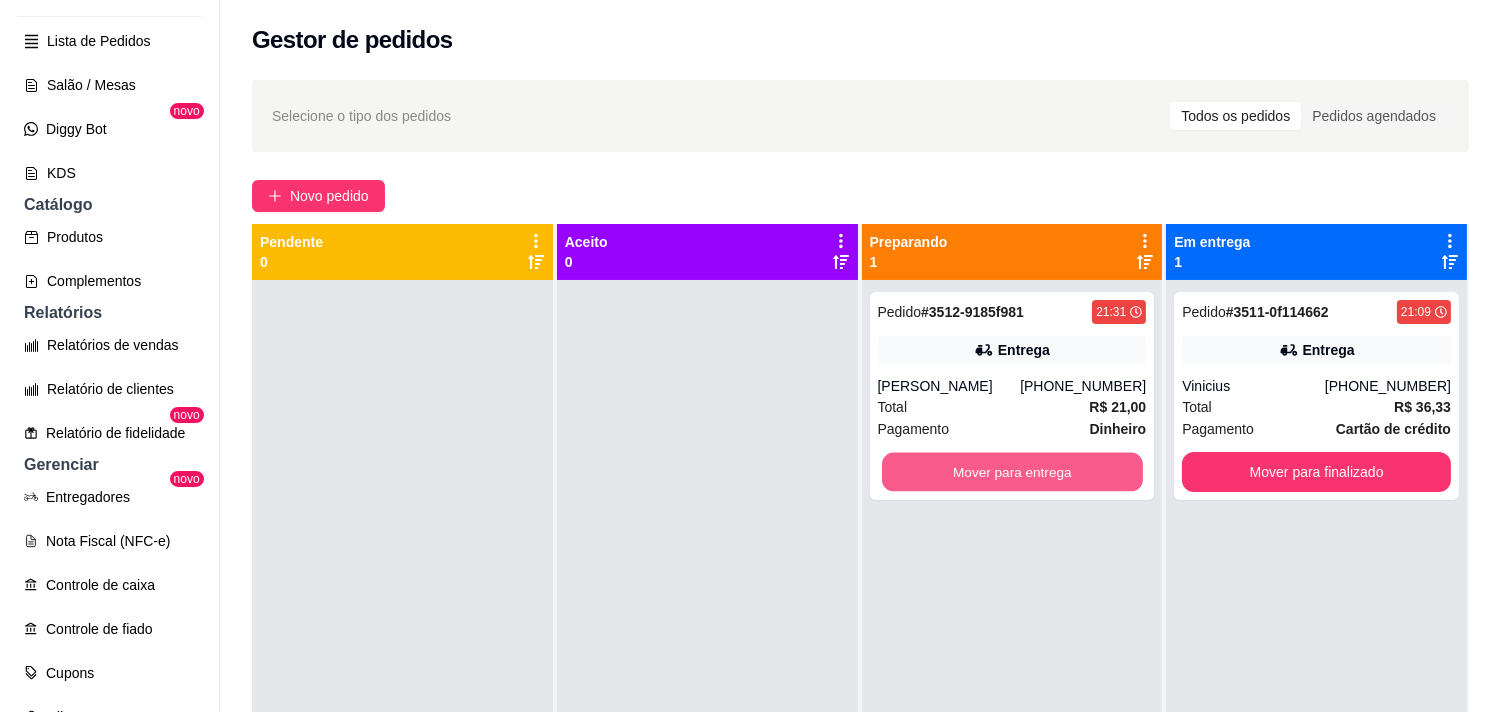 click on "Mover para entrega" at bounding box center [1012, 472] 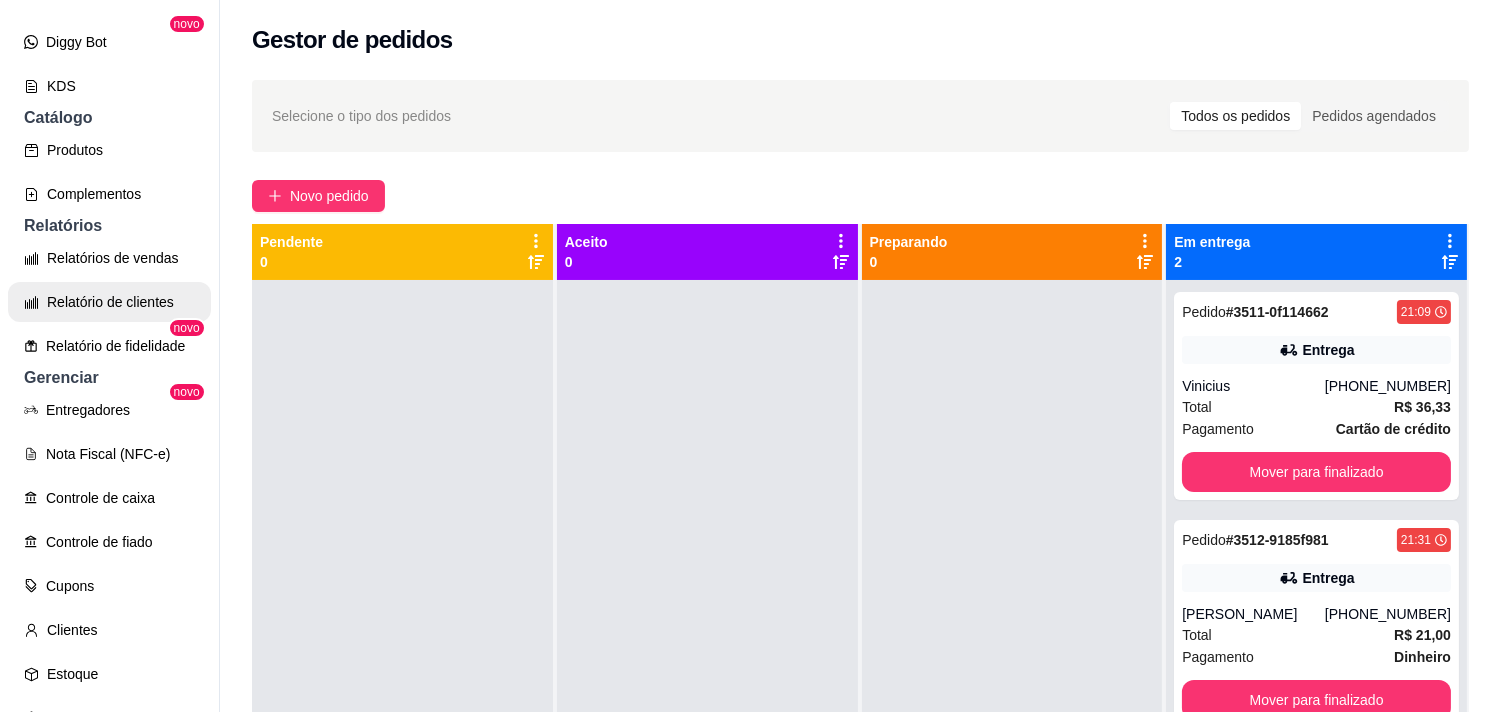scroll, scrollTop: 444, scrollLeft: 0, axis: vertical 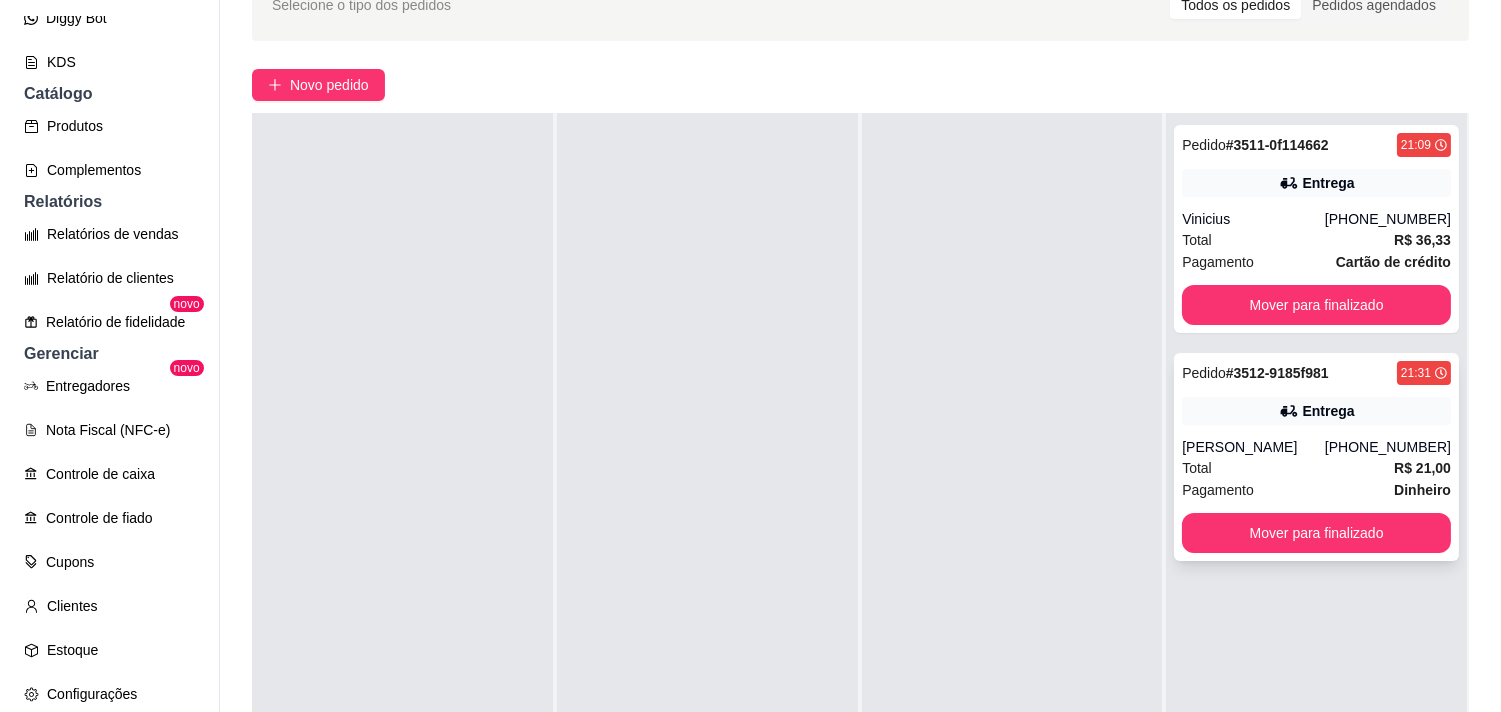 click on "Total R$ 21,00" at bounding box center (1316, 468) 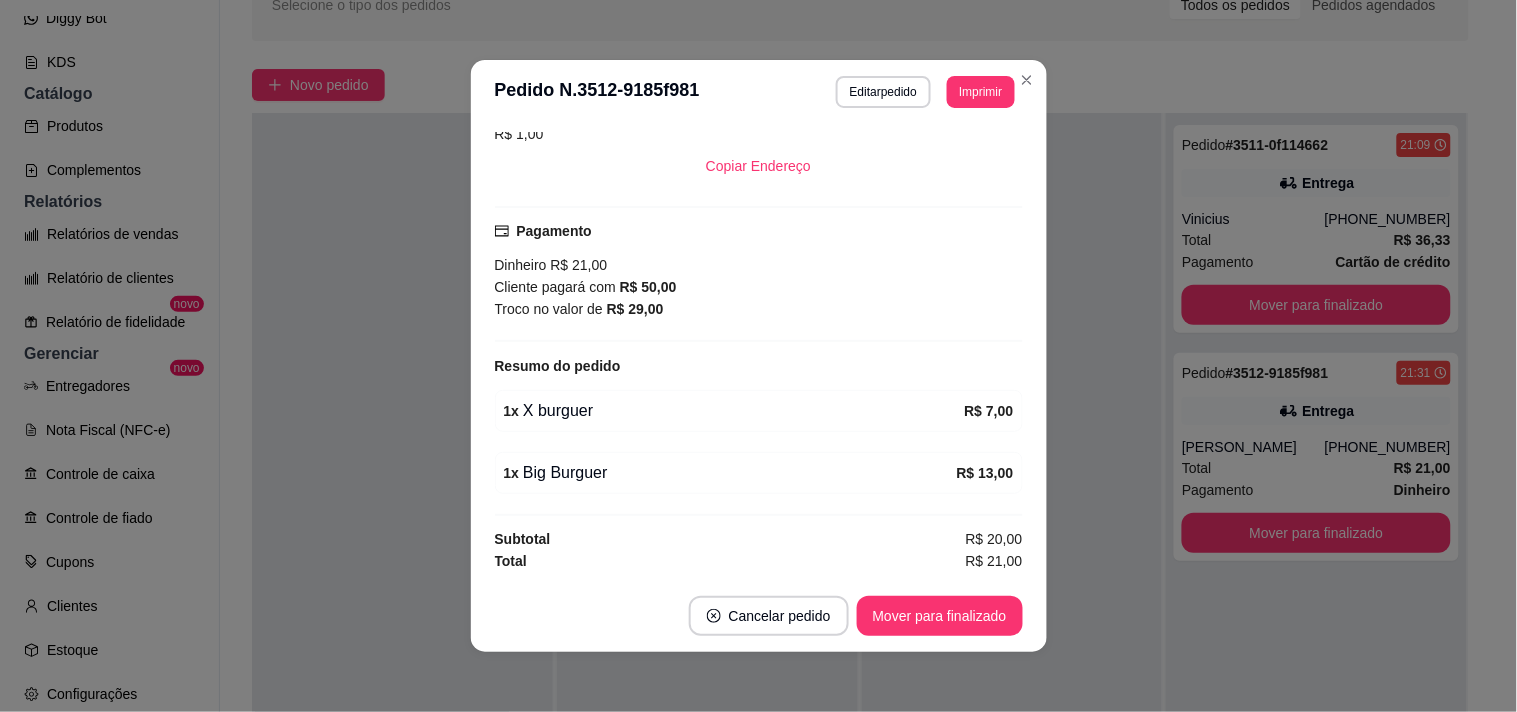 scroll, scrollTop: 670, scrollLeft: 0, axis: vertical 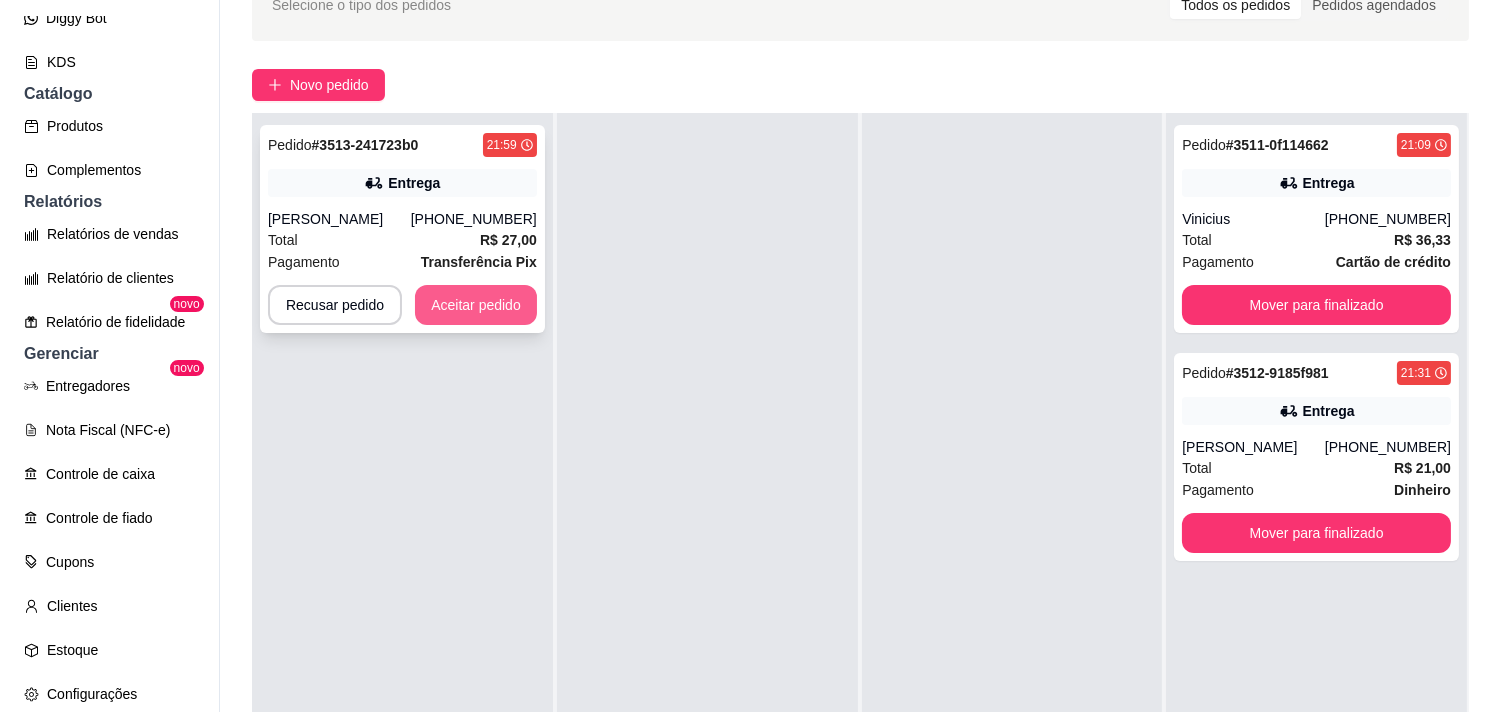 click on "Aceitar pedido" at bounding box center (476, 305) 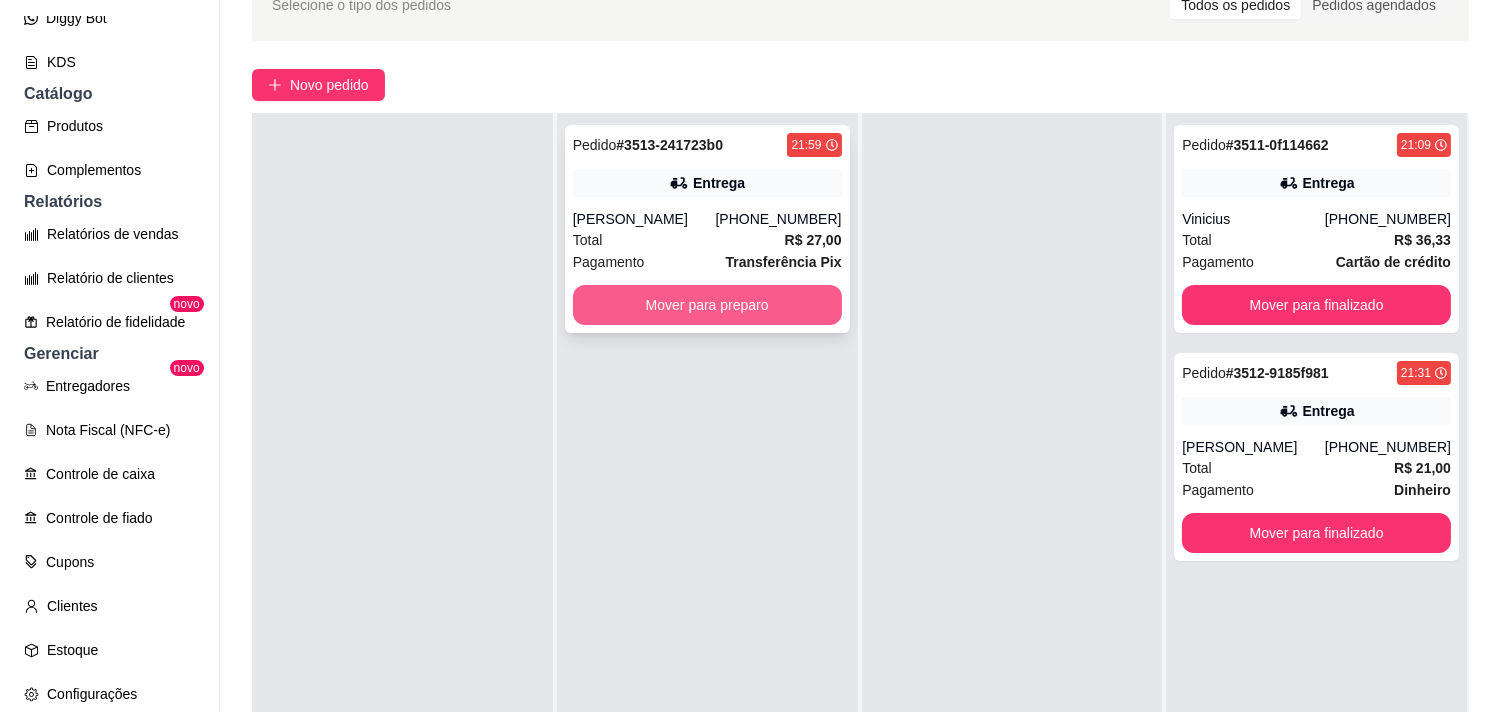 click on "Mover para preparo" at bounding box center (707, 305) 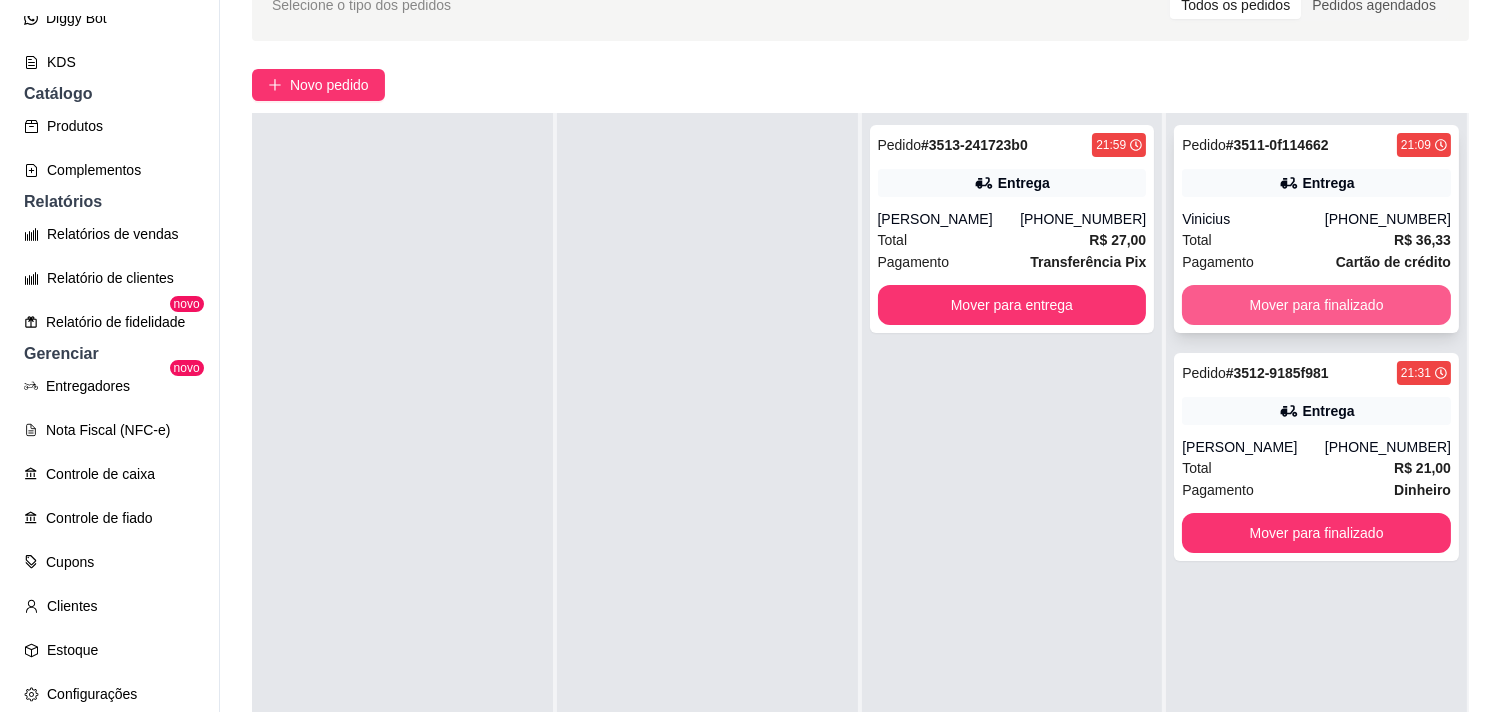 click on "Mover para finalizado" at bounding box center [1316, 305] 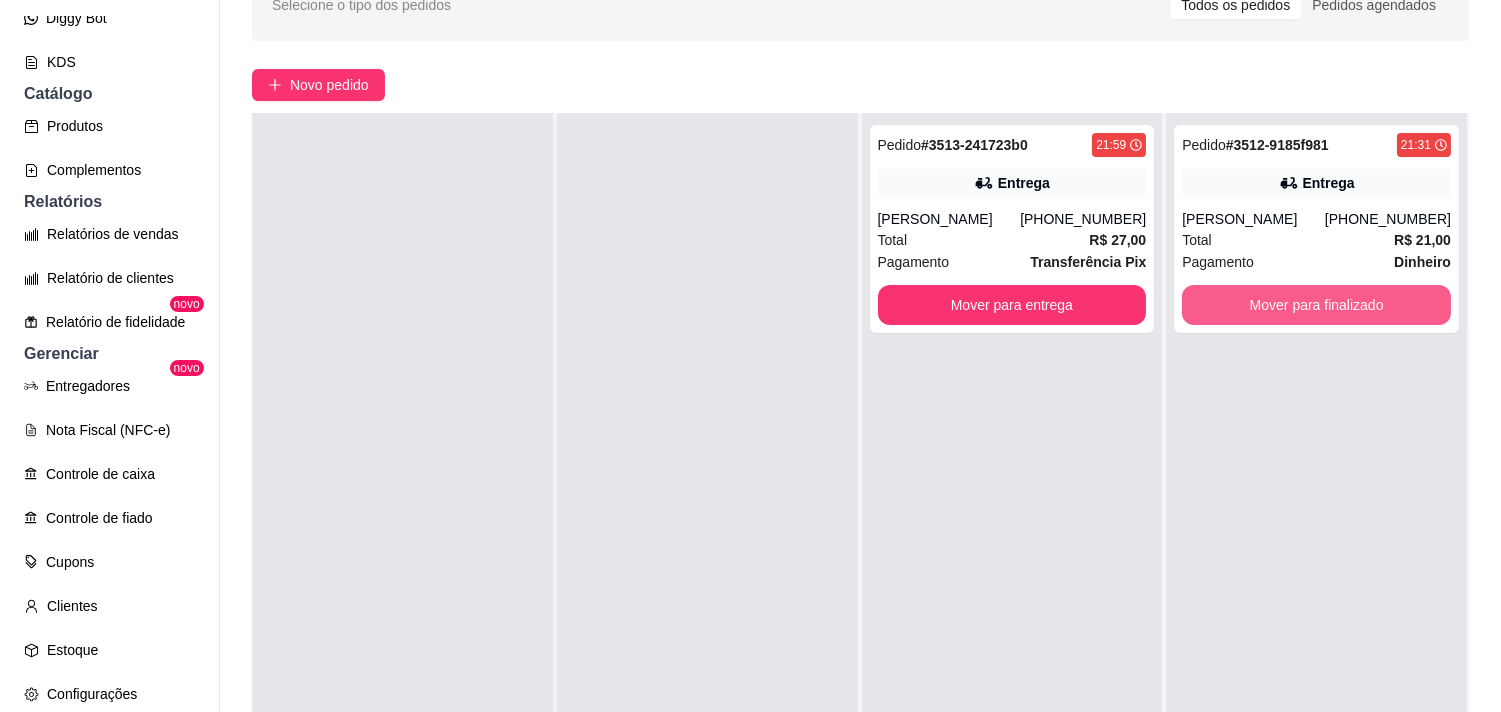 click on "Mover para finalizado" at bounding box center (1316, 305) 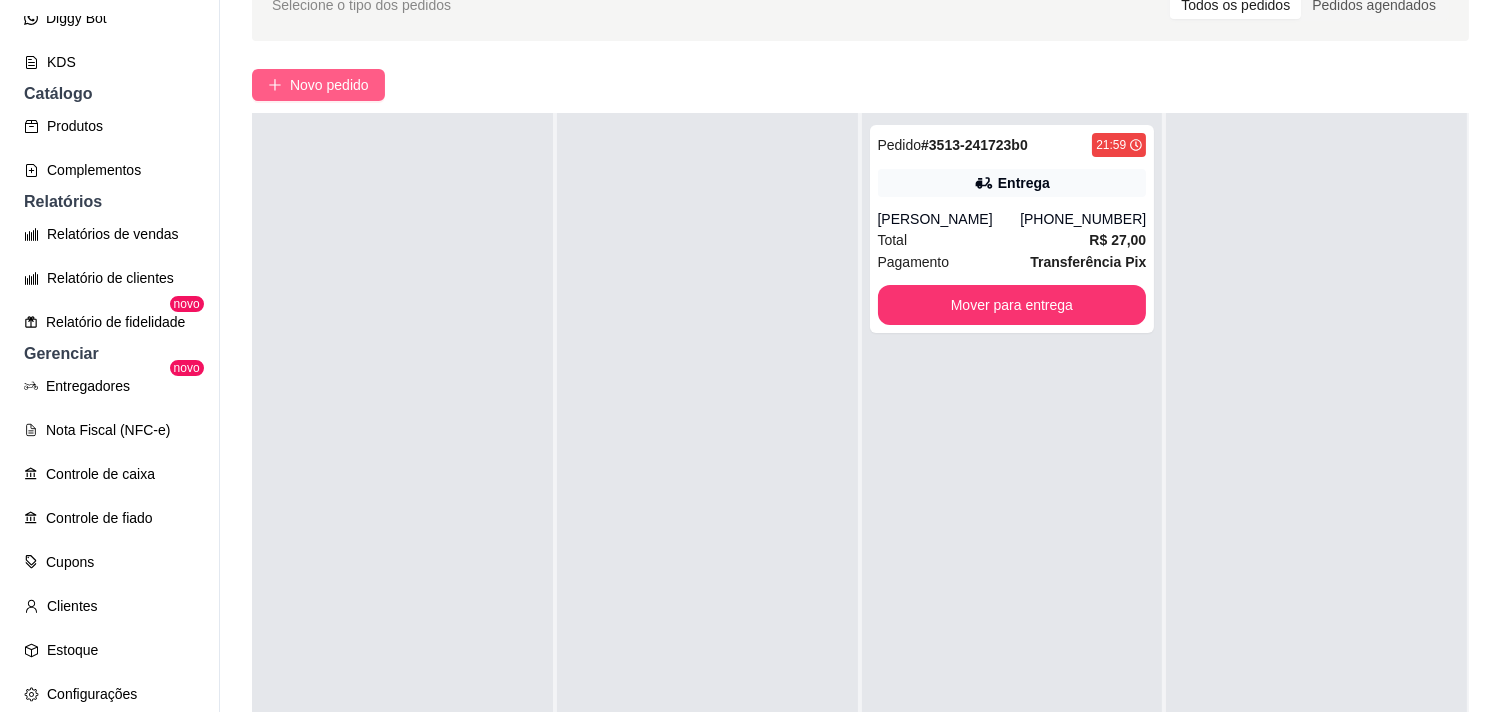 click on "Novo pedido" at bounding box center [329, 85] 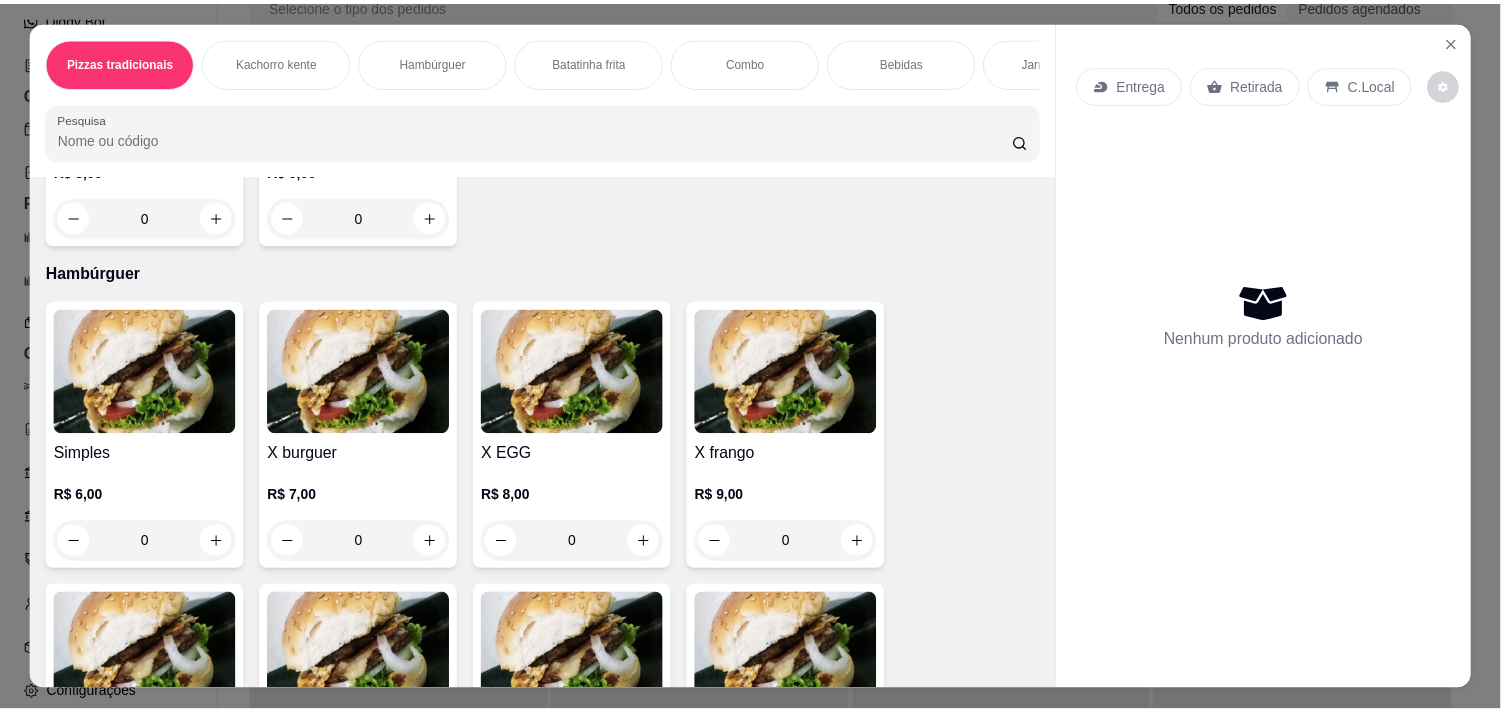 scroll, scrollTop: 777, scrollLeft: 0, axis: vertical 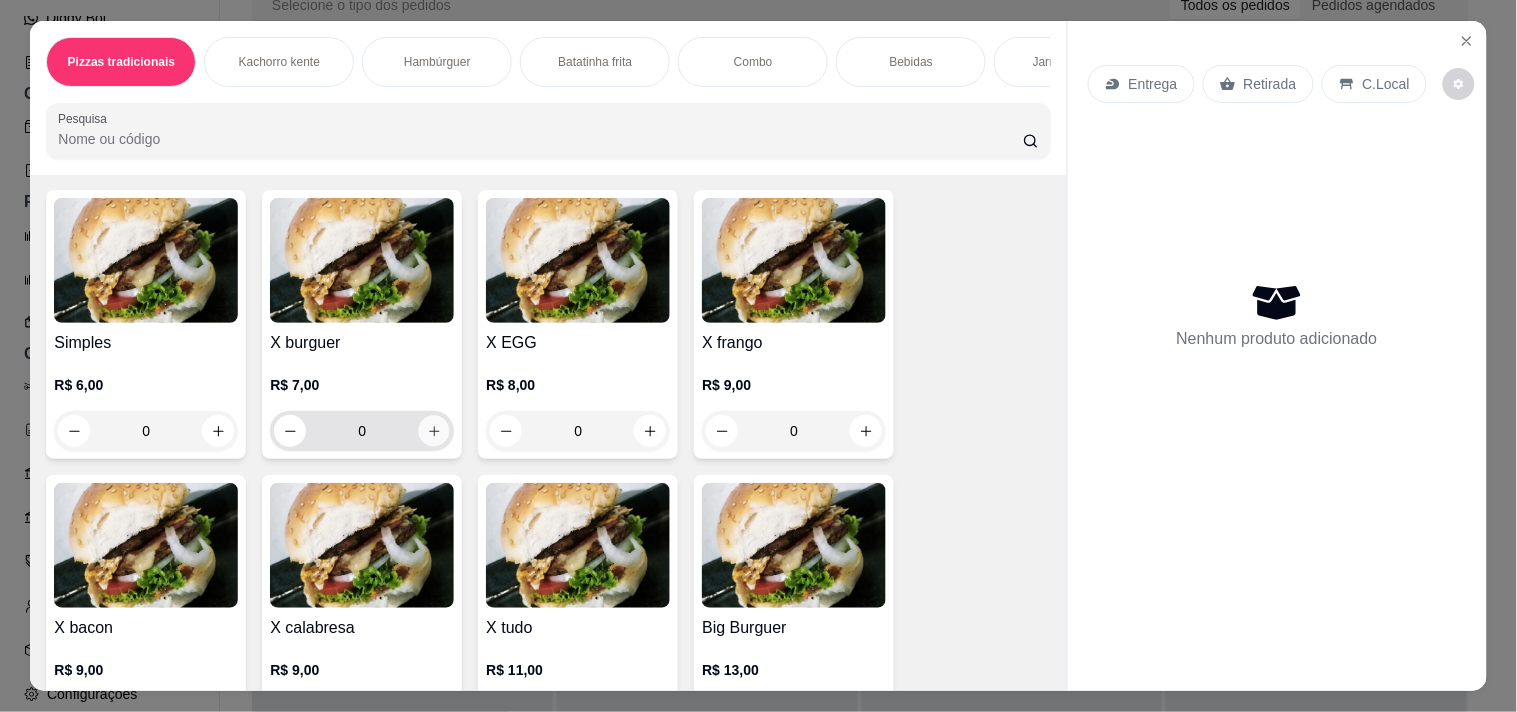 click at bounding box center (434, 431) 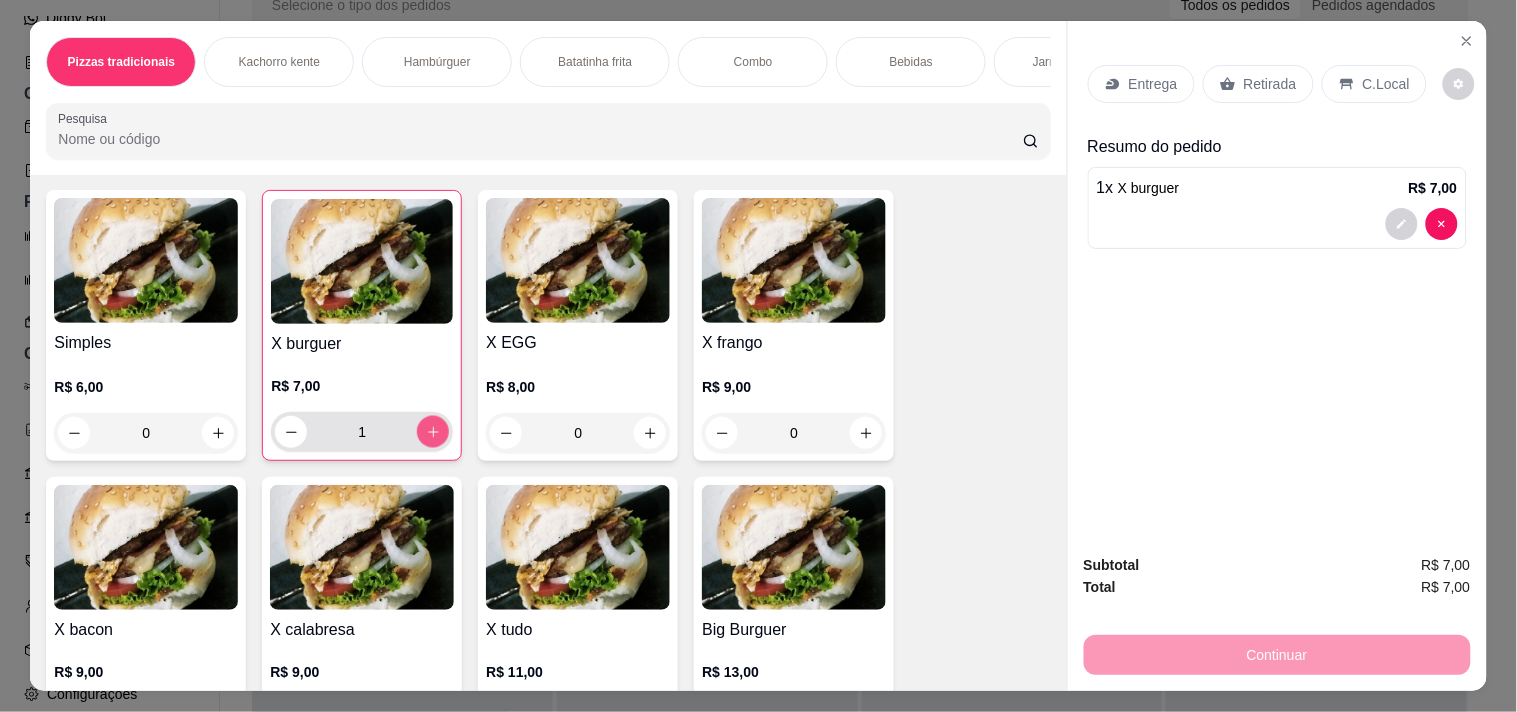 click at bounding box center (433, 432) 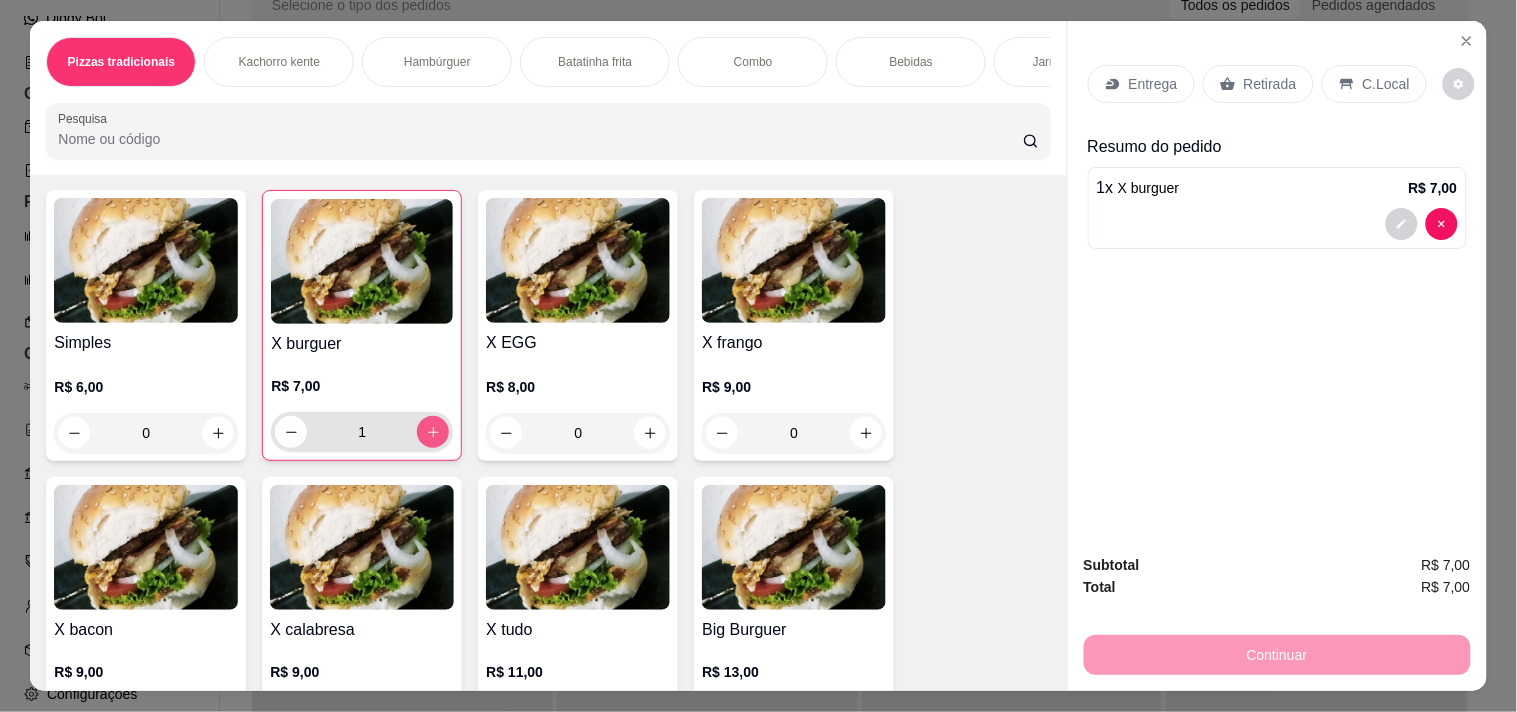 type on "2" 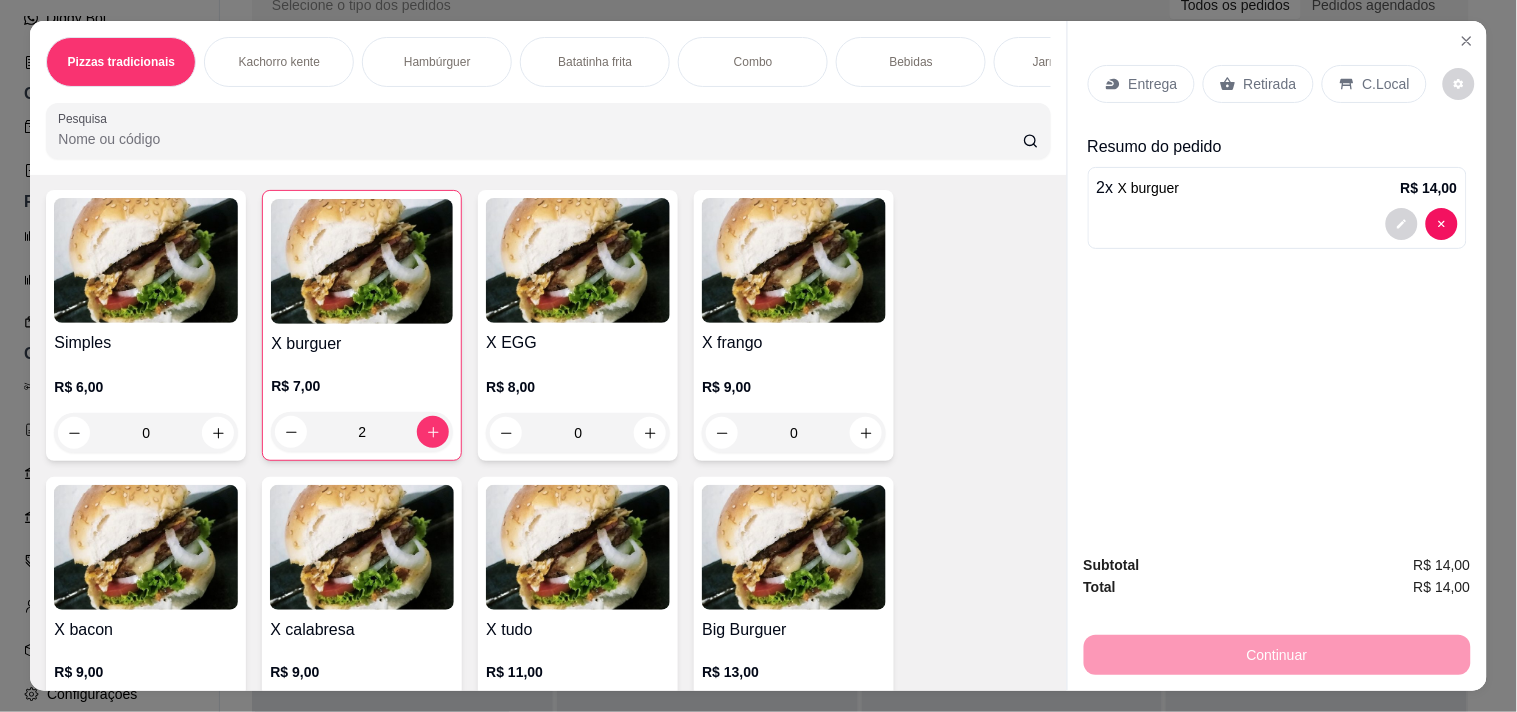 click 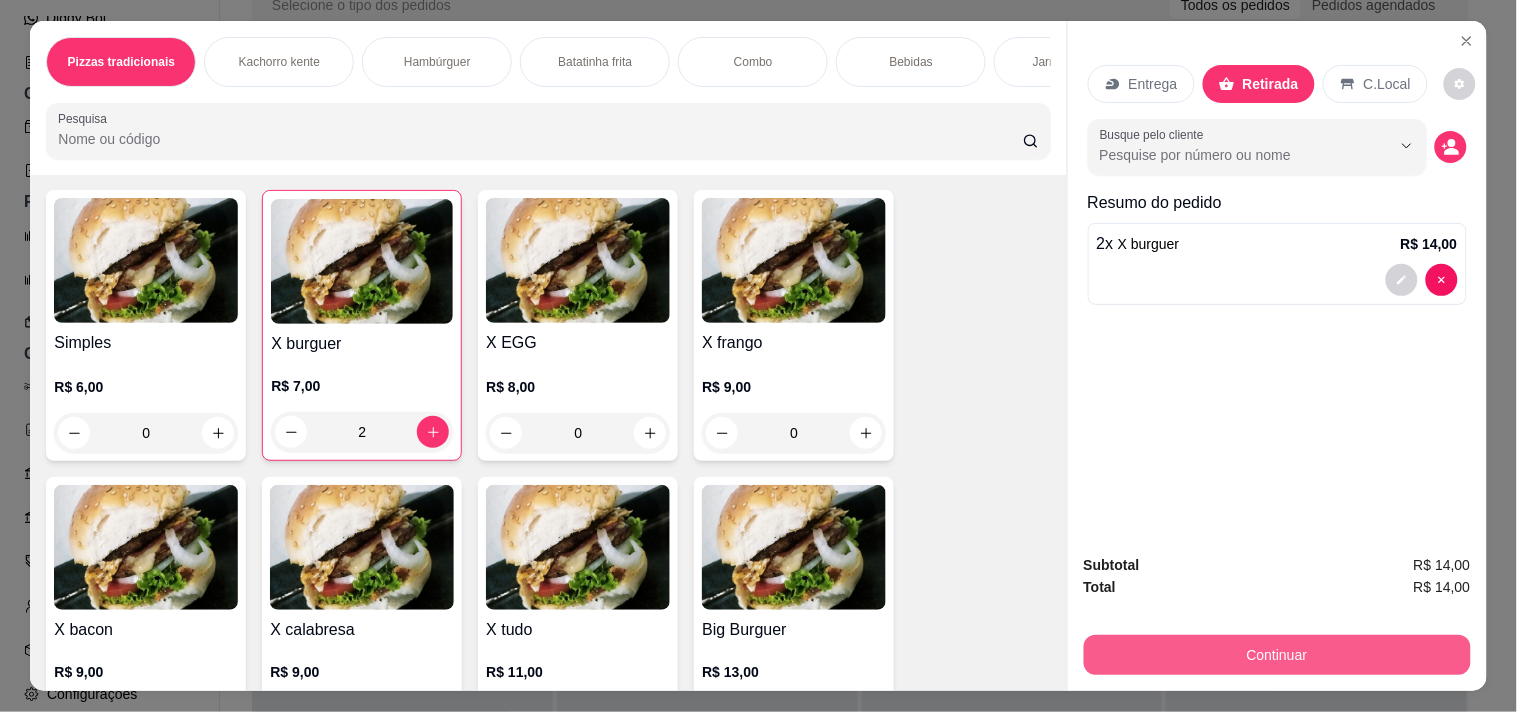 click on "Continuar" at bounding box center (1277, 655) 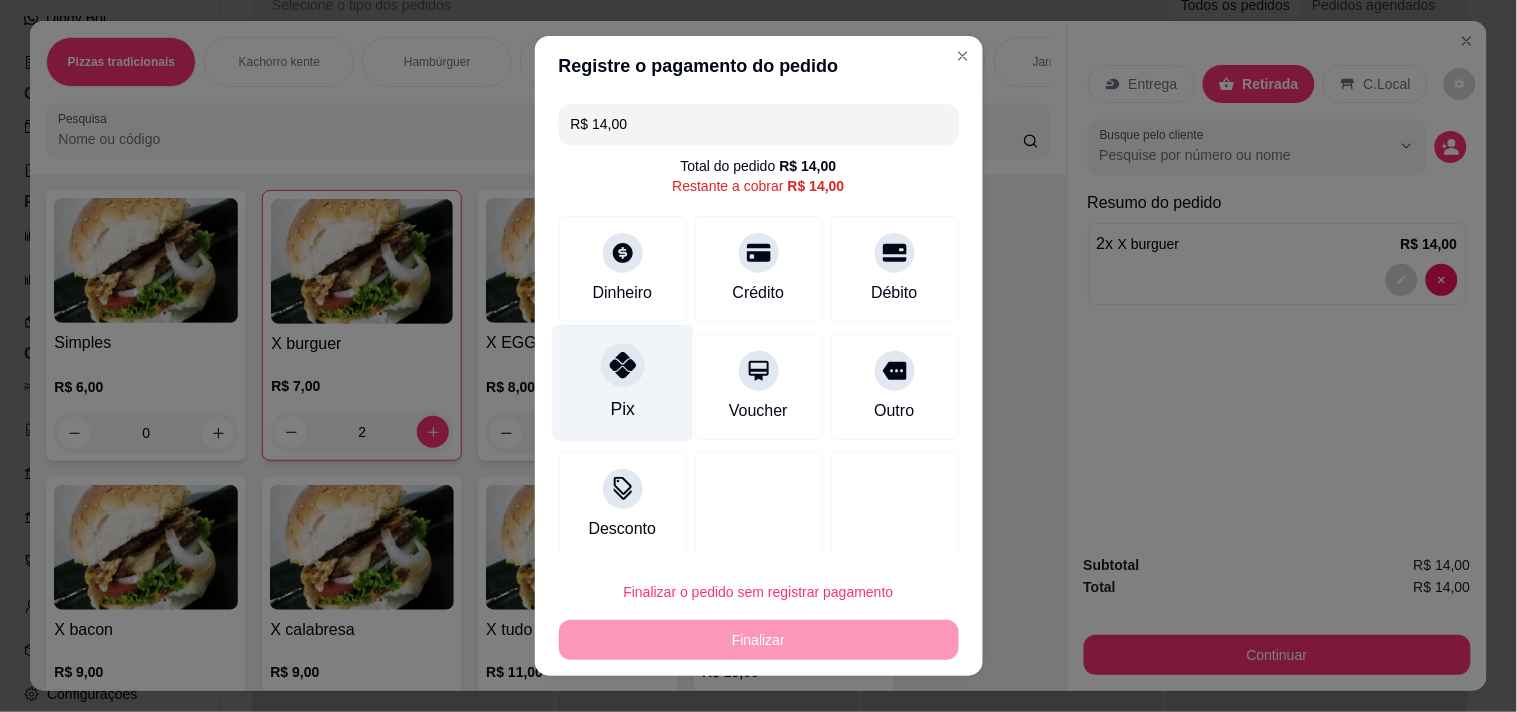 click on "Pix" at bounding box center (622, 382) 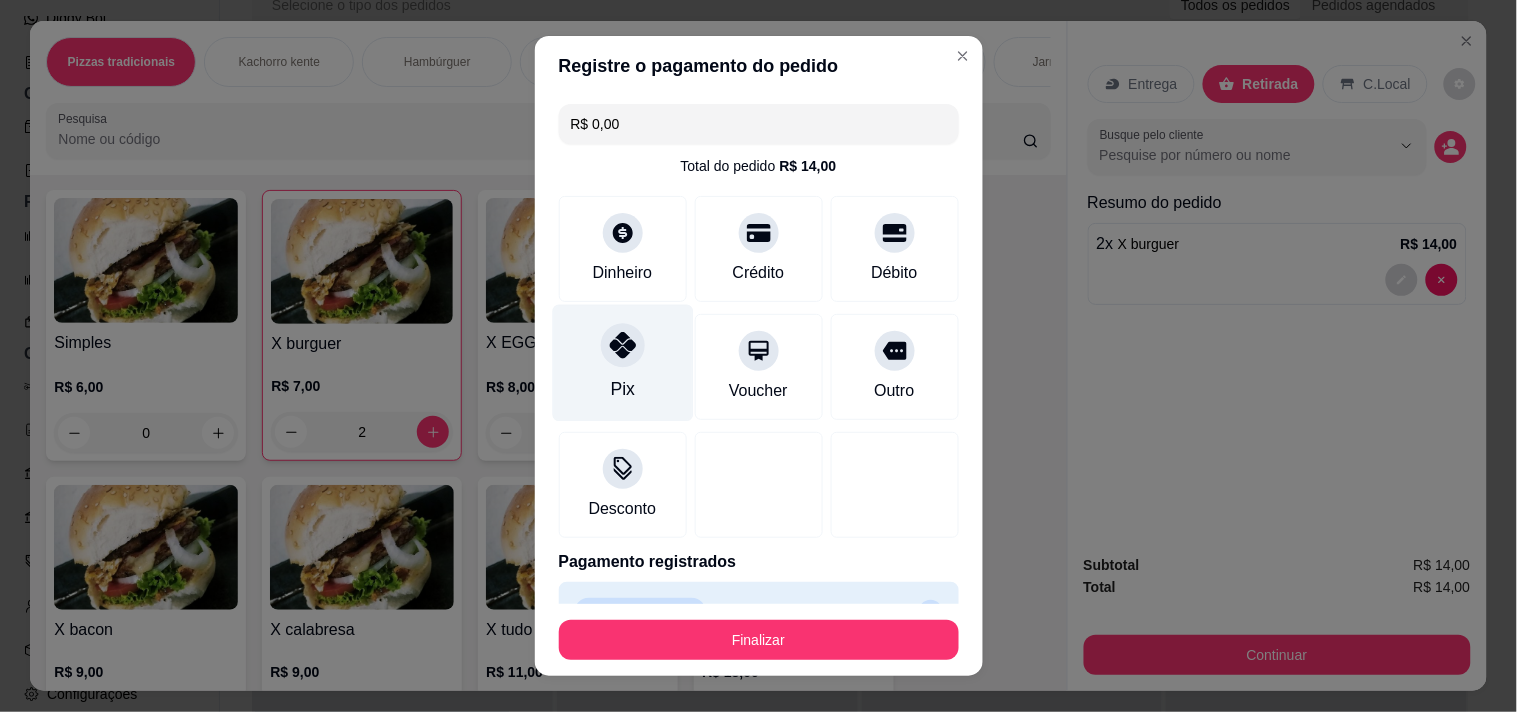 type on "R$ 0,00" 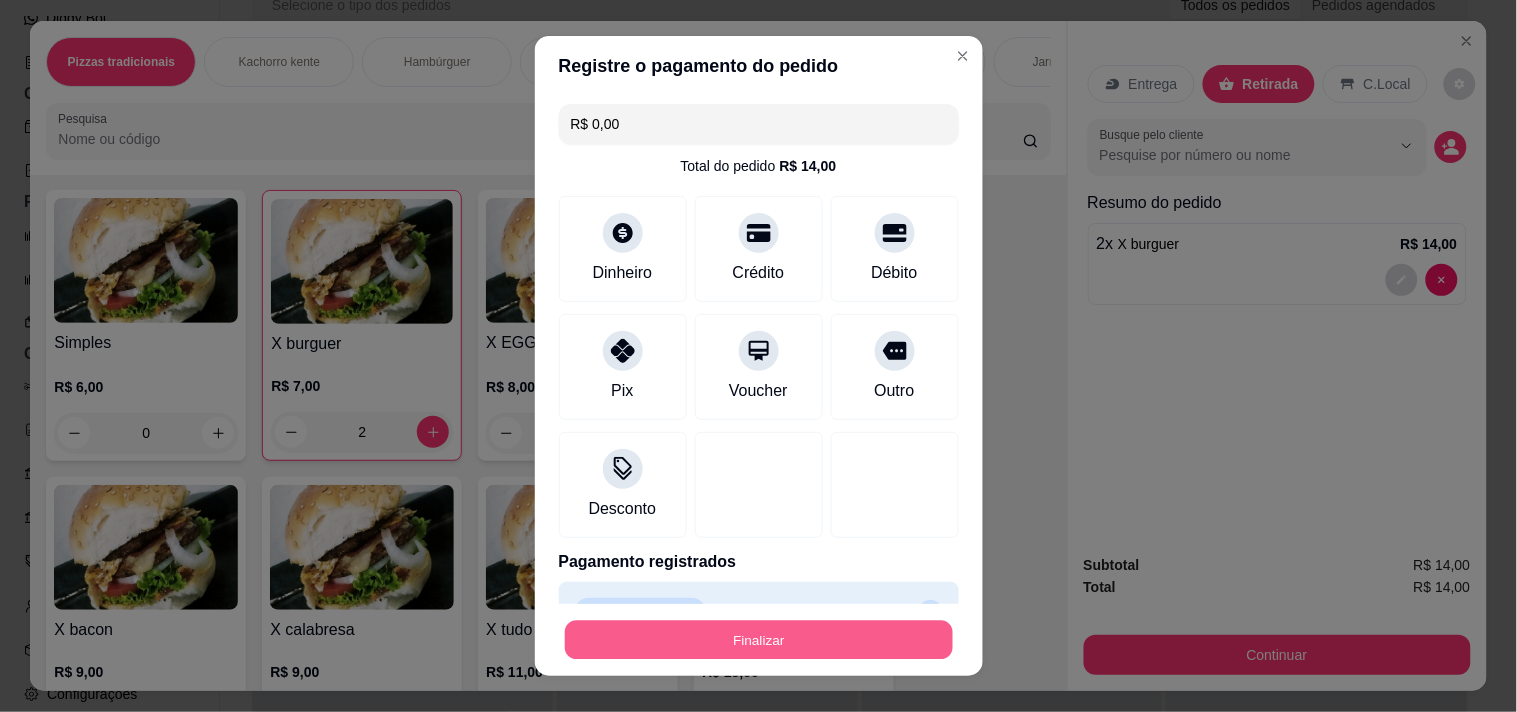click on "Finalizar" at bounding box center (759, 640) 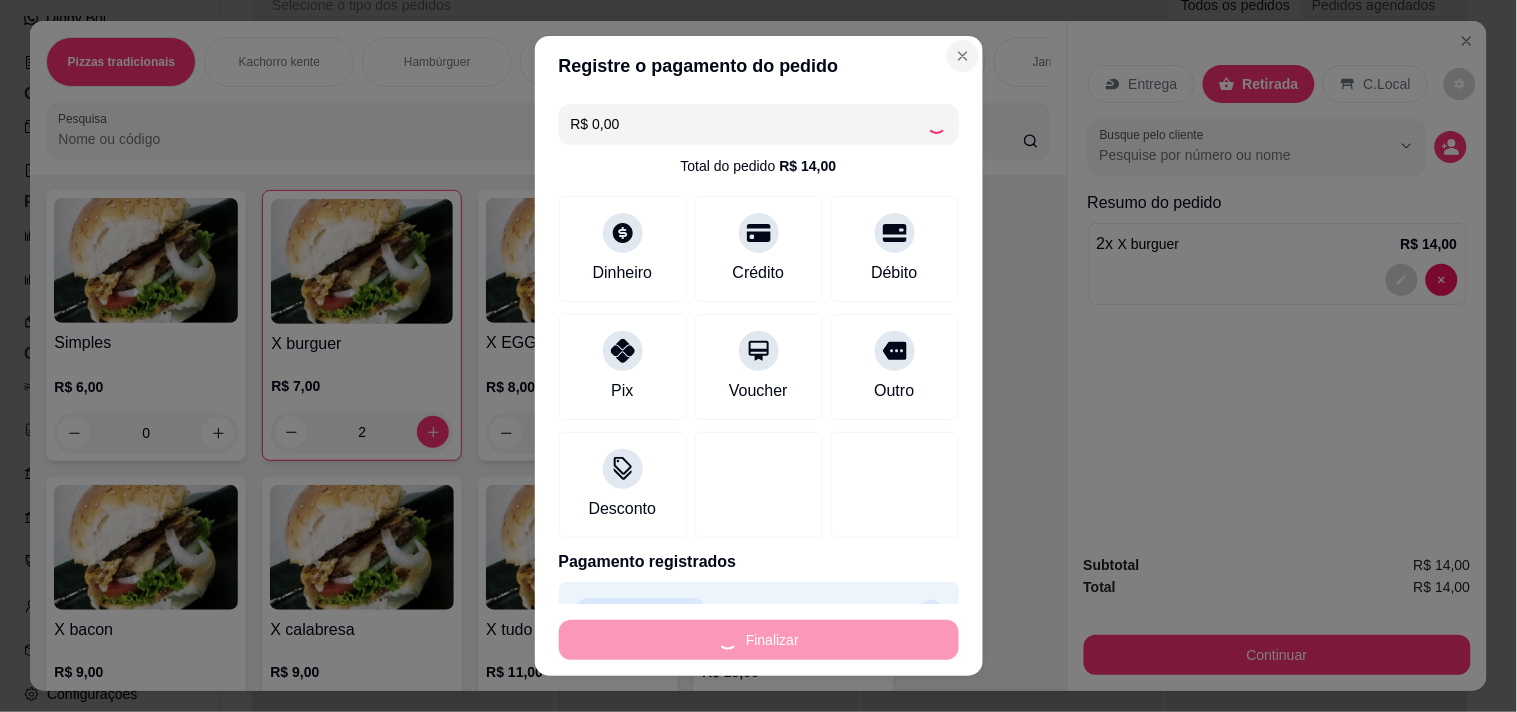 type on "0" 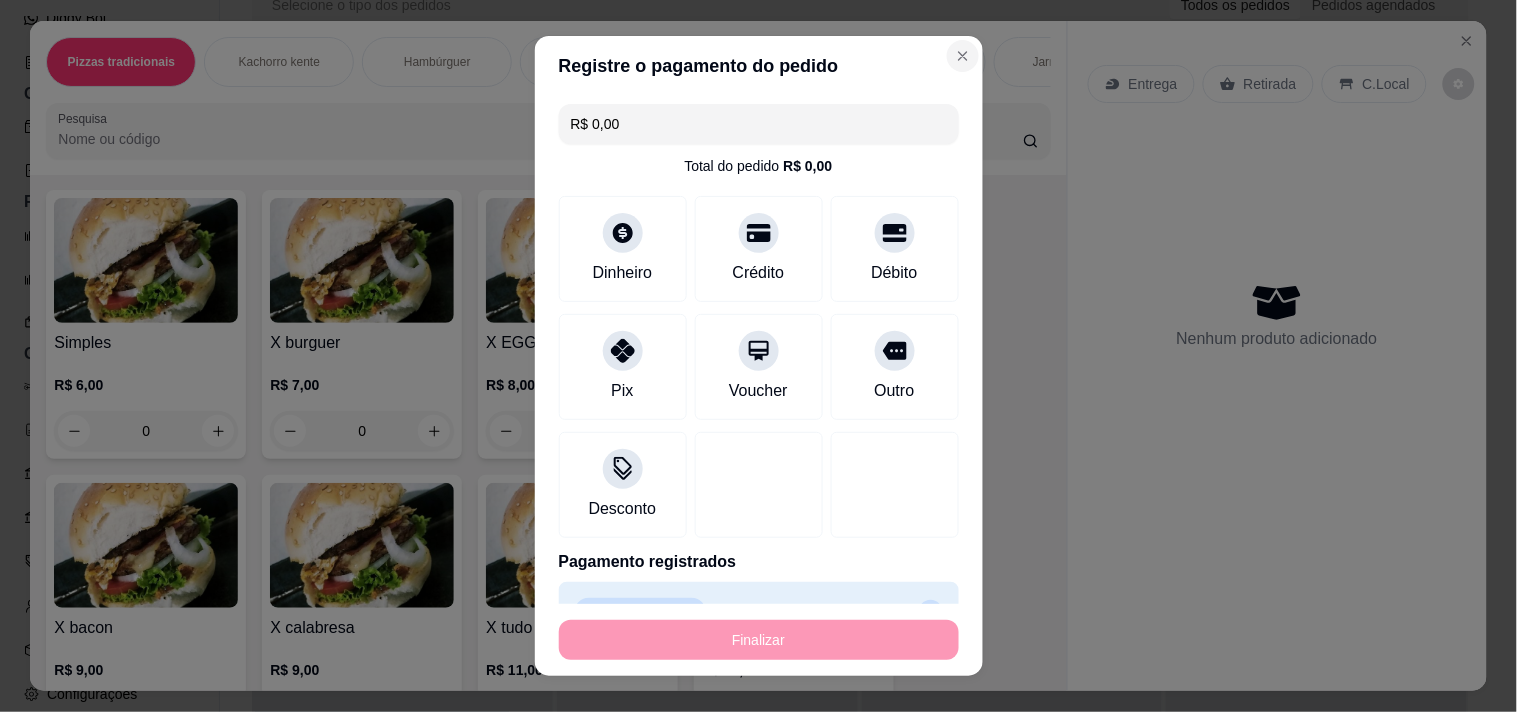 type on "-R$ 14,00" 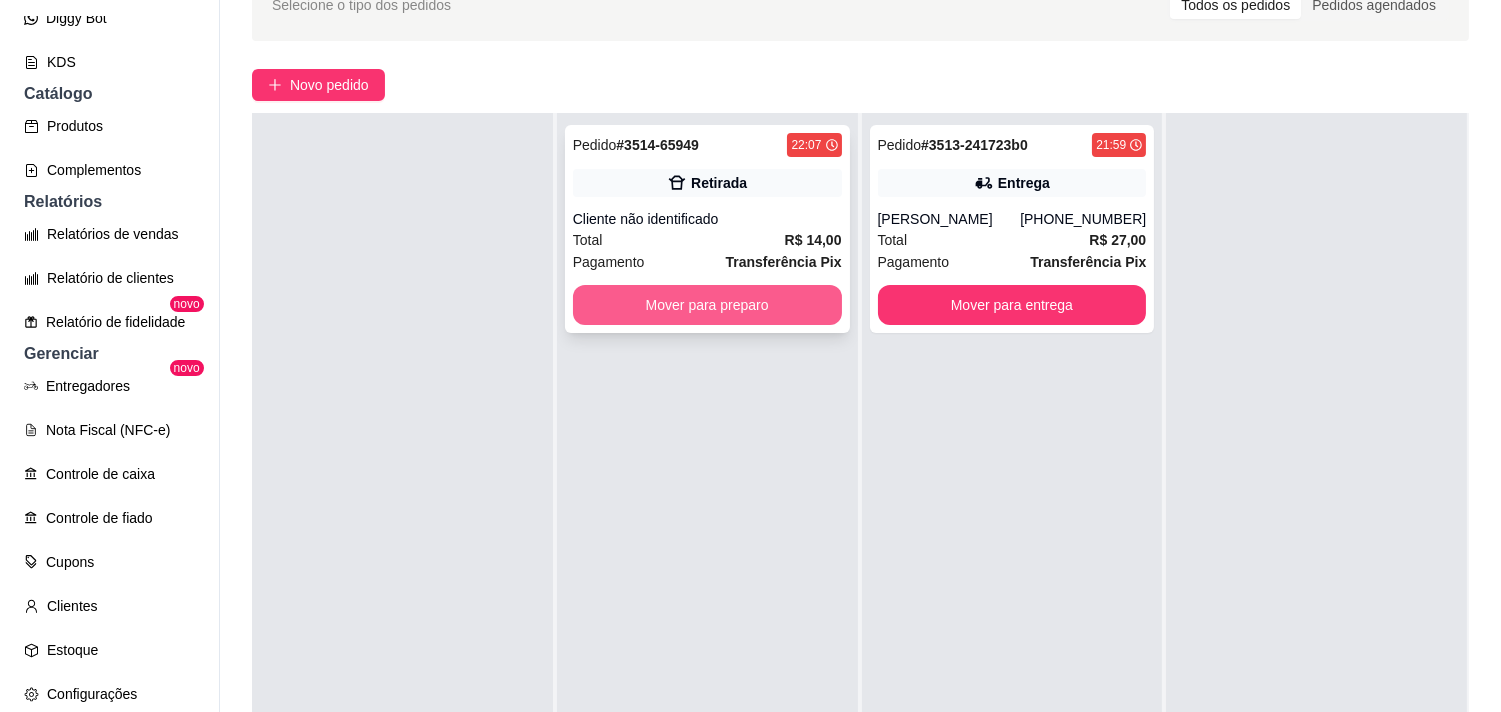 click on "Mover para preparo" at bounding box center [707, 305] 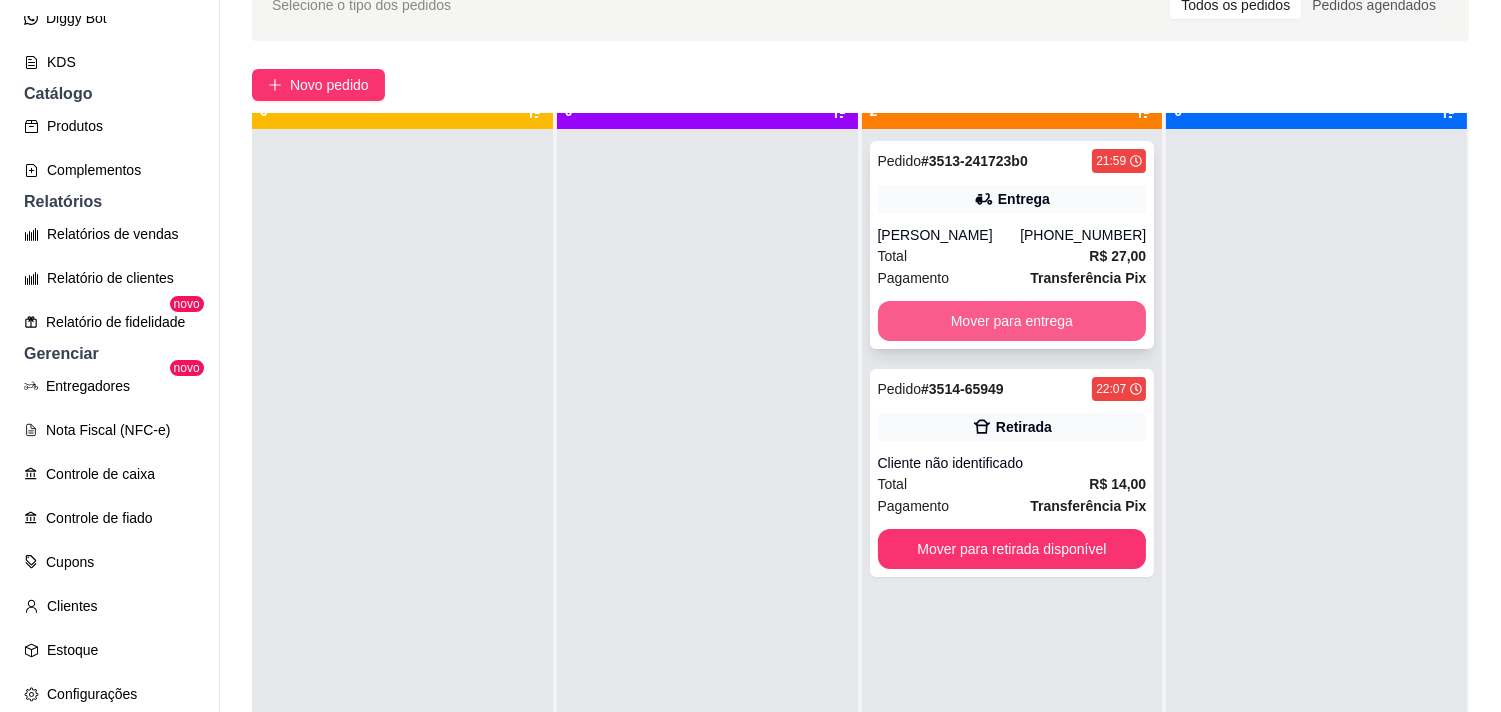 scroll, scrollTop: 70, scrollLeft: 0, axis: vertical 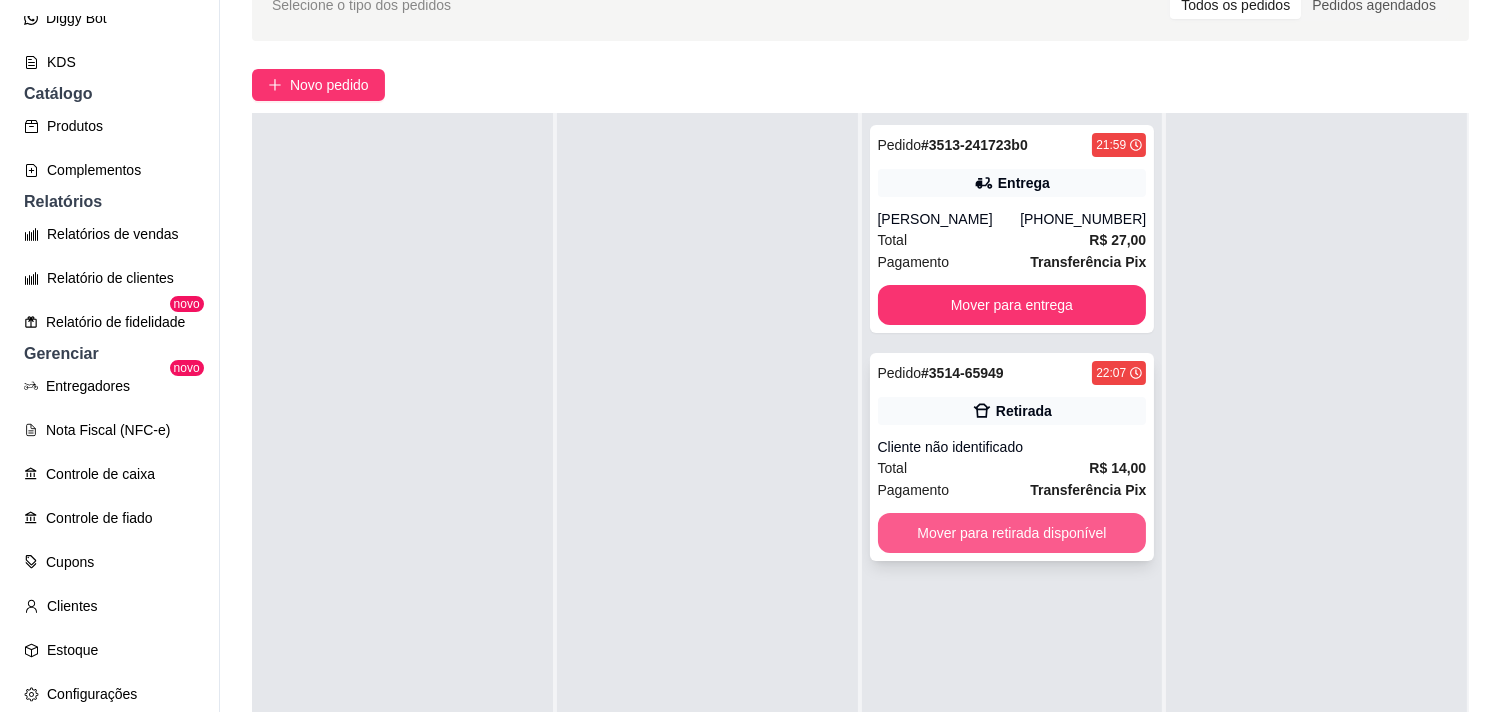 click on "Mover para retirada disponível" at bounding box center [1012, 533] 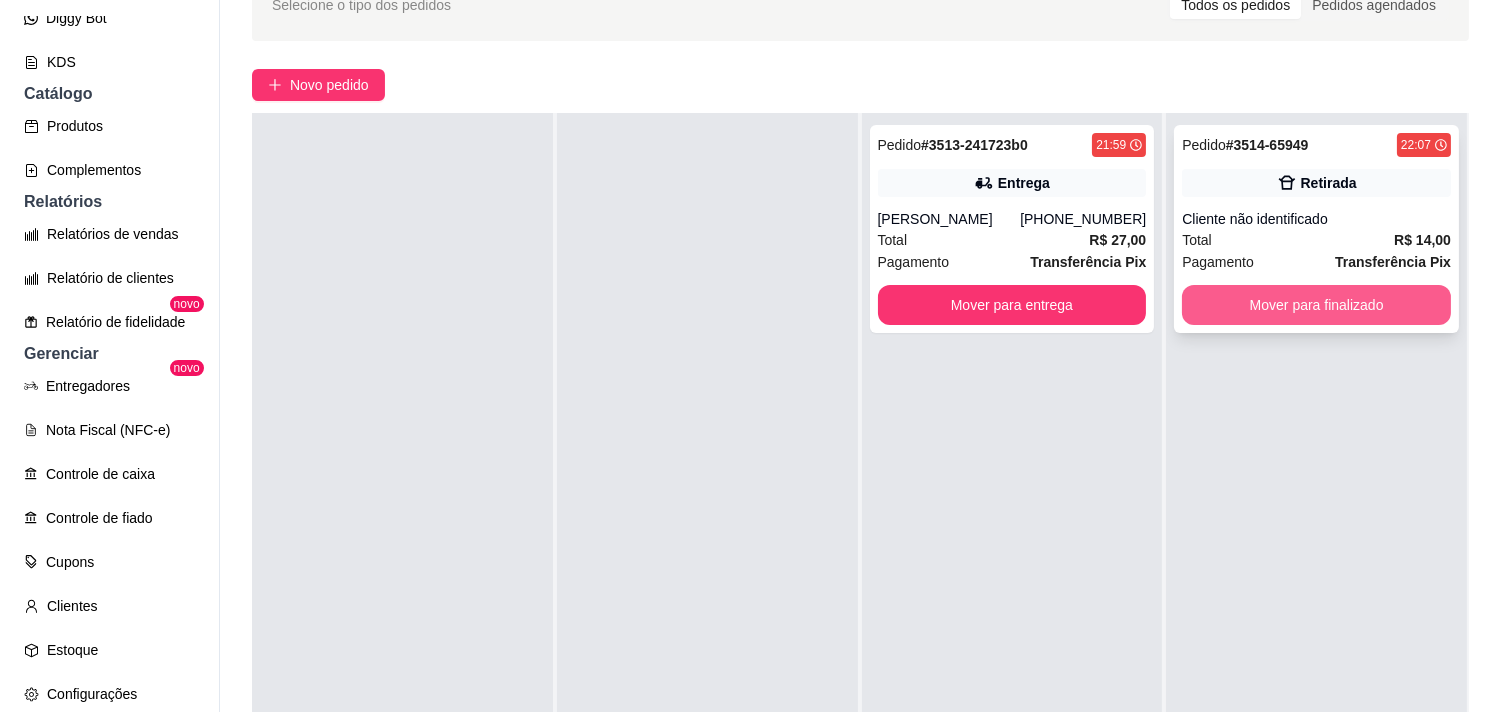 click on "Mover para finalizado" at bounding box center (1316, 305) 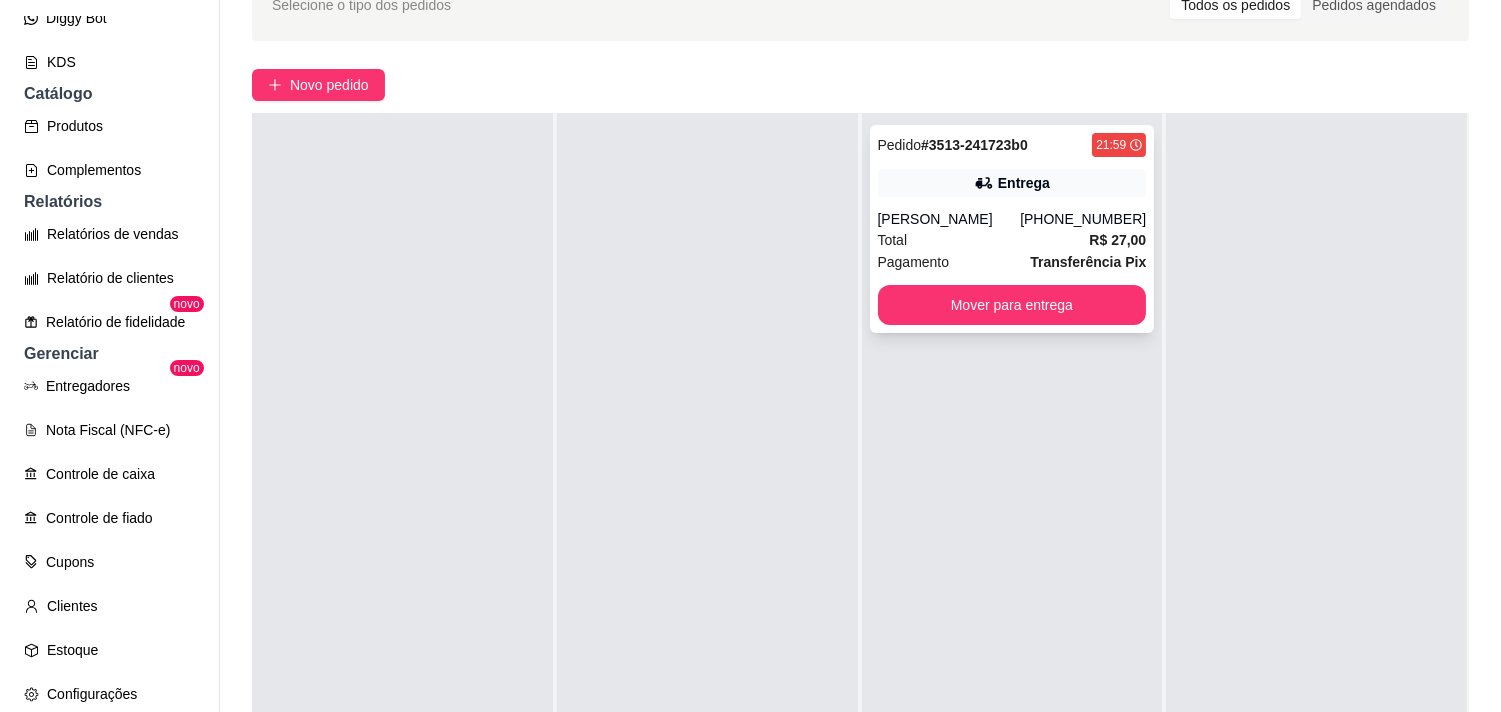 click on "Pedido  # 3513-241723b0 21:59 Entrega Lúcio Bahia  [PHONE_NUMBER] Total R$ 27,00 Pagamento Transferência Pix Mover para entrega" at bounding box center (1012, 229) 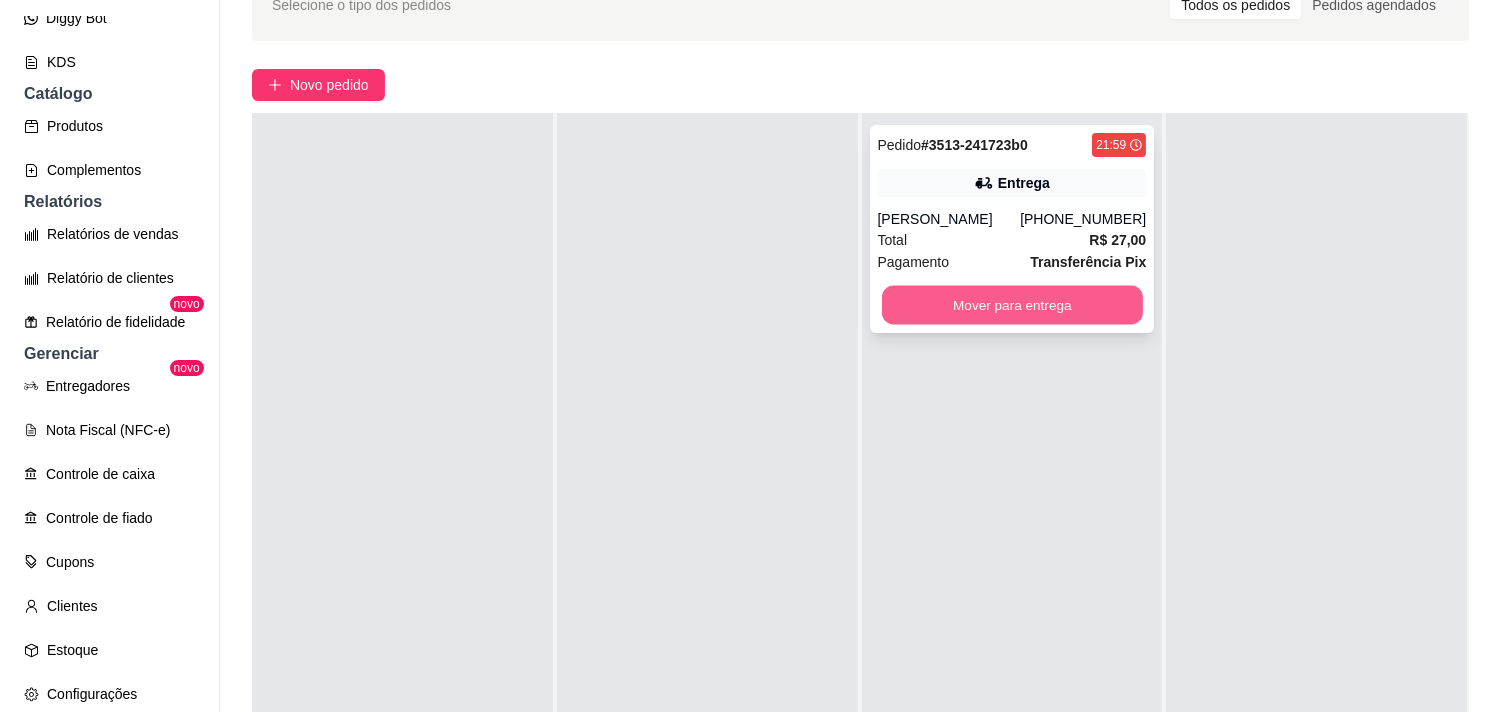 click on "Mover para entrega" at bounding box center (1012, 305) 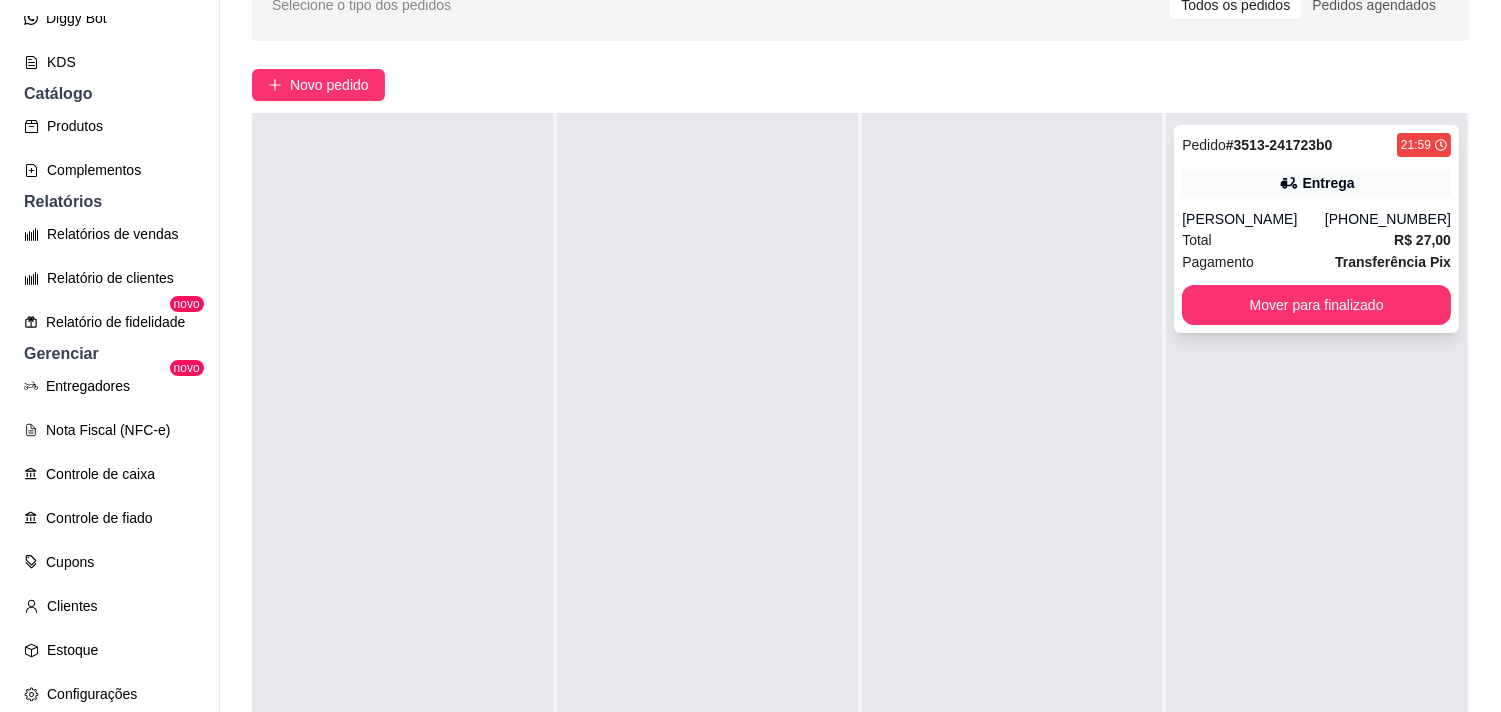 click on "Mover para finalizado" at bounding box center [1316, 305] 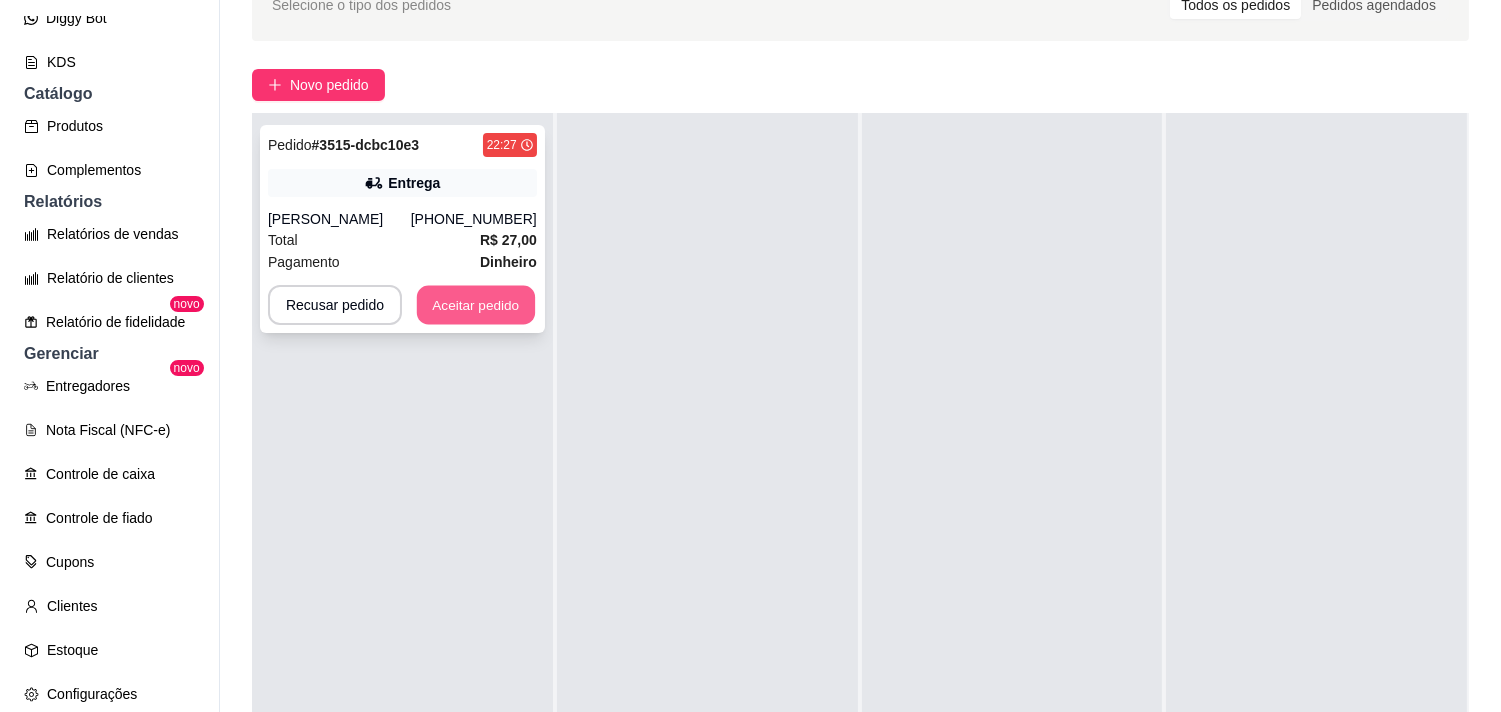 click on "Aceitar pedido" at bounding box center [476, 305] 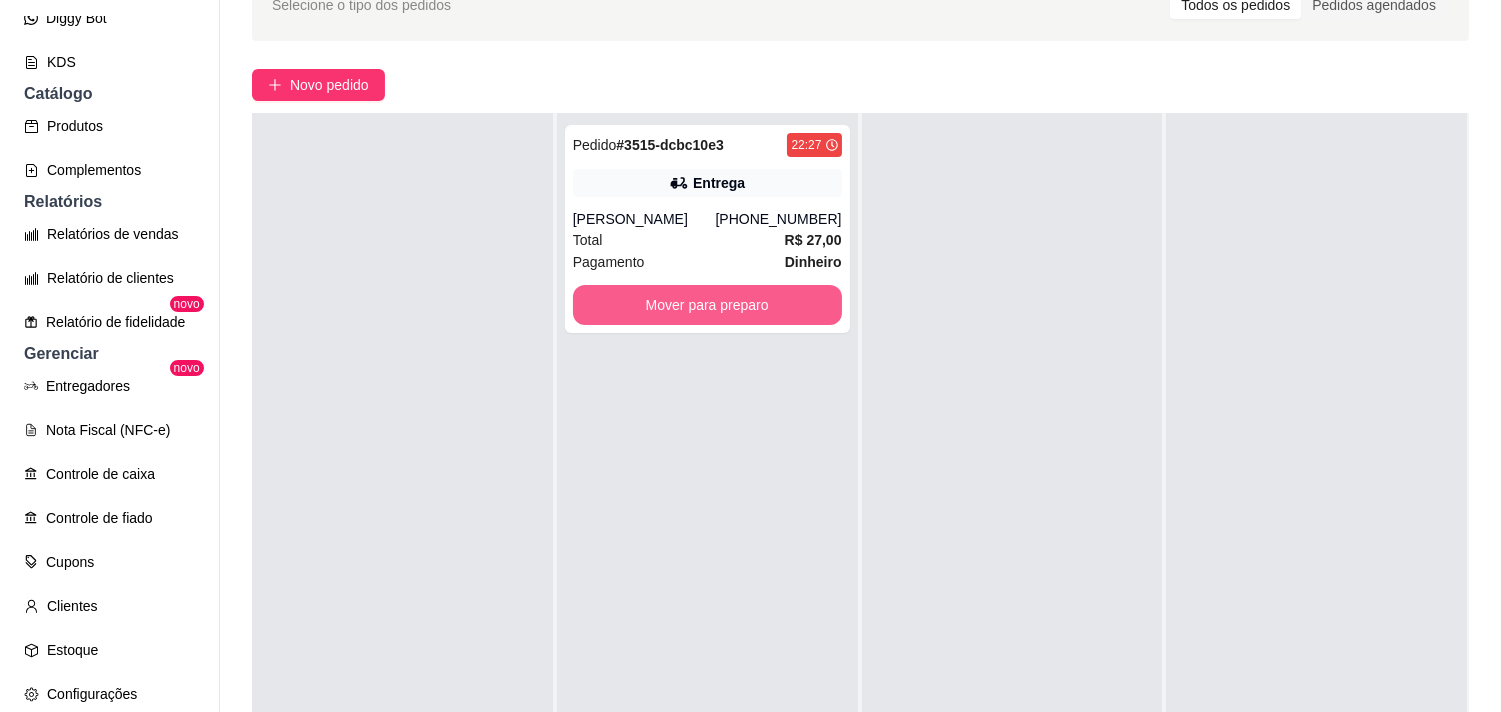 click on "Mover para preparo" at bounding box center [707, 305] 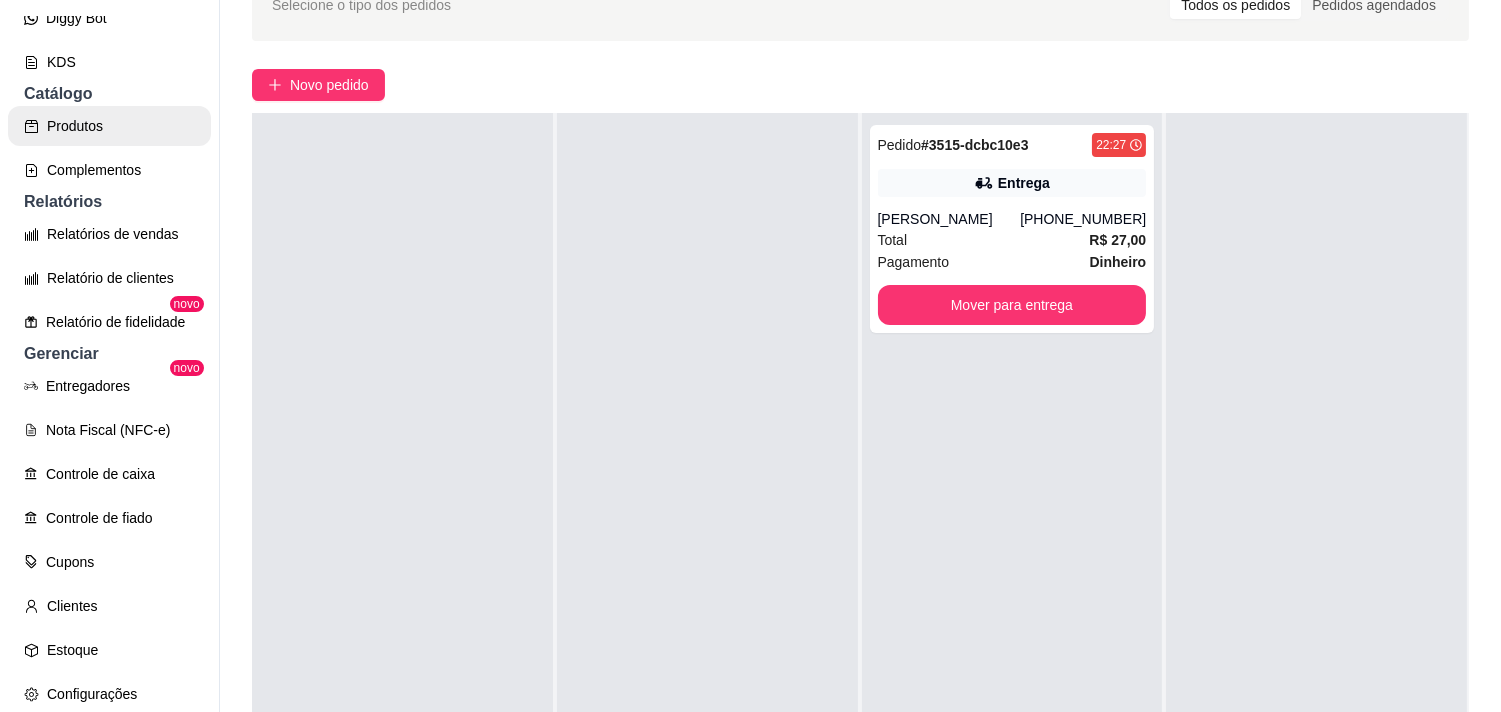click on "Produtos" at bounding box center (109, 126) 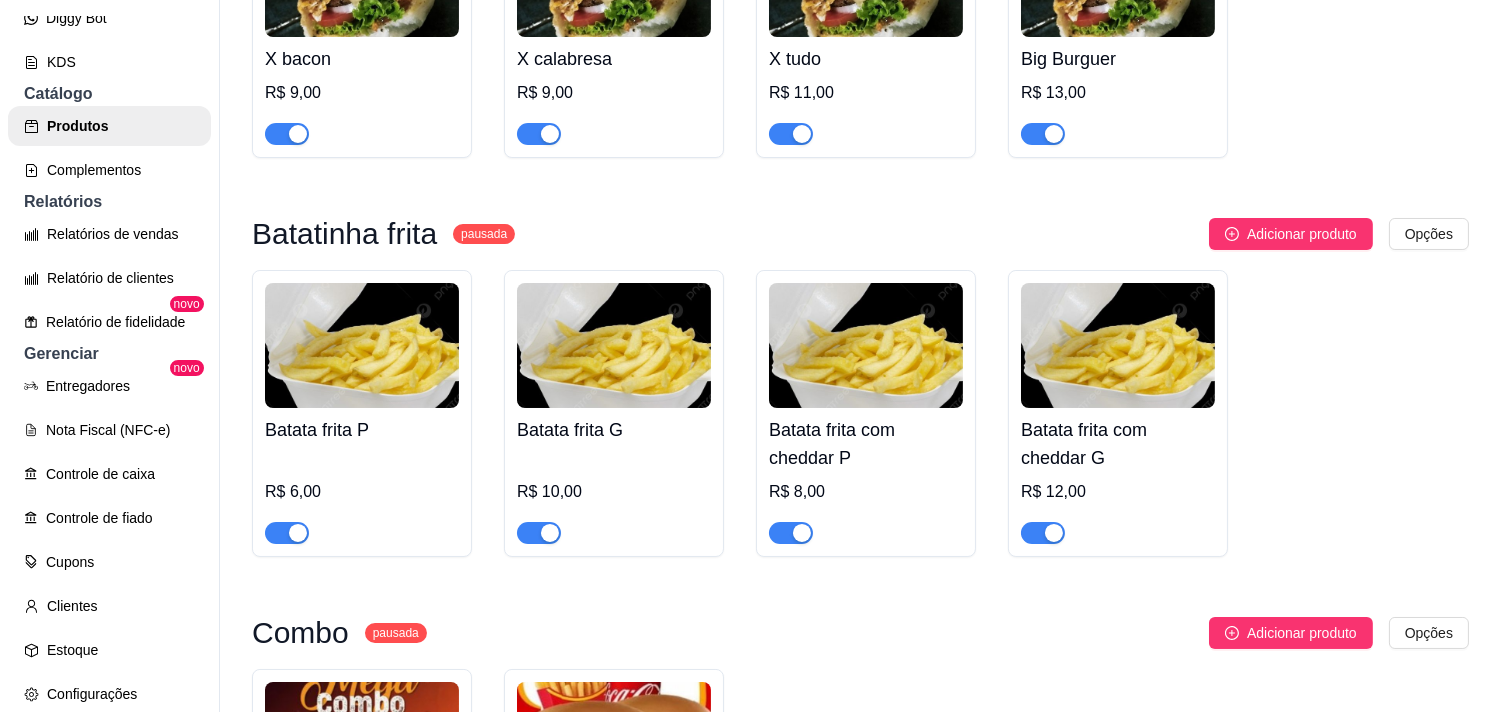scroll, scrollTop: 3222, scrollLeft: 0, axis: vertical 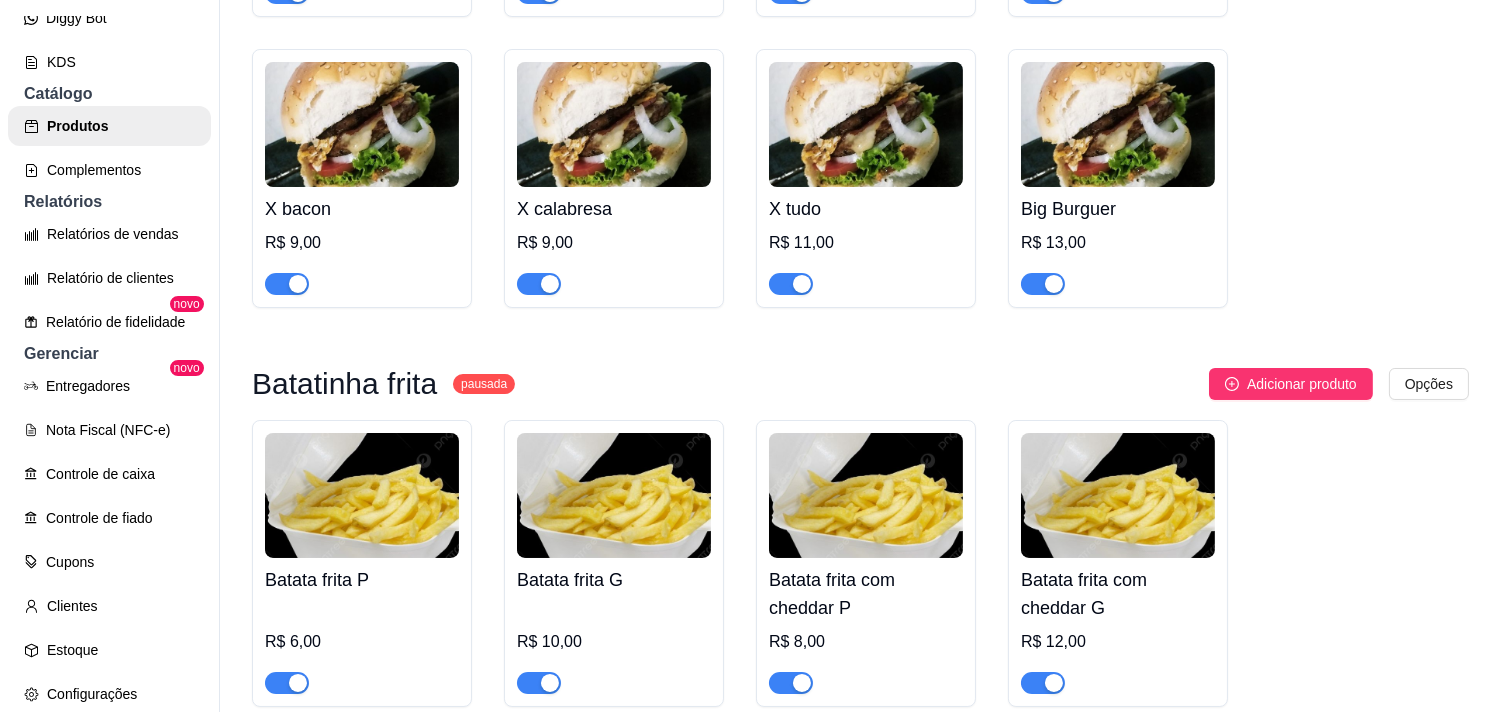 click on "M Massa dourada ... Loja Aberta Loja Plano Customizado até 27/07   Dia a dia Pedidos balcão (PDV) Gestor de Pedidos Lista de Pedidos Salão / Mesas Diggy Bot novo KDS Catálogo Produtos Complementos Relatórios Relatórios de vendas Relatório de clientes Relatório de fidelidade novo Gerenciar Entregadores novo Nota Fiscal (NFC-e) Controle de caixa Controle de fiado Cupons Clientes Estoque Configurações Diggy Planos Precisa de ajuda? Sair Produtos Adicionar categoria Reodernar categorias Aqui você cadastra e gerencia seu produtos e categorias Pizzas tradicionais ativa Adicionar sabor Opções 2  amores    Pequena 25 cm Média 30 cm Grande 35 cm Família 40 cm R$ 24,00 R$ 28,00 R$ 38,00 R$ 48,00 2 amores c/ M&M   Pequena 25 cm Média 30 cm Grande 35 cm Família 40 cm R$ 25,00 R$ 29,00 R$ 39,00 R$ 49,00 Chocolate preto   Pequena 25 cm Média 30 cm Grande 35 cm Família 40 cm R$ 23,00 R$ 27,00 R$ 35,00 R$ 45,00 Chocolate branco   Pequena 25 cm Média 30 cm Grande 35 cm Família 40 cm R$ 23,00" at bounding box center (750, 356) 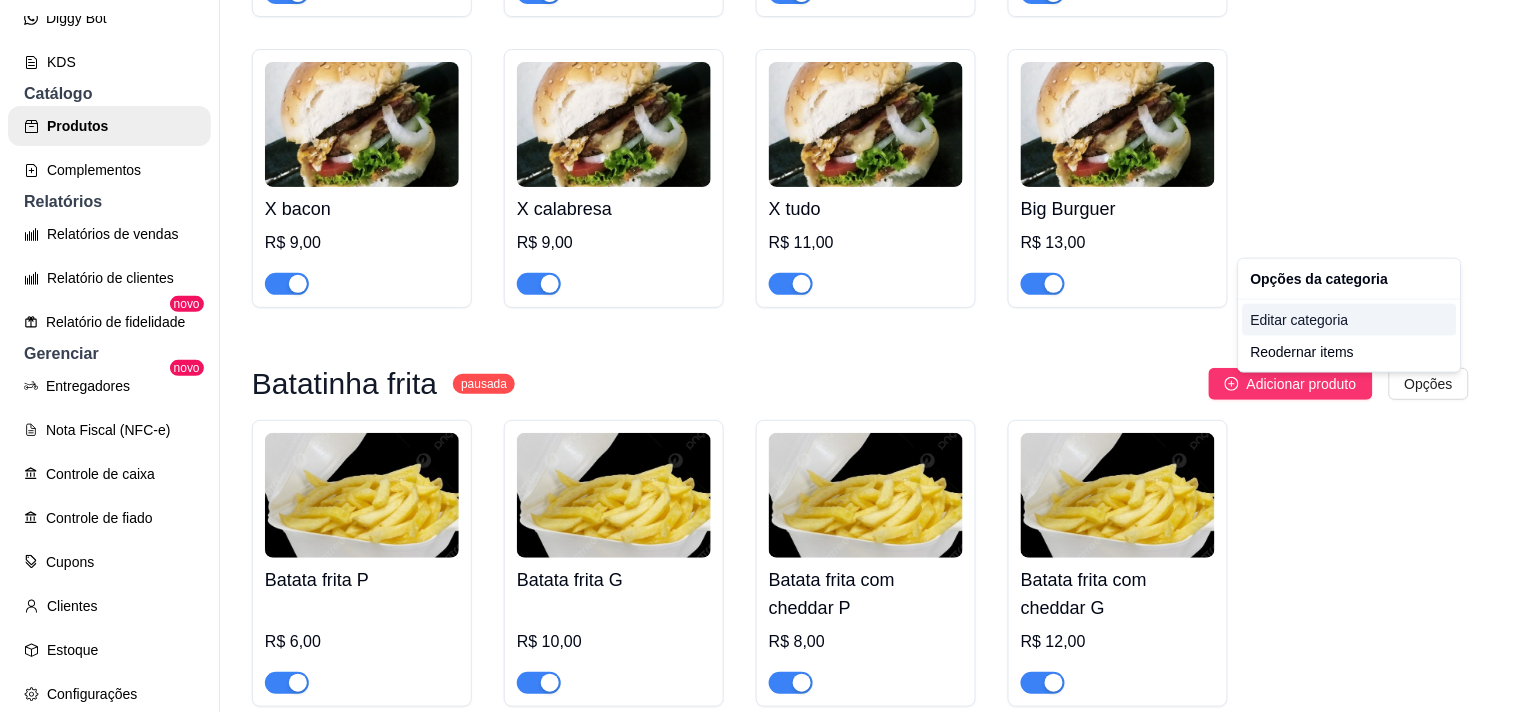 click on "Editar categoria" at bounding box center [1350, 320] 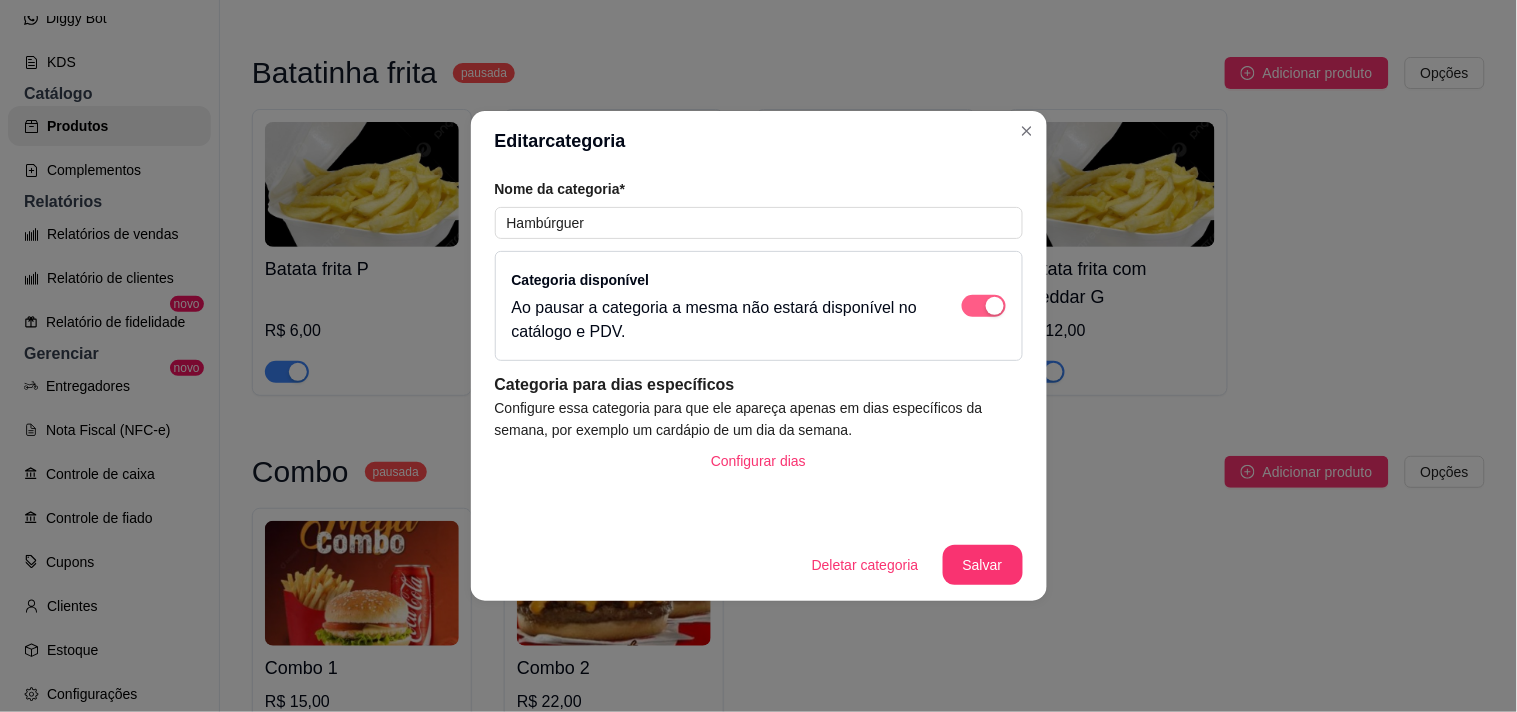 click at bounding box center [984, 306] 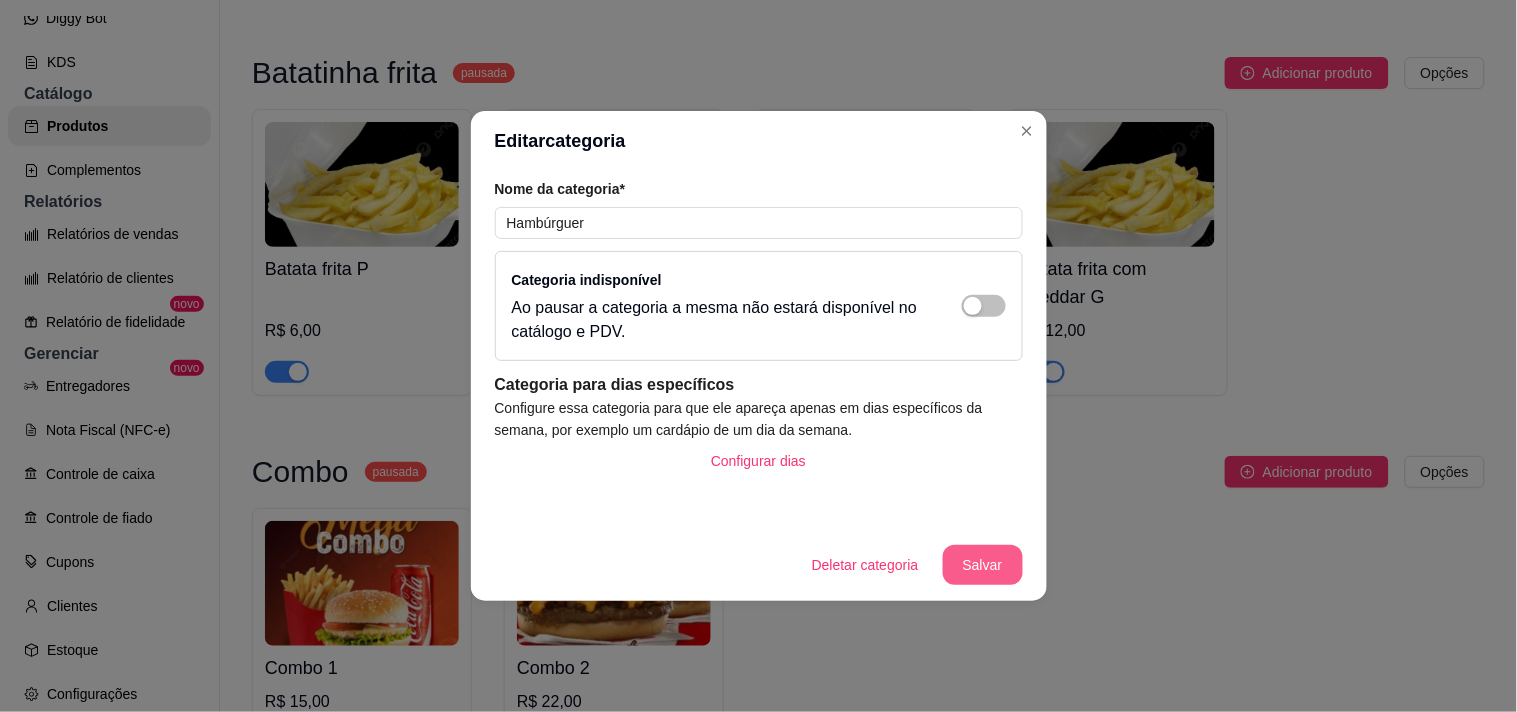 click on "Salvar" at bounding box center (983, 565) 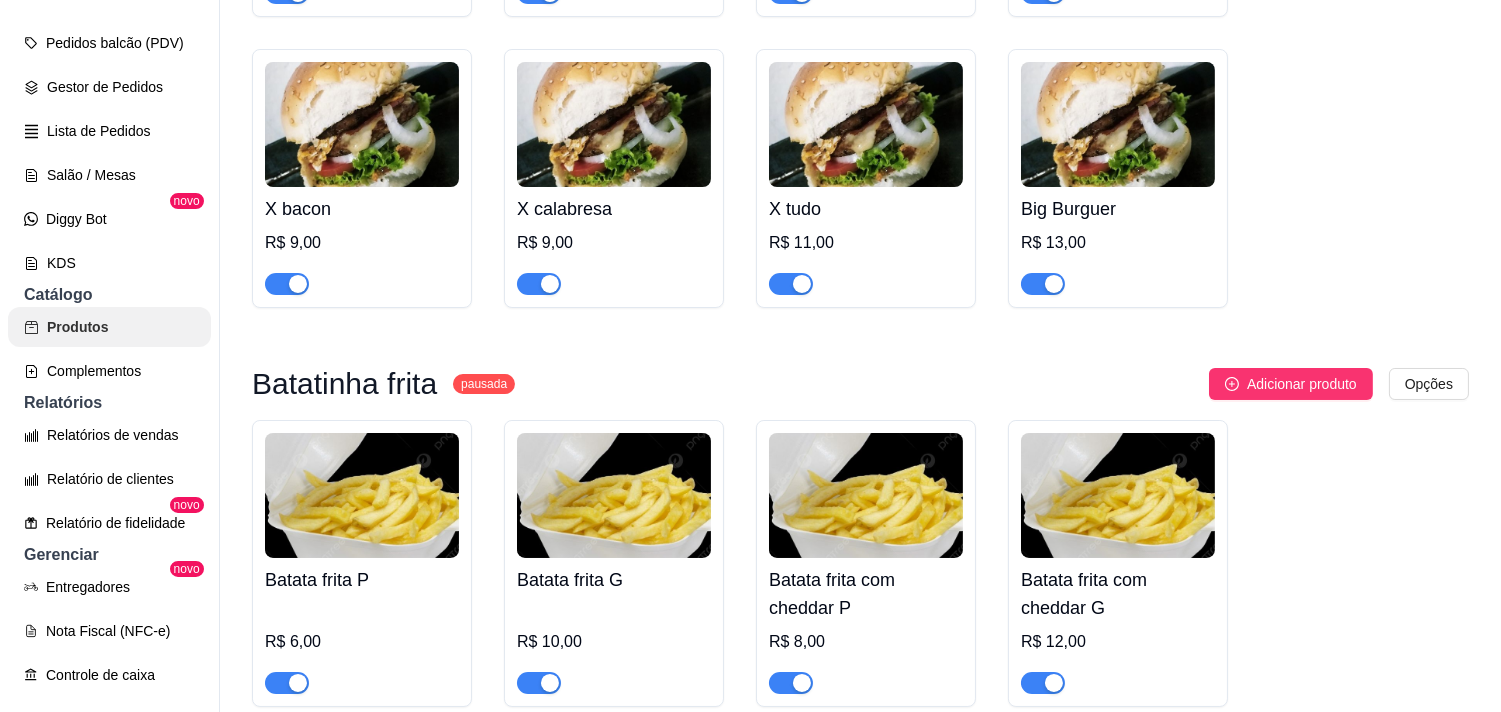 scroll, scrollTop: 111, scrollLeft: 0, axis: vertical 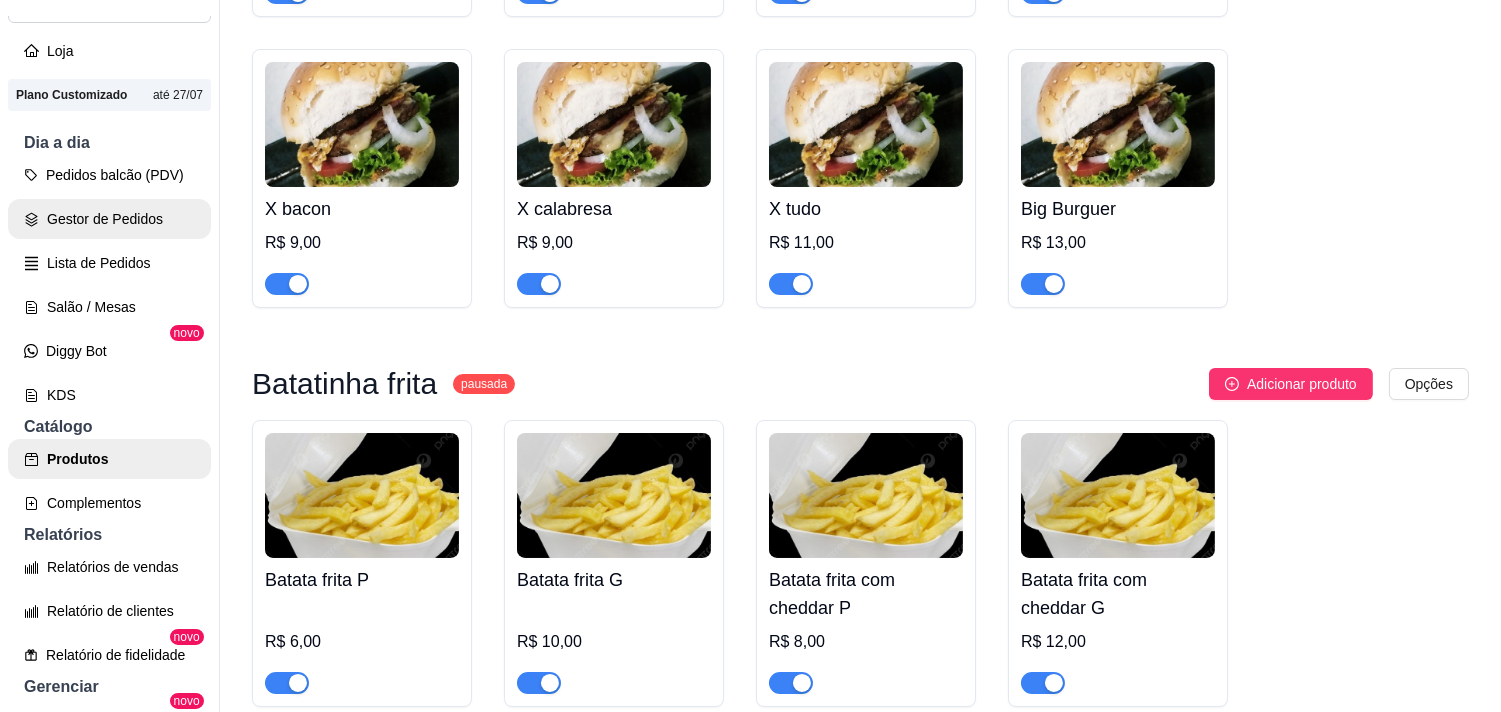 click on "Gestor de Pedidos" at bounding box center [109, 219] 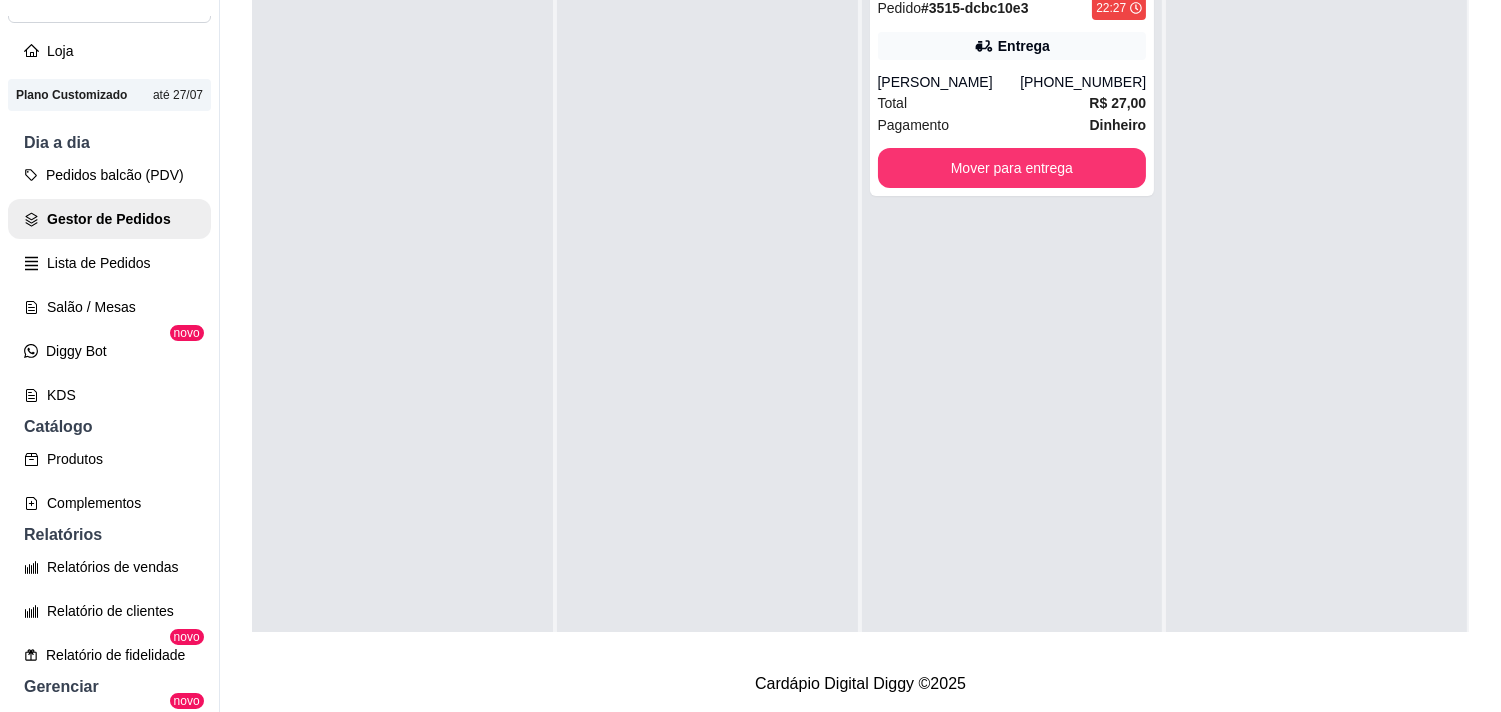 scroll, scrollTop: 0, scrollLeft: 0, axis: both 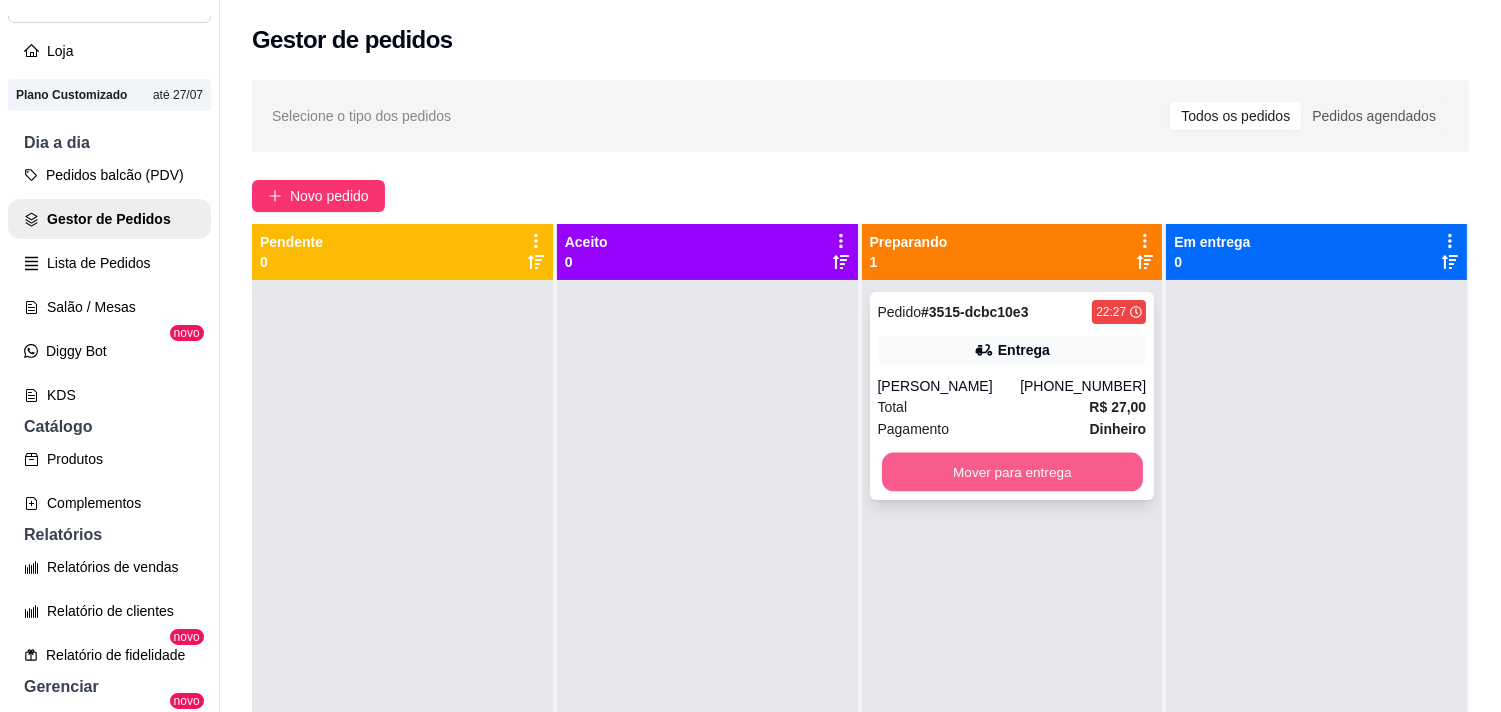 click on "Mover para entrega" at bounding box center (1012, 472) 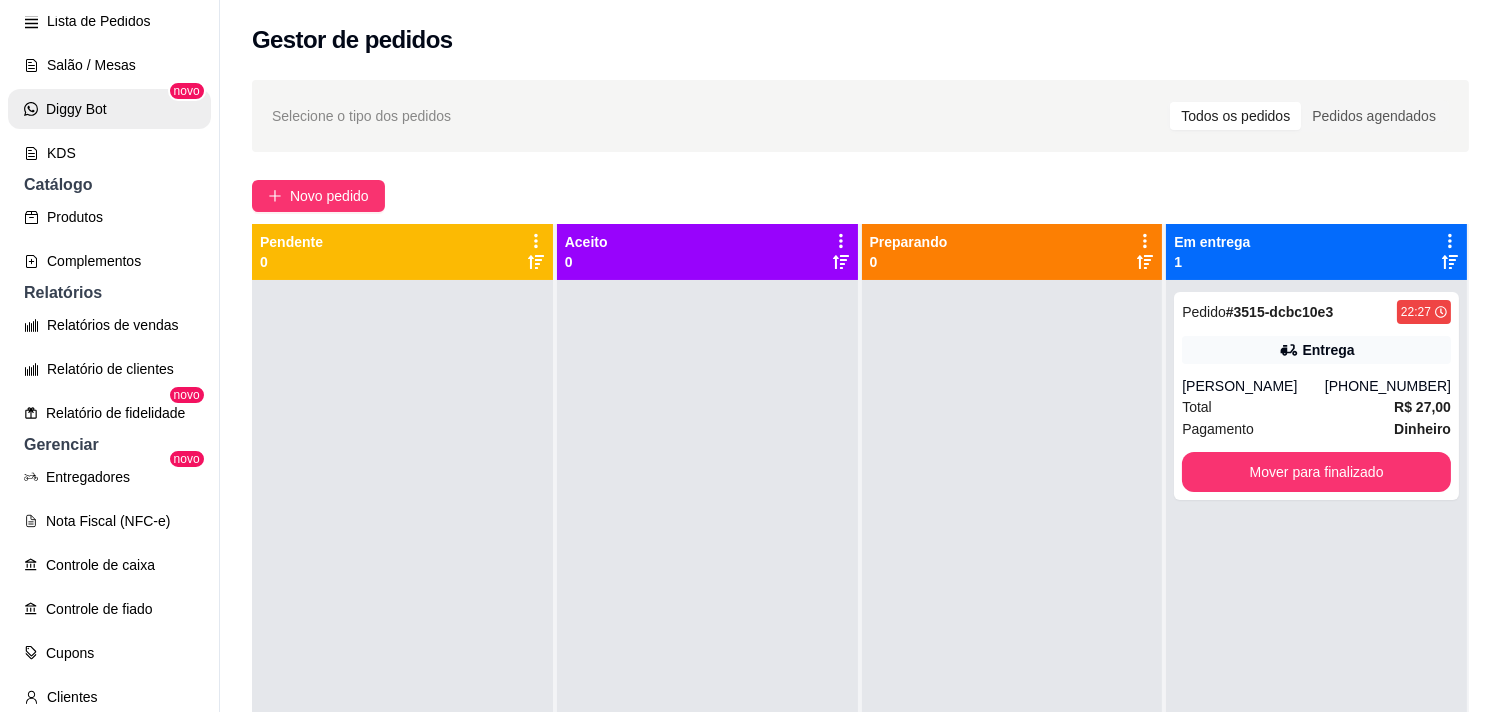 scroll, scrollTop: 444, scrollLeft: 0, axis: vertical 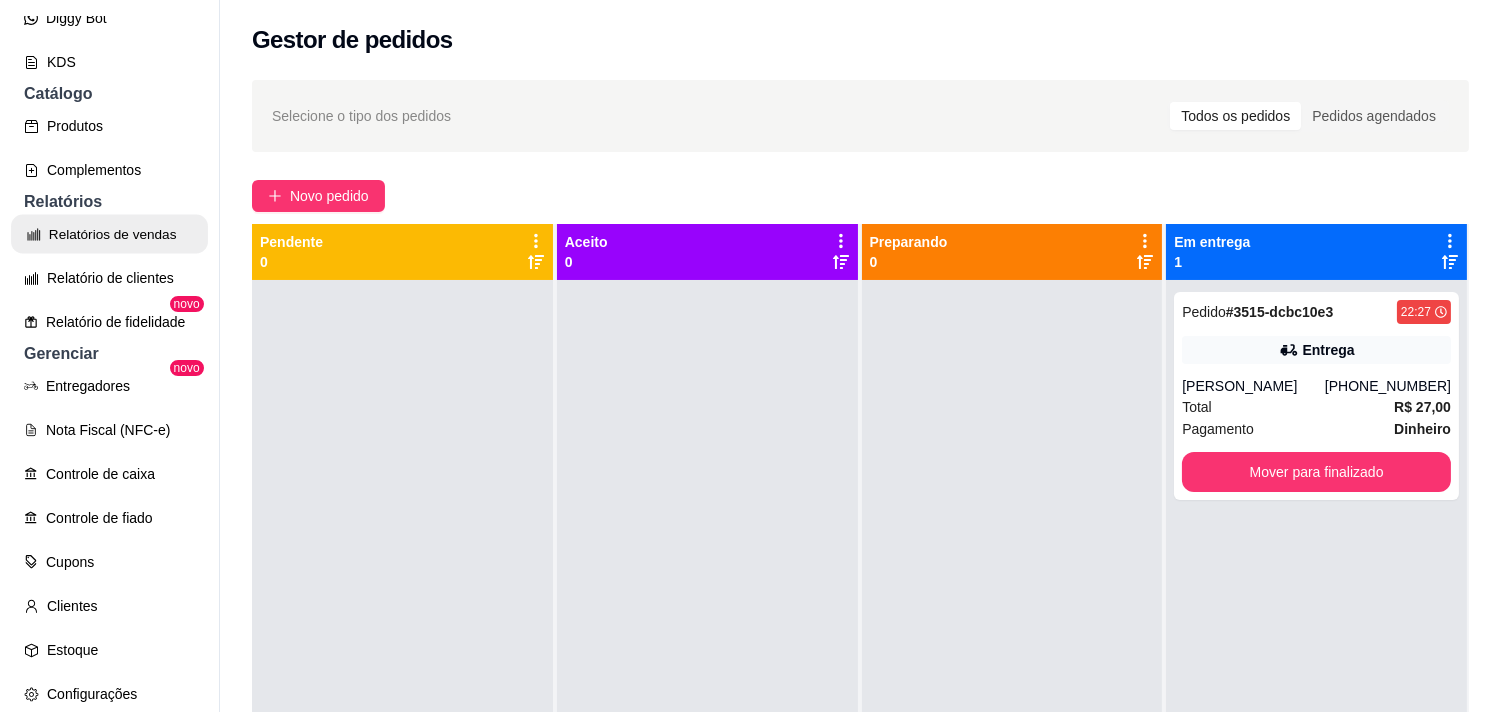 click on "Relatórios de vendas" at bounding box center [109, 234] 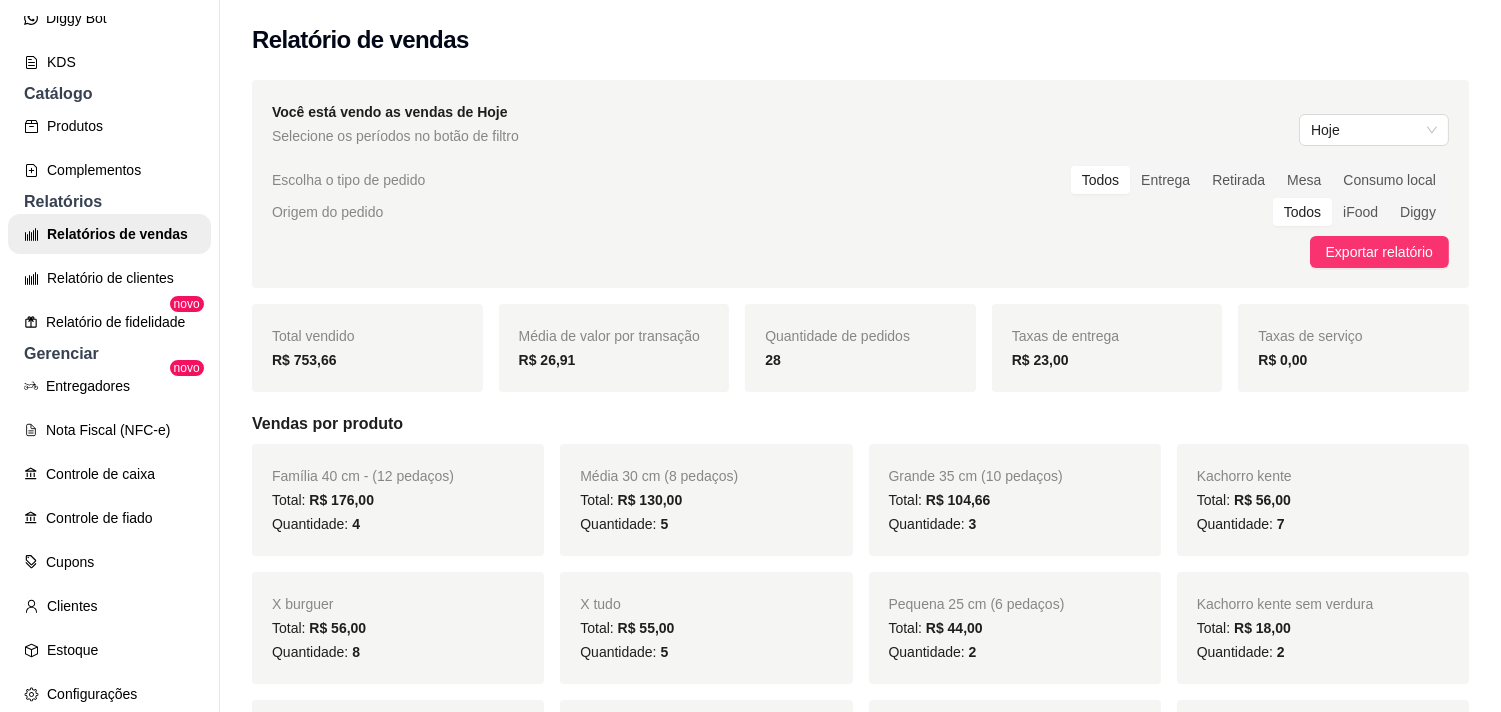 click on "Lista de Pedidos" at bounding box center [109, -70] 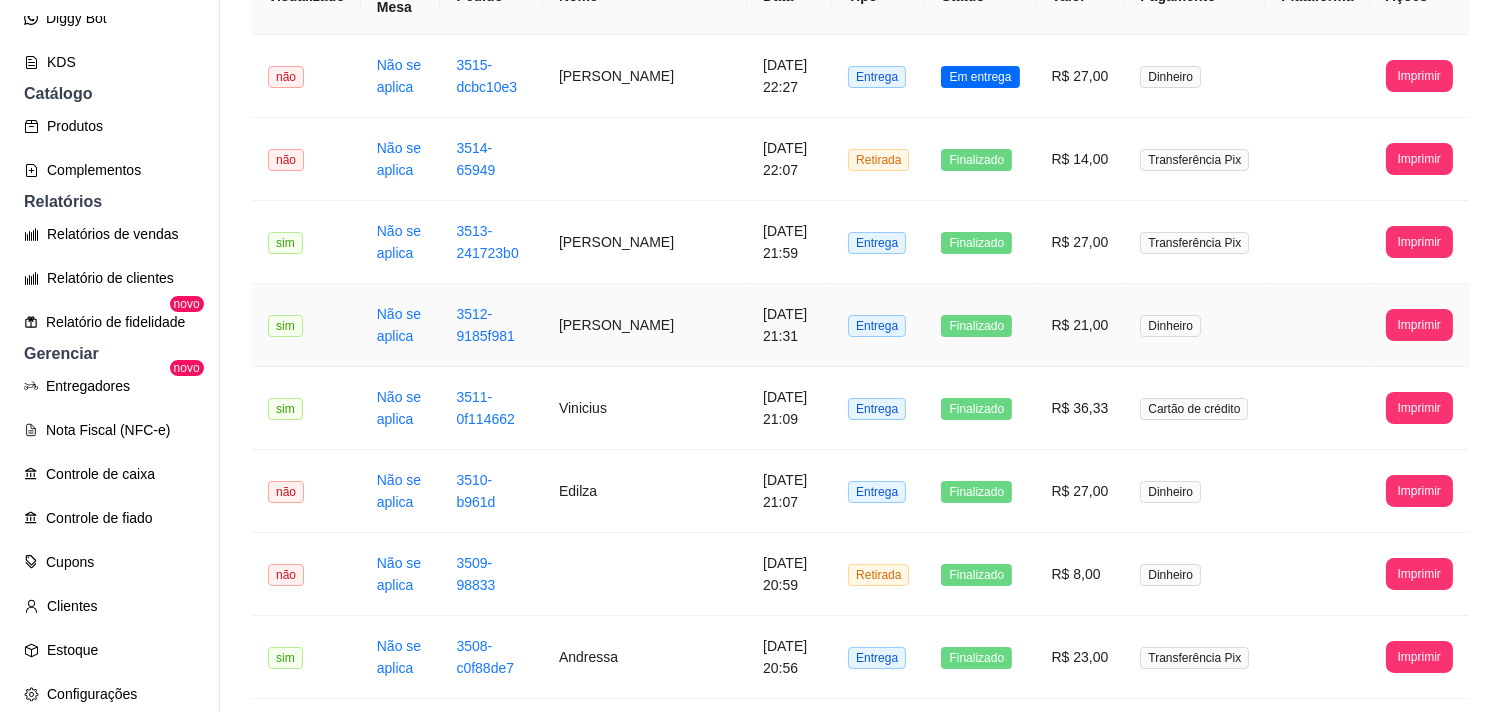 scroll, scrollTop: 444, scrollLeft: 0, axis: vertical 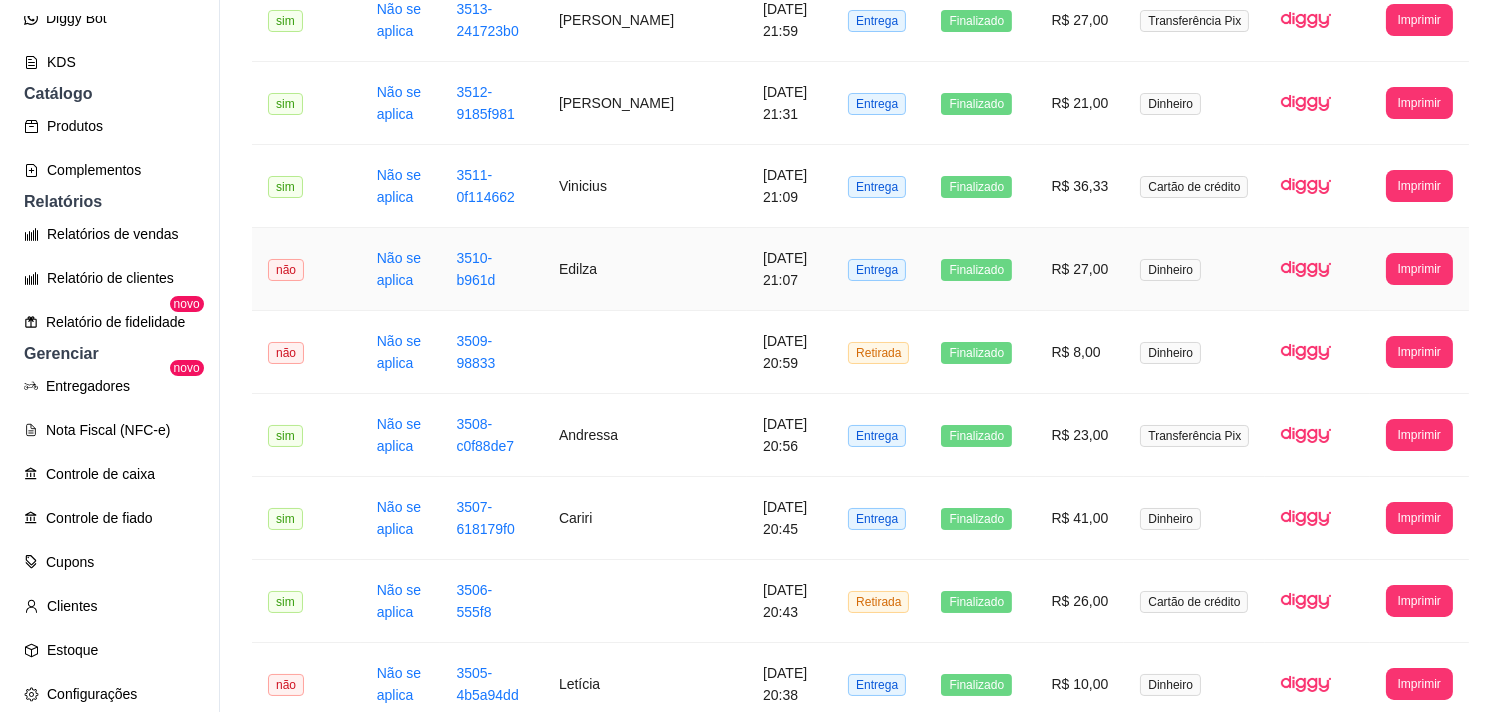 click on "Edilza" at bounding box center [645, 269] 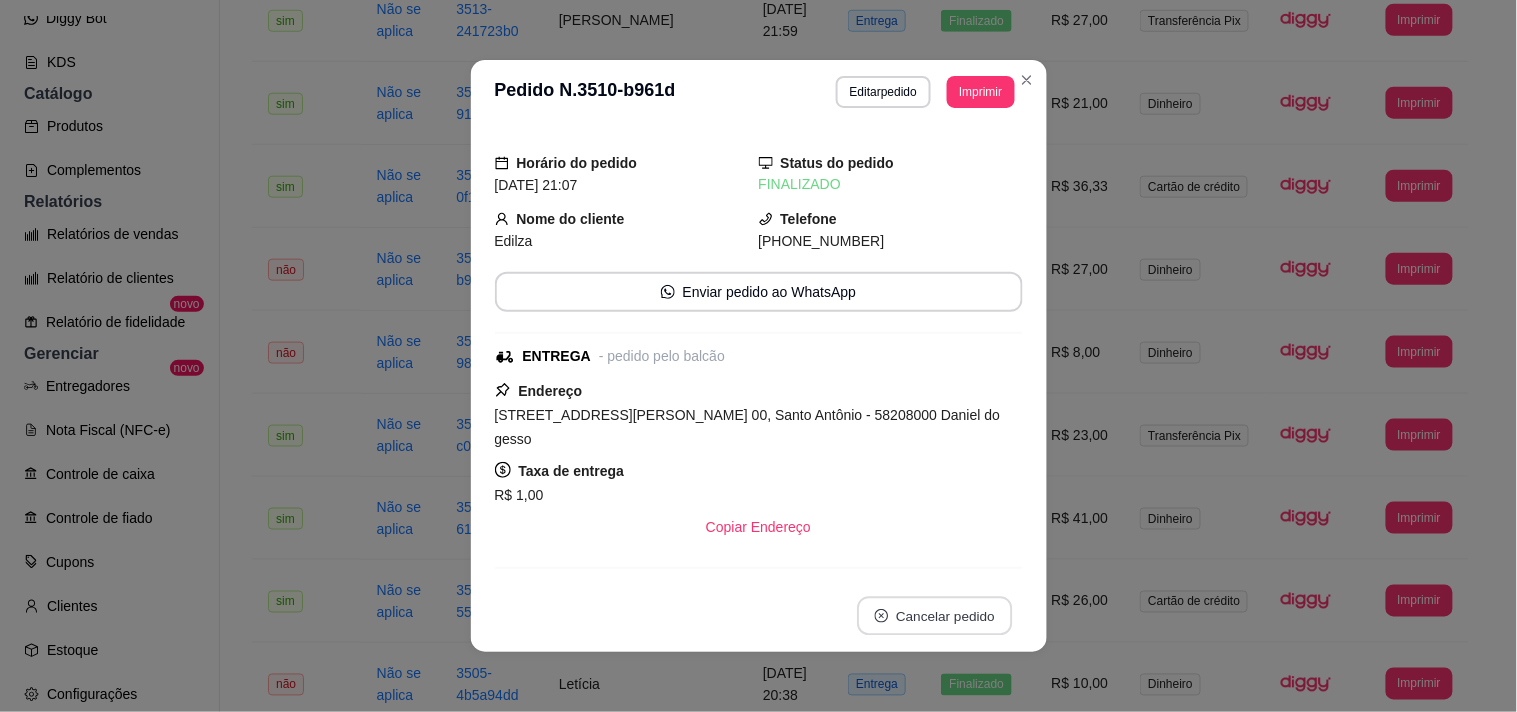 click on "Cancelar pedido" at bounding box center (934, 616) 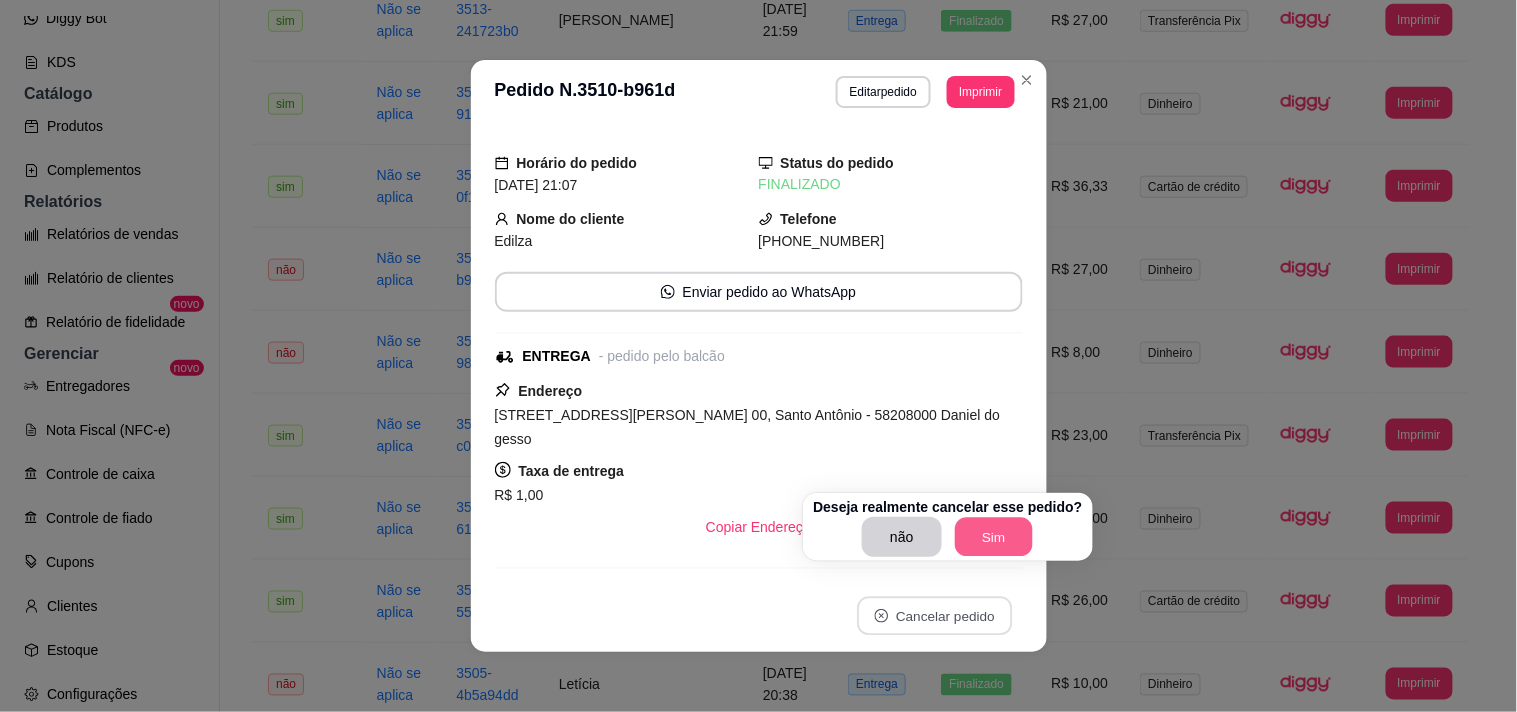click on "Sim" at bounding box center (994, 537) 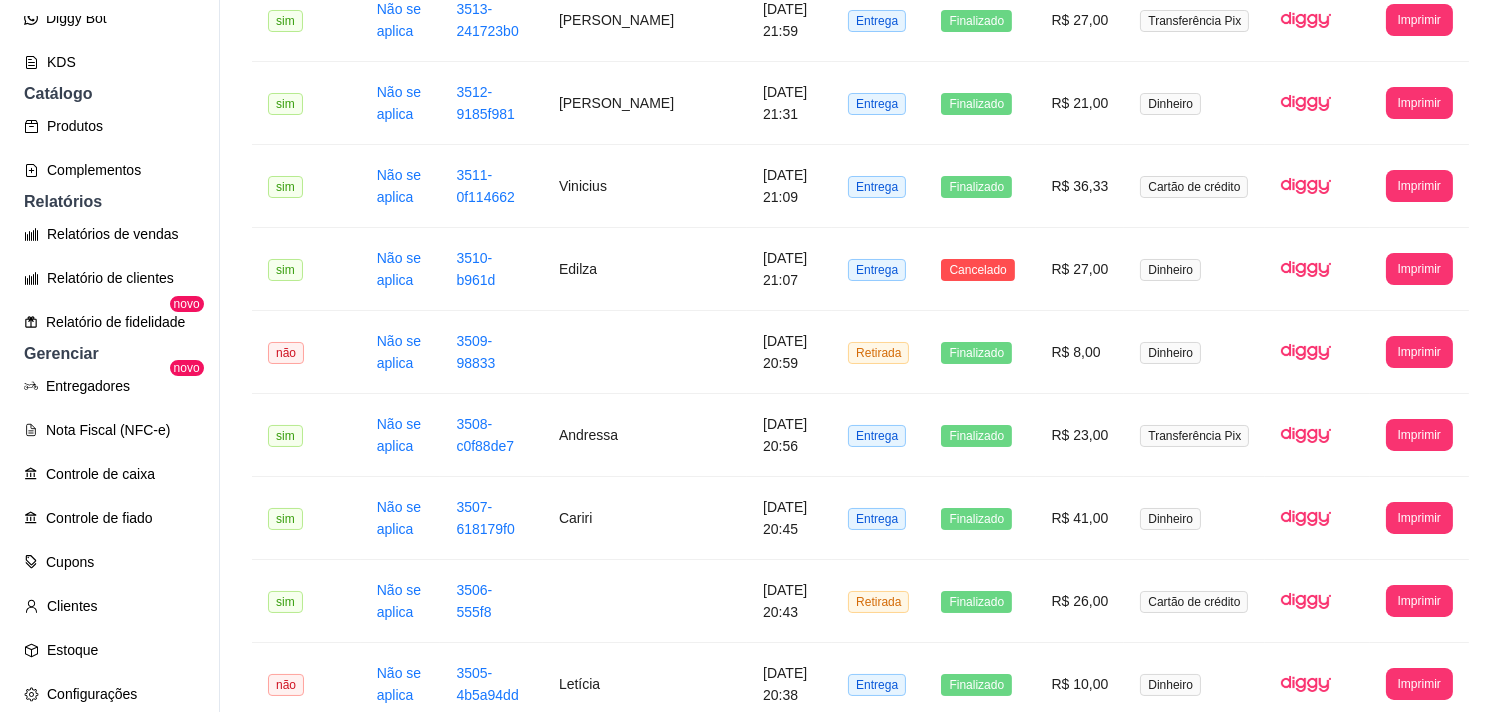 scroll, scrollTop: 333, scrollLeft: 0, axis: vertical 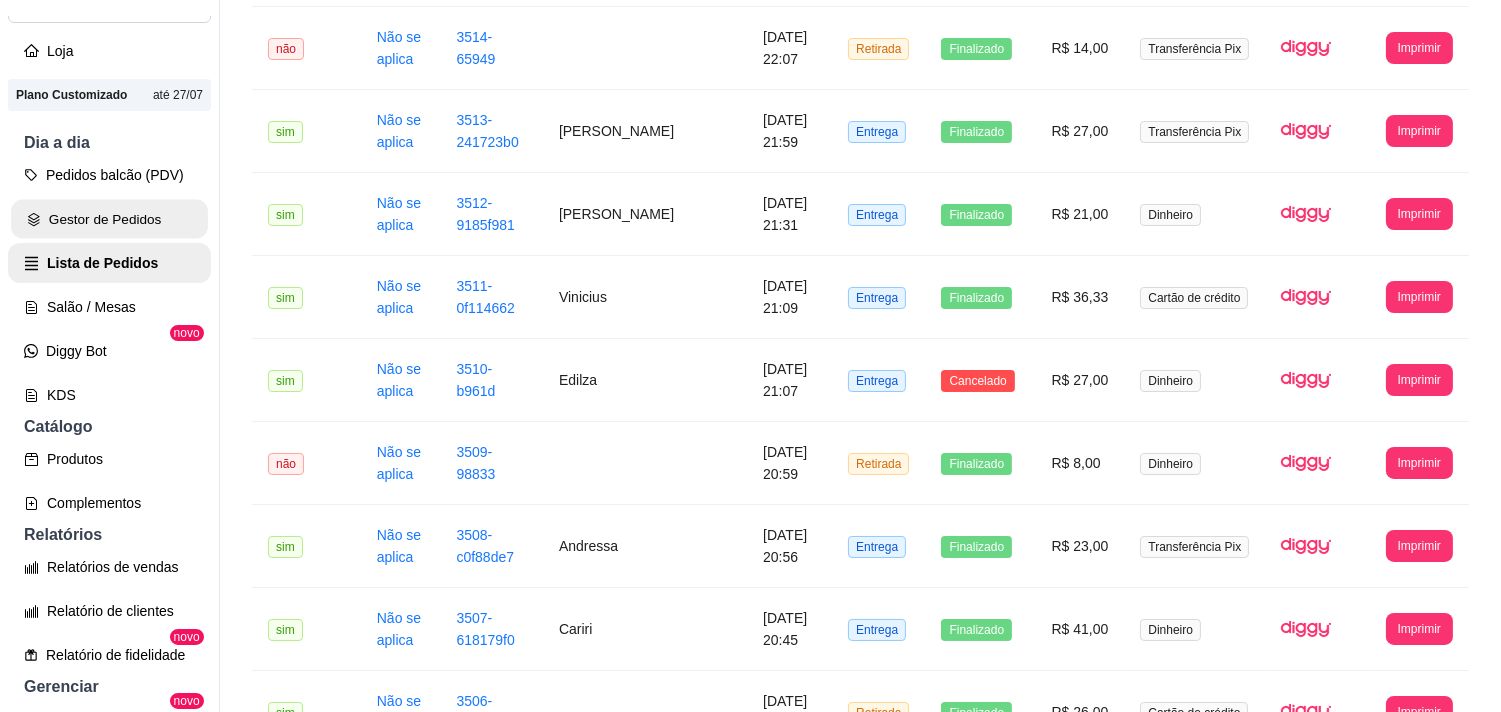 click on "Gestor de Pedidos" at bounding box center [109, 219] 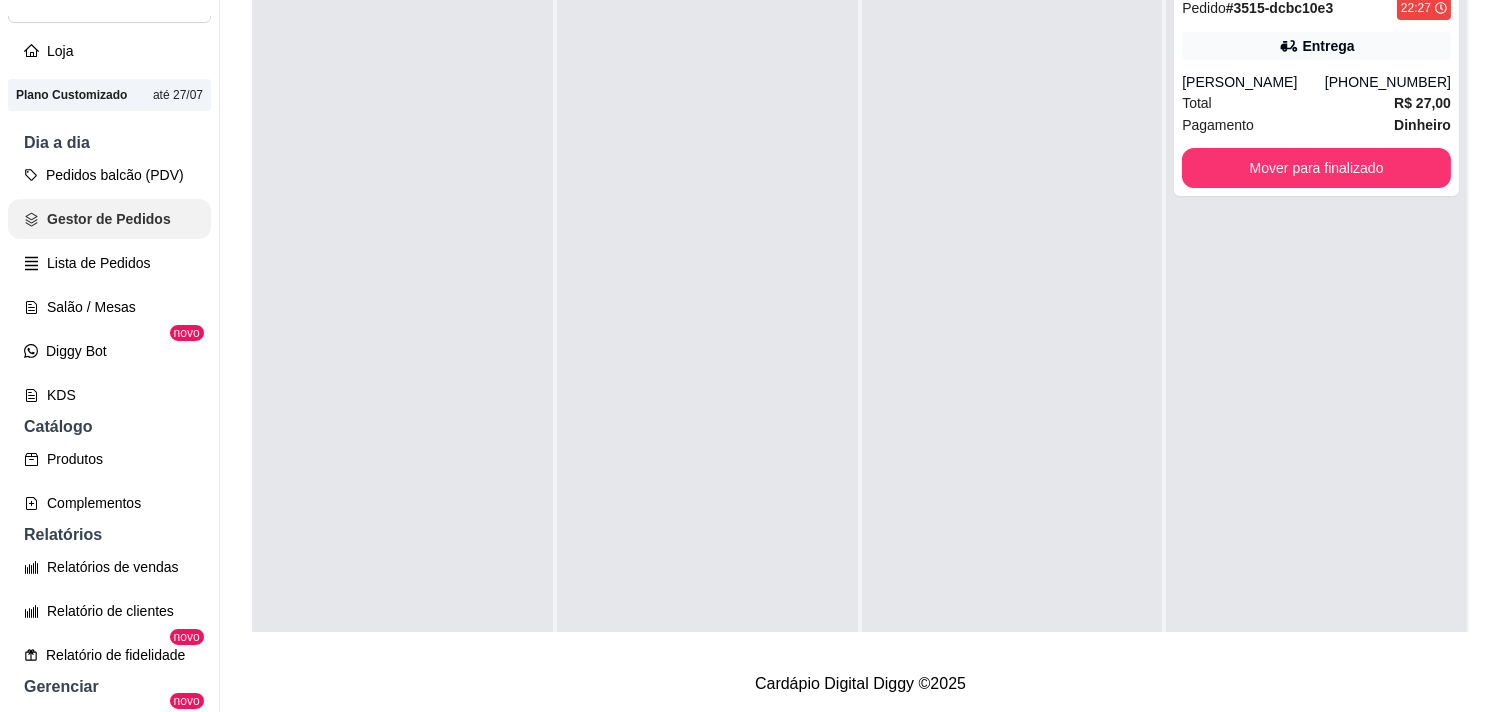 scroll, scrollTop: 0, scrollLeft: 0, axis: both 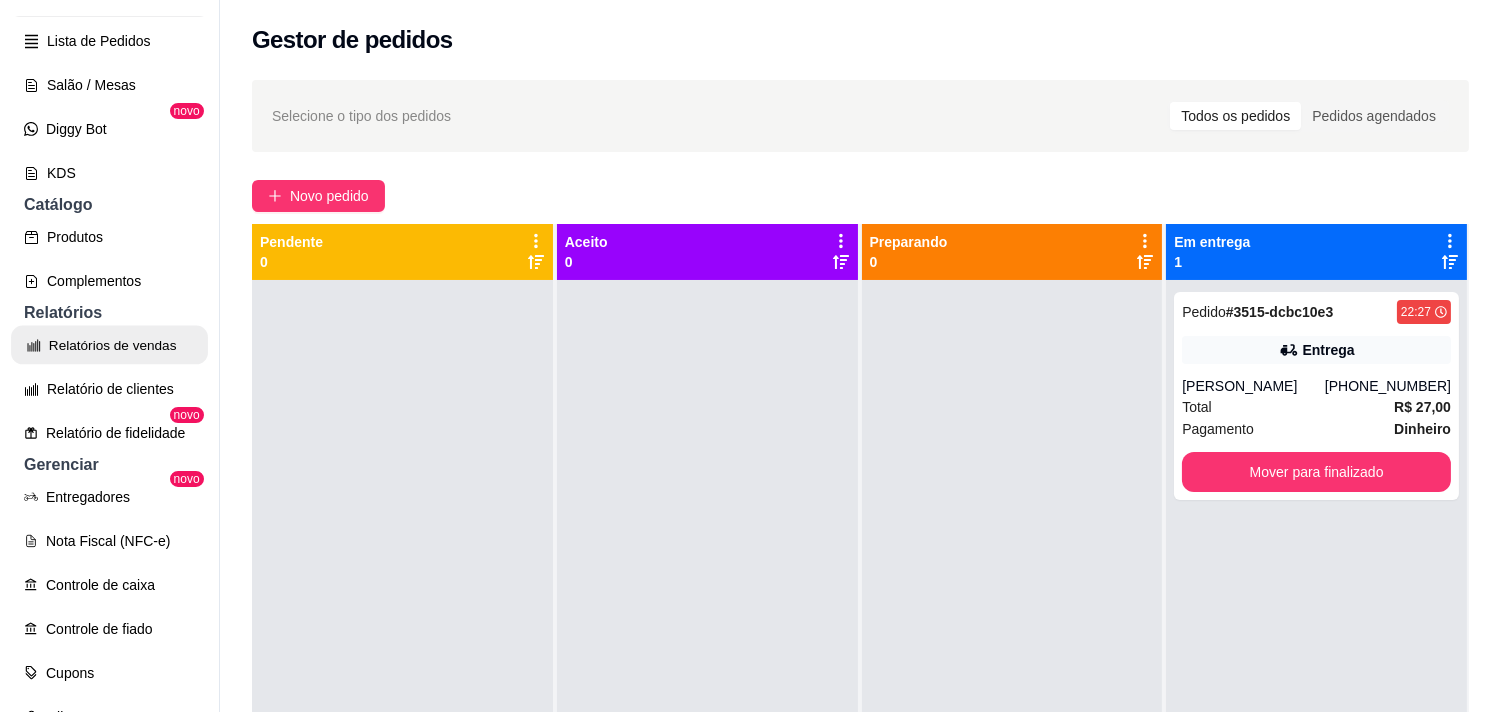 click on "Relatórios de vendas" at bounding box center (109, 345) 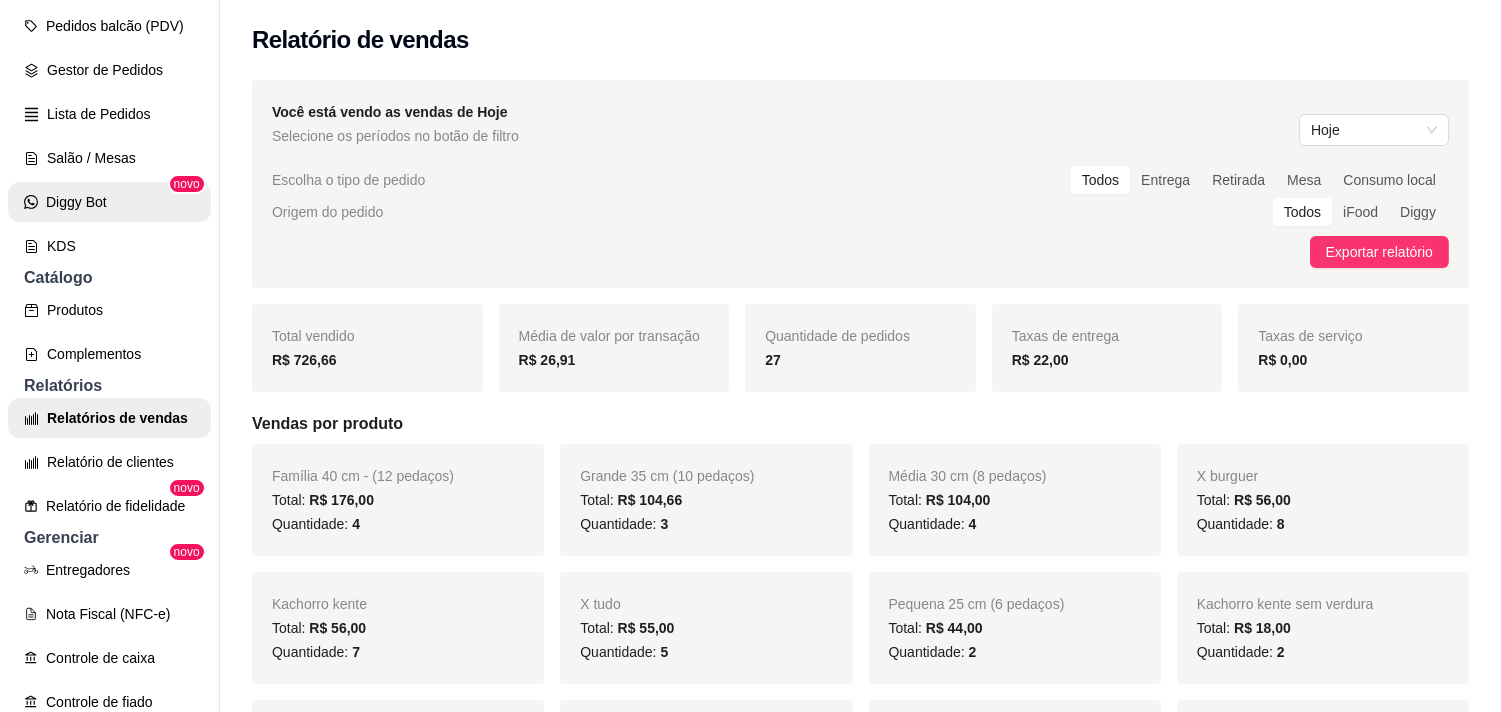 scroll, scrollTop: 222, scrollLeft: 0, axis: vertical 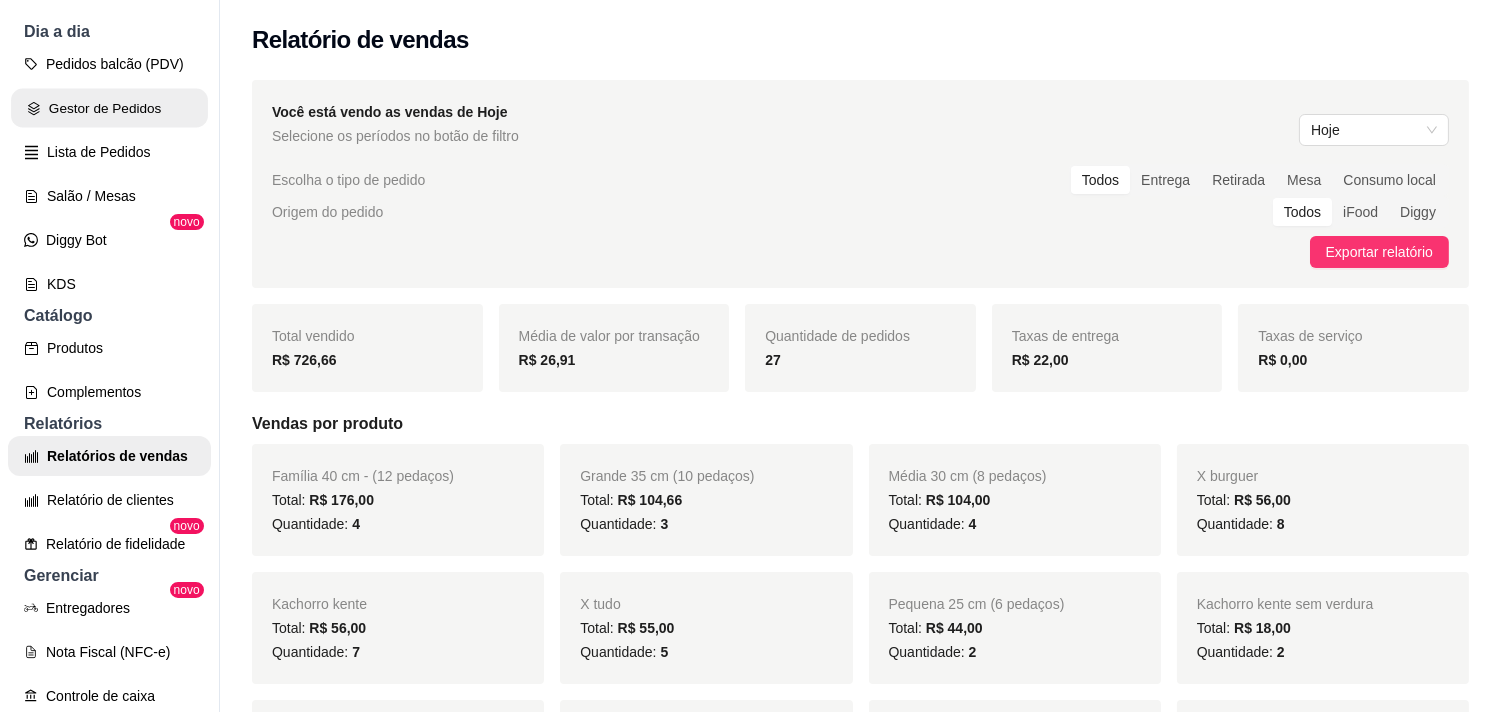 click on "Gestor de Pedidos" at bounding box center [109, 108] 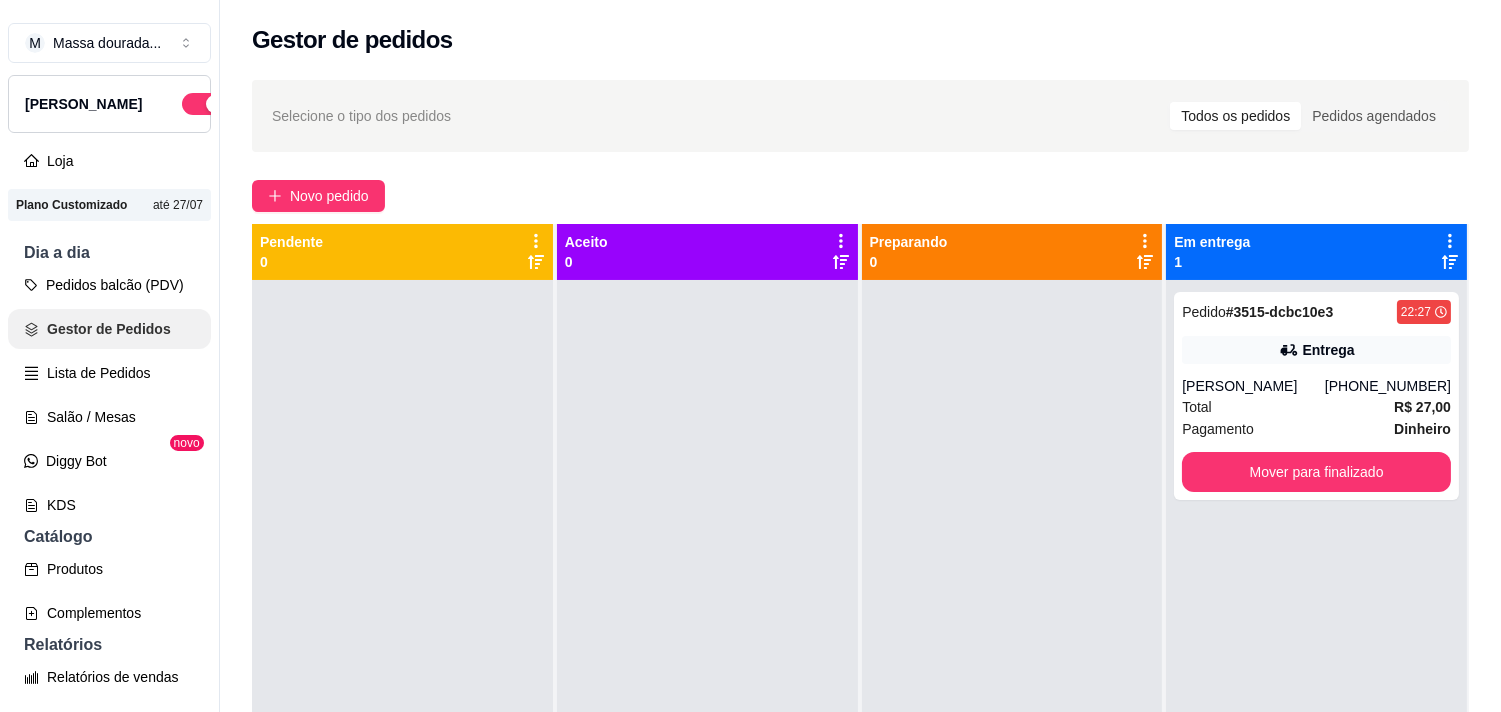 scroll, scrollTop: 0, scrollLeft: 0, axis: both 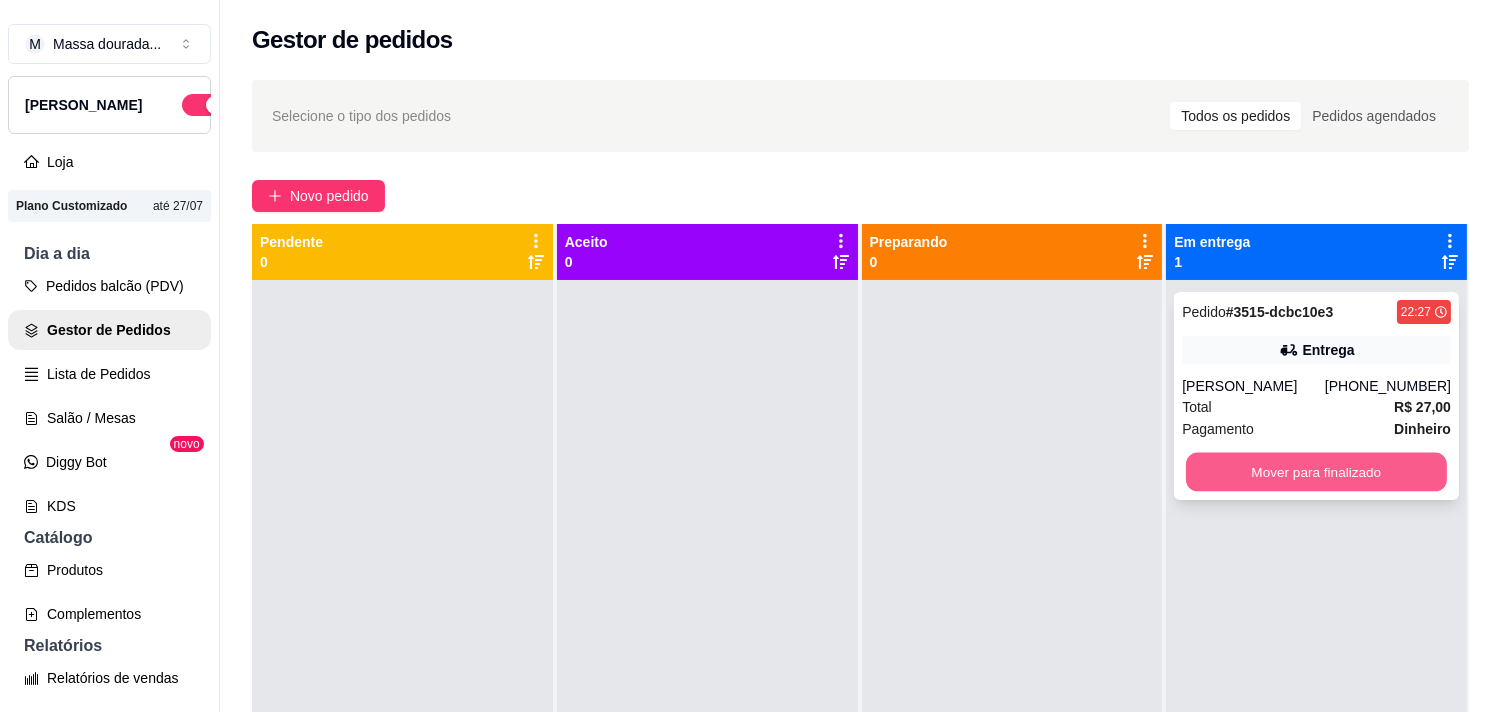 click on "Mover para finalizado" at bounding box center (1316, 472) 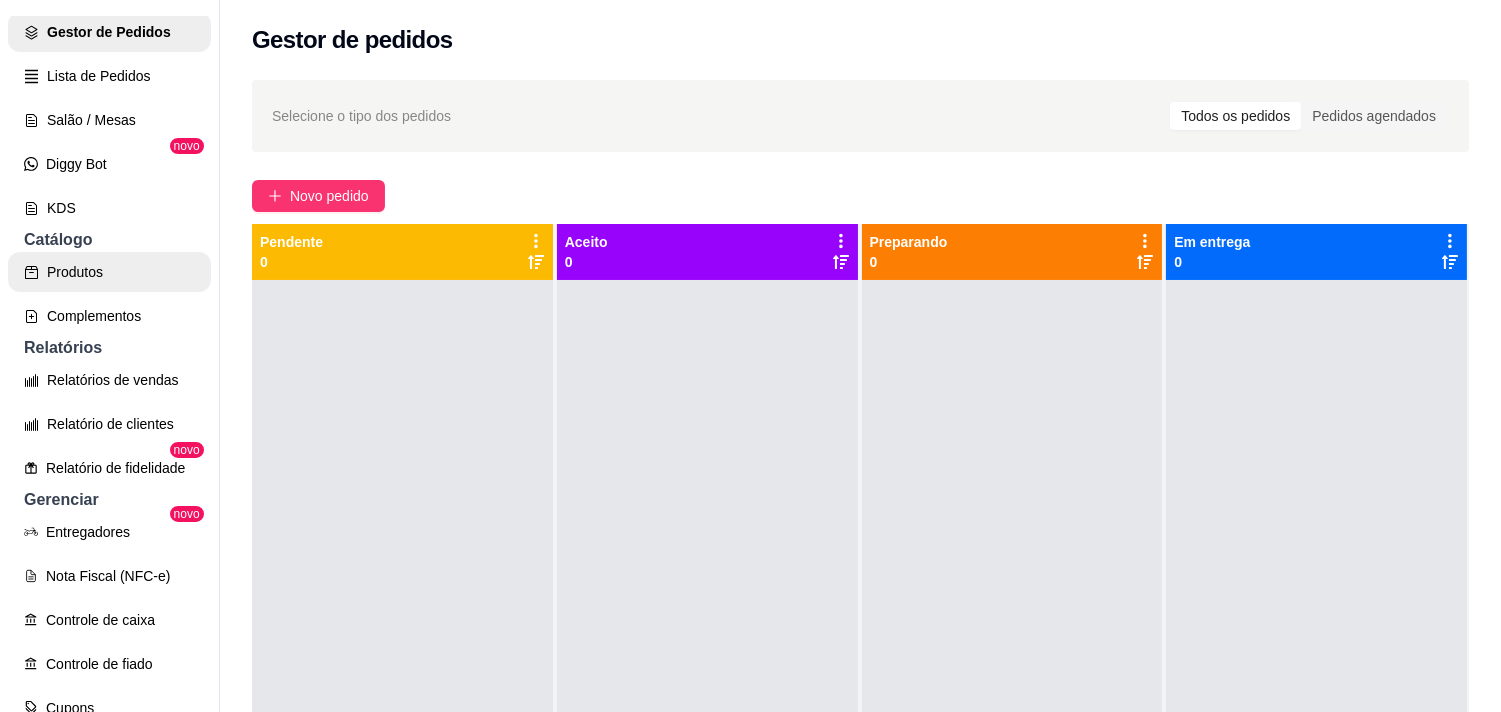 scroll, scrollTop: 333, scrollLeft: 0, axis: vertical 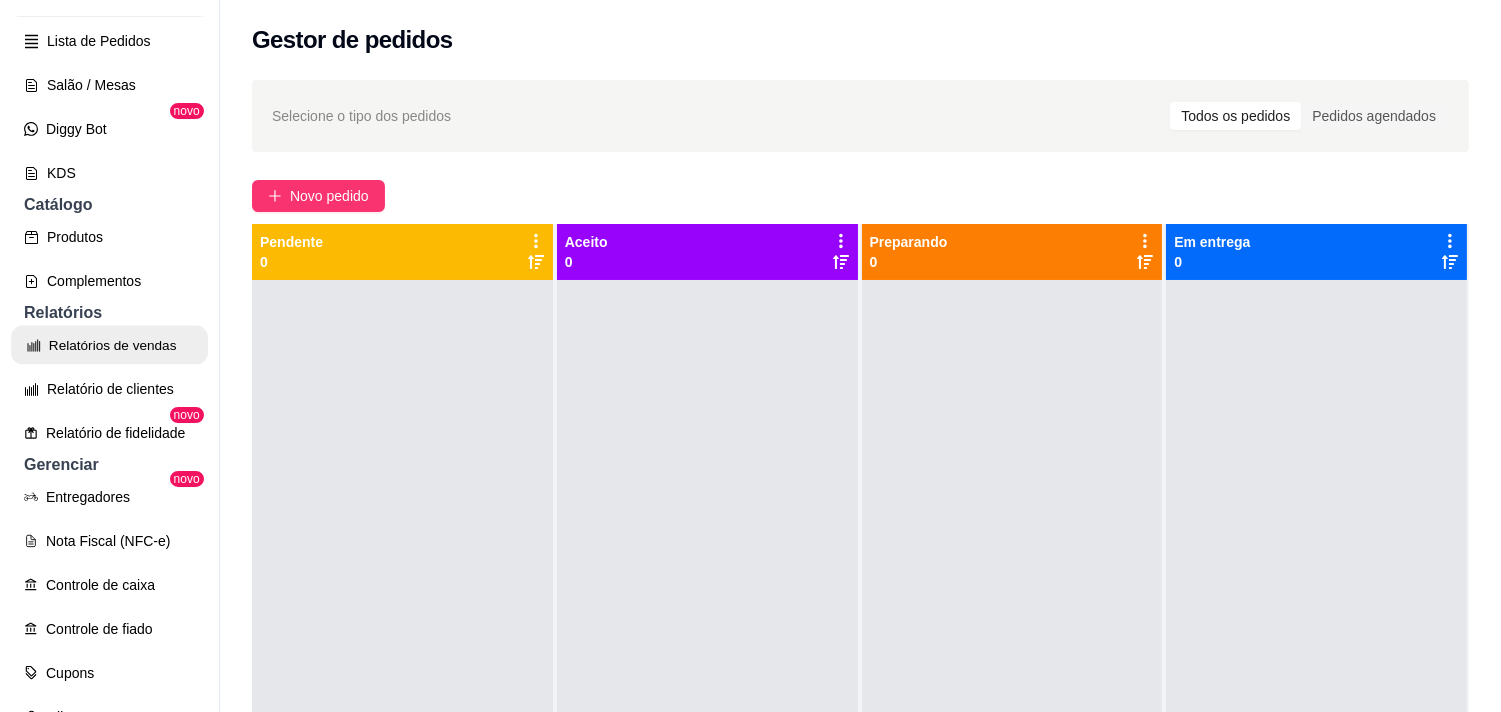 click on "Relatórios de vendas" at bounding box center (109, 345) 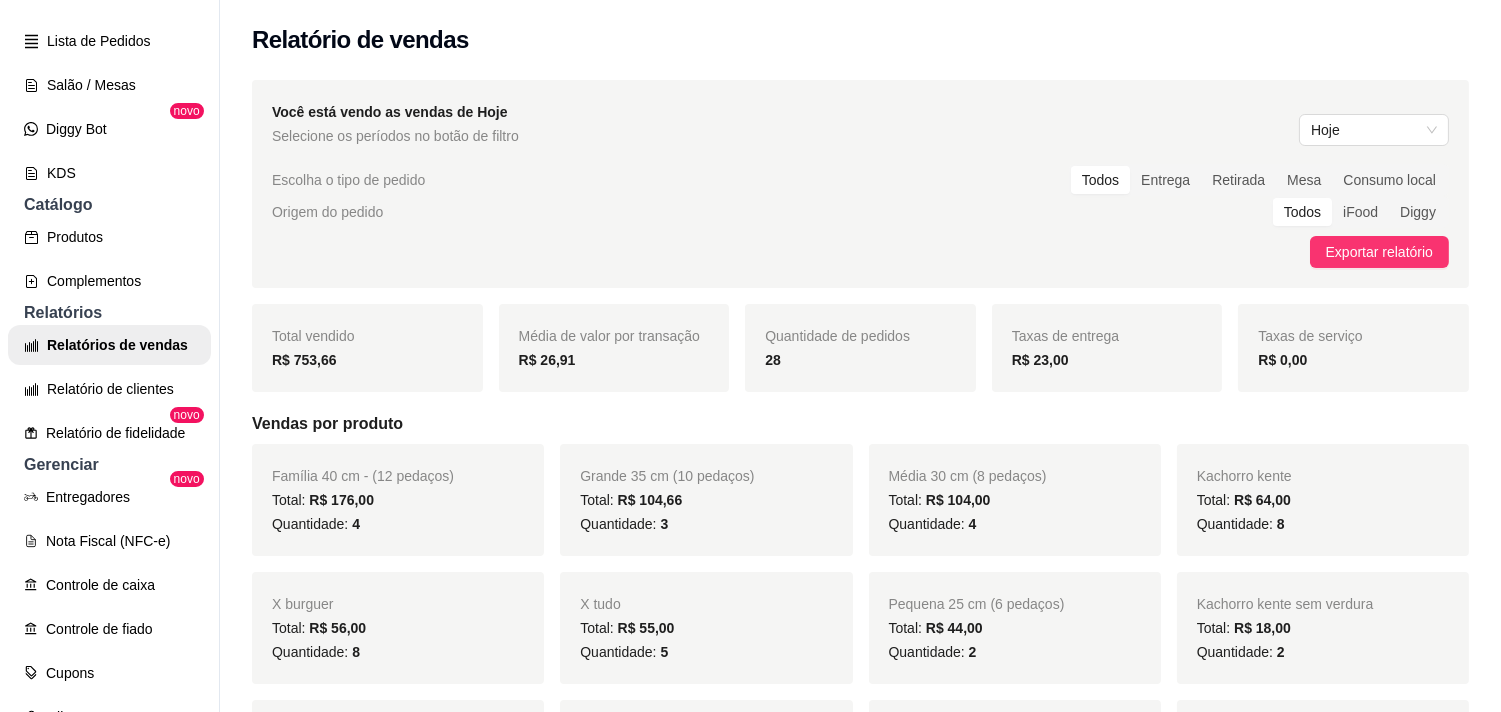 click on "Você está vendo as vendas de   Hoje Selecione os períodos no botão de filtro Hoje" at bounding box center (860, 124) 